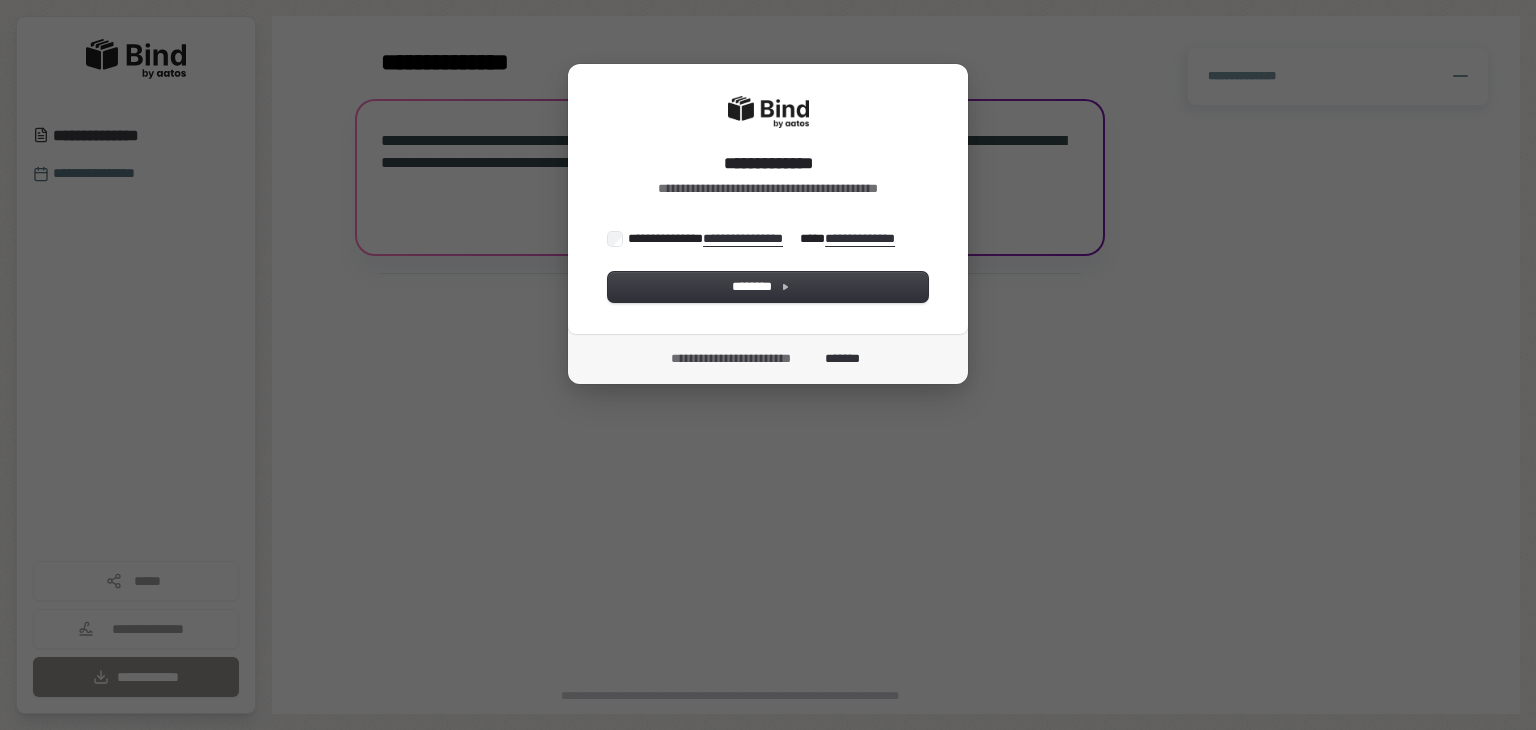 scroll, scrollTop: 0, scrollLeft: 0, axis: both 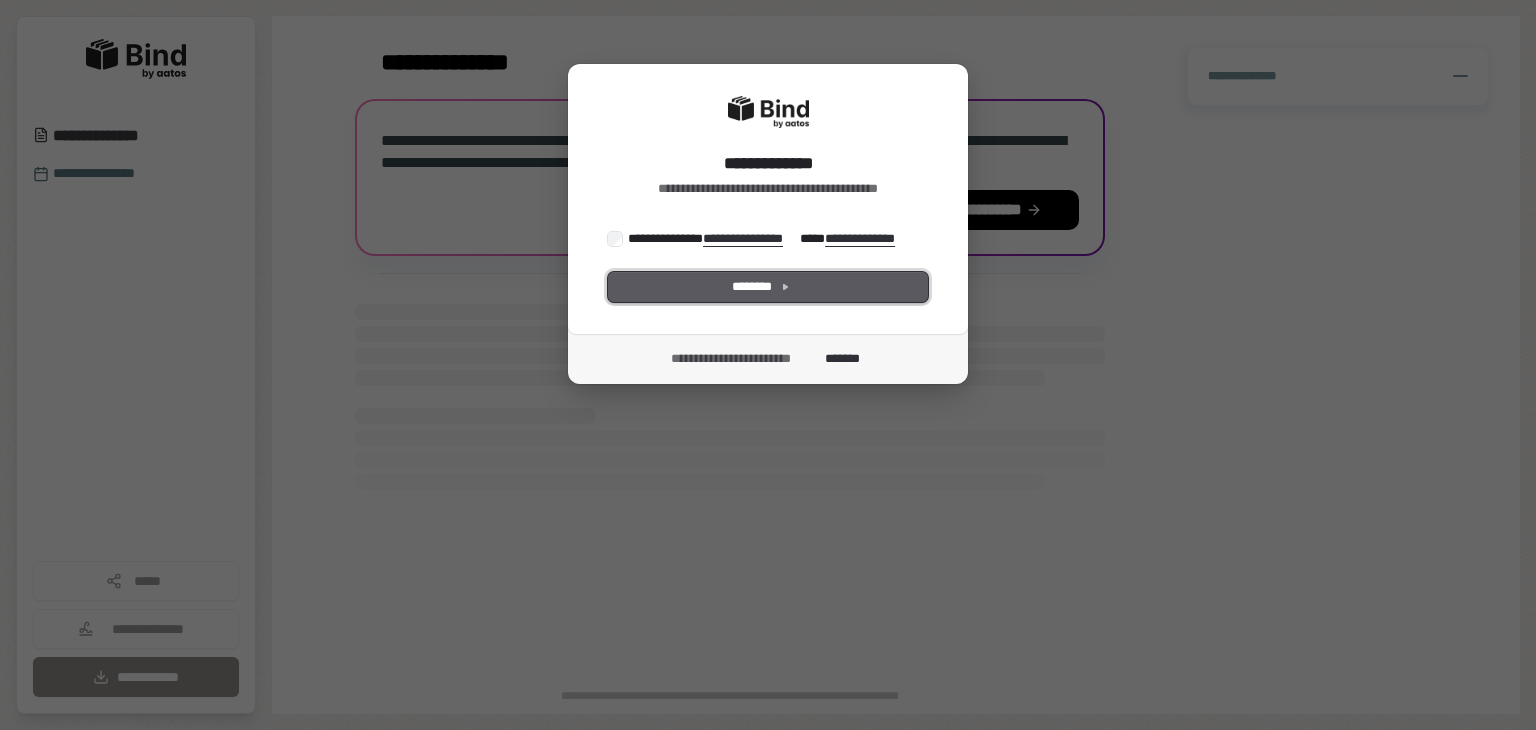 click on "********" at bounding box center [768, 287] 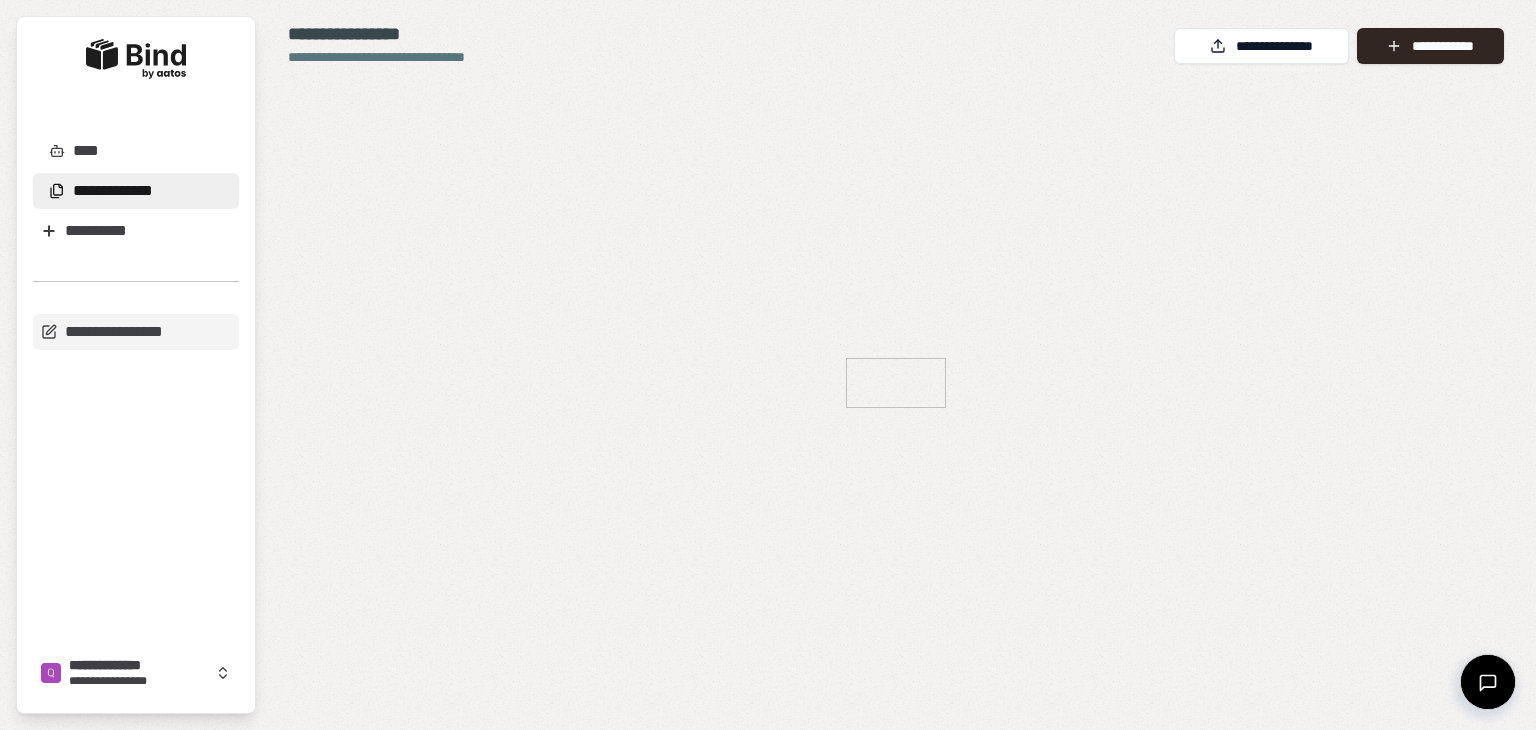 scroll, scrollTop: 0, scrollLeft: 0, axis: both 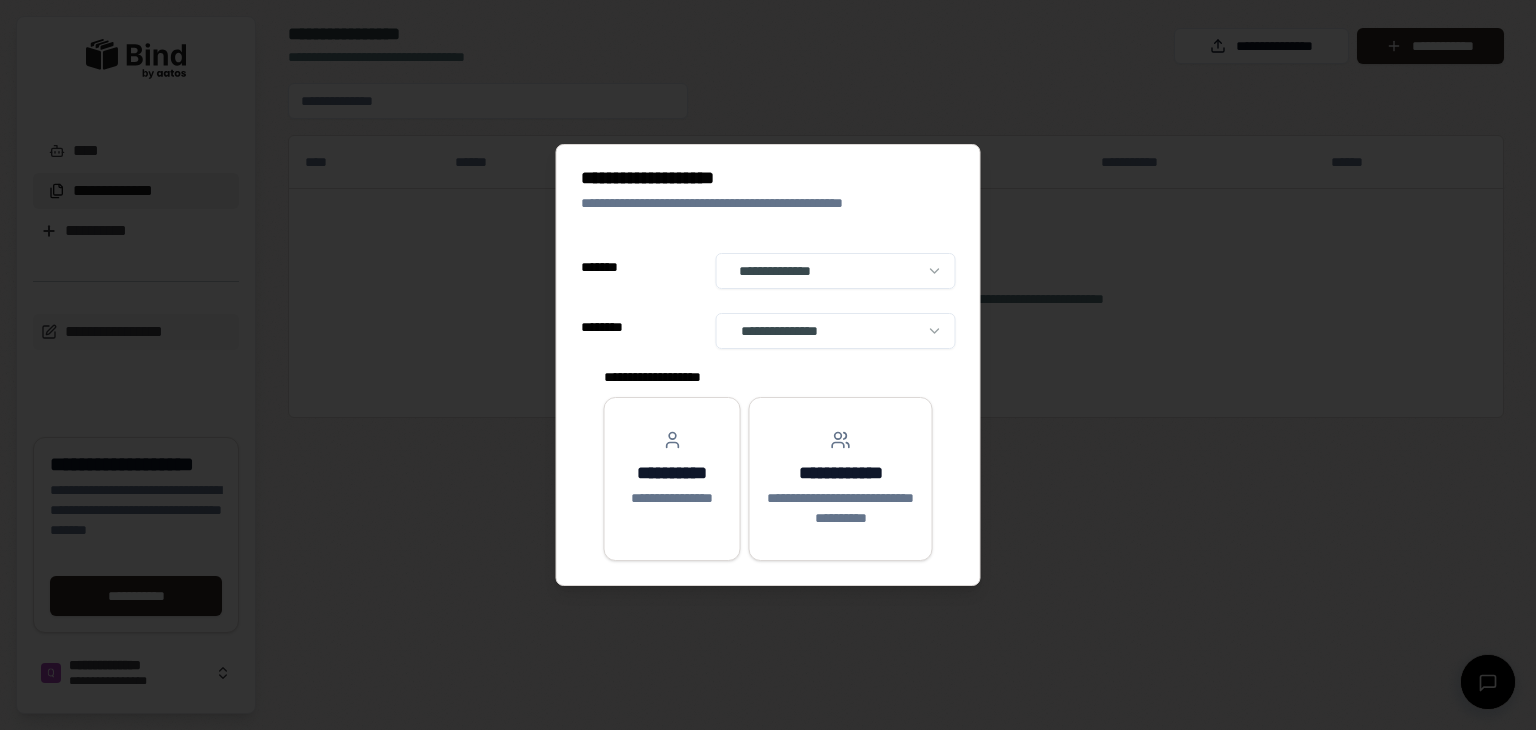 select on "**" 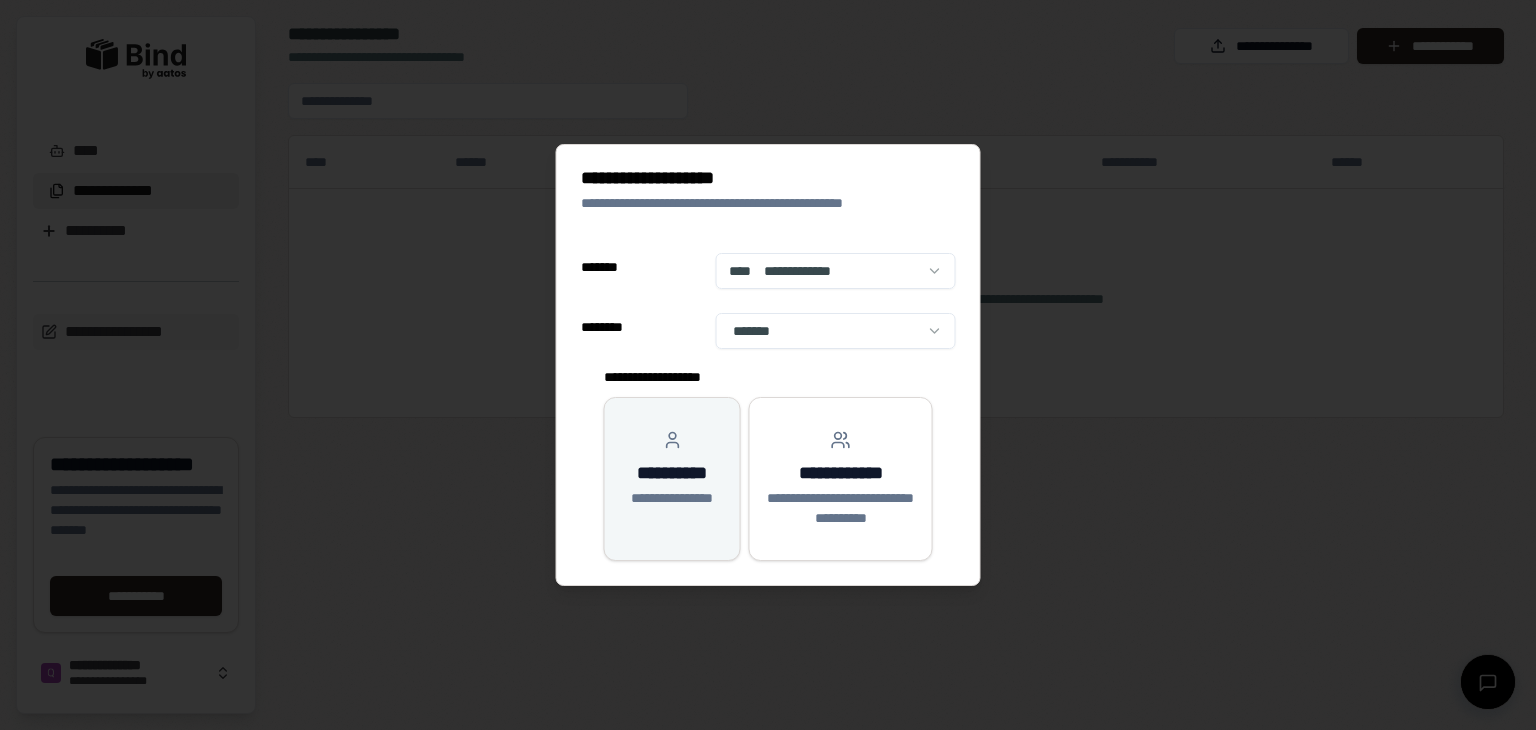 click on "**********" at bounding box center (672, 469) 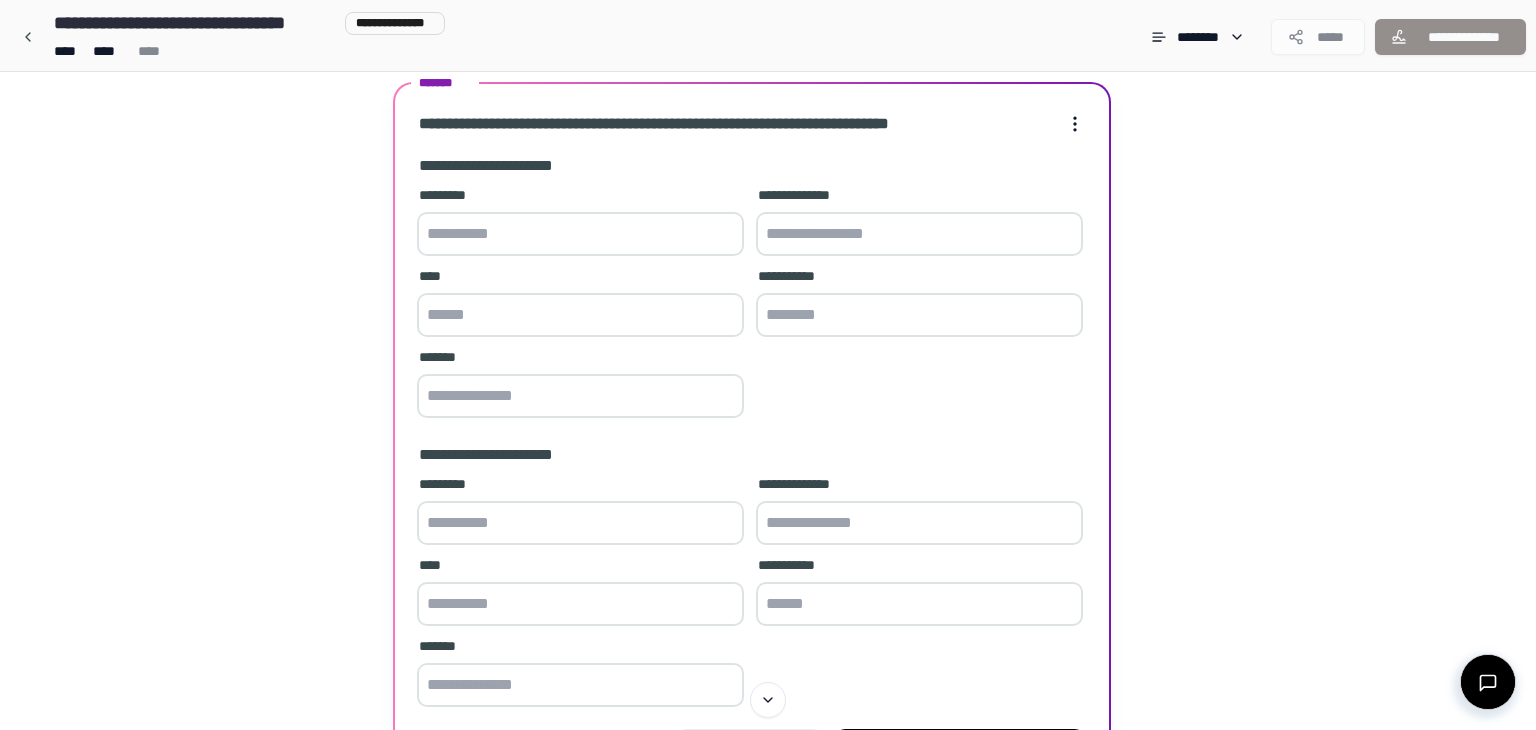 scroll, scrollTop: 97, scrollLeft: 0, axis: vertical 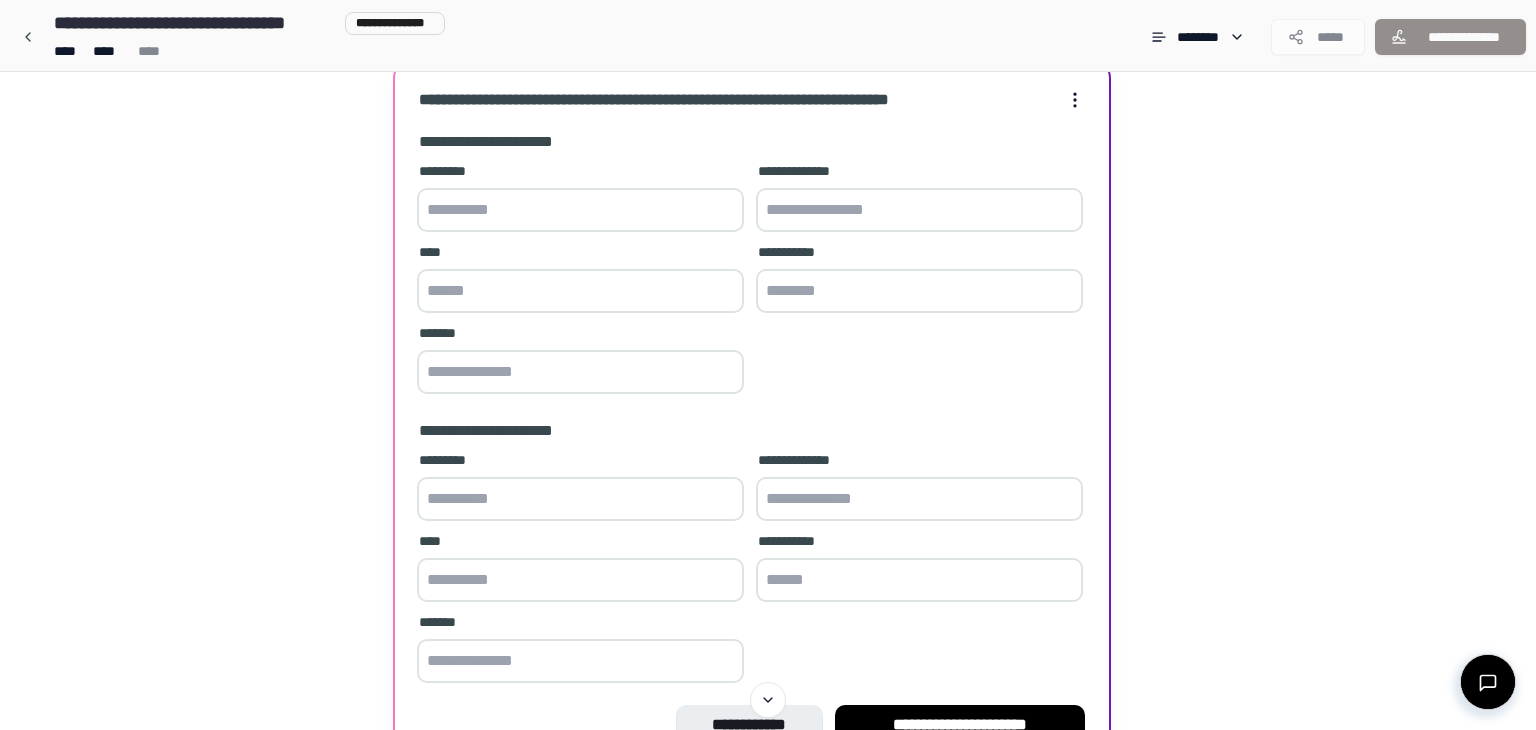 click at bounding box center (580, 210) 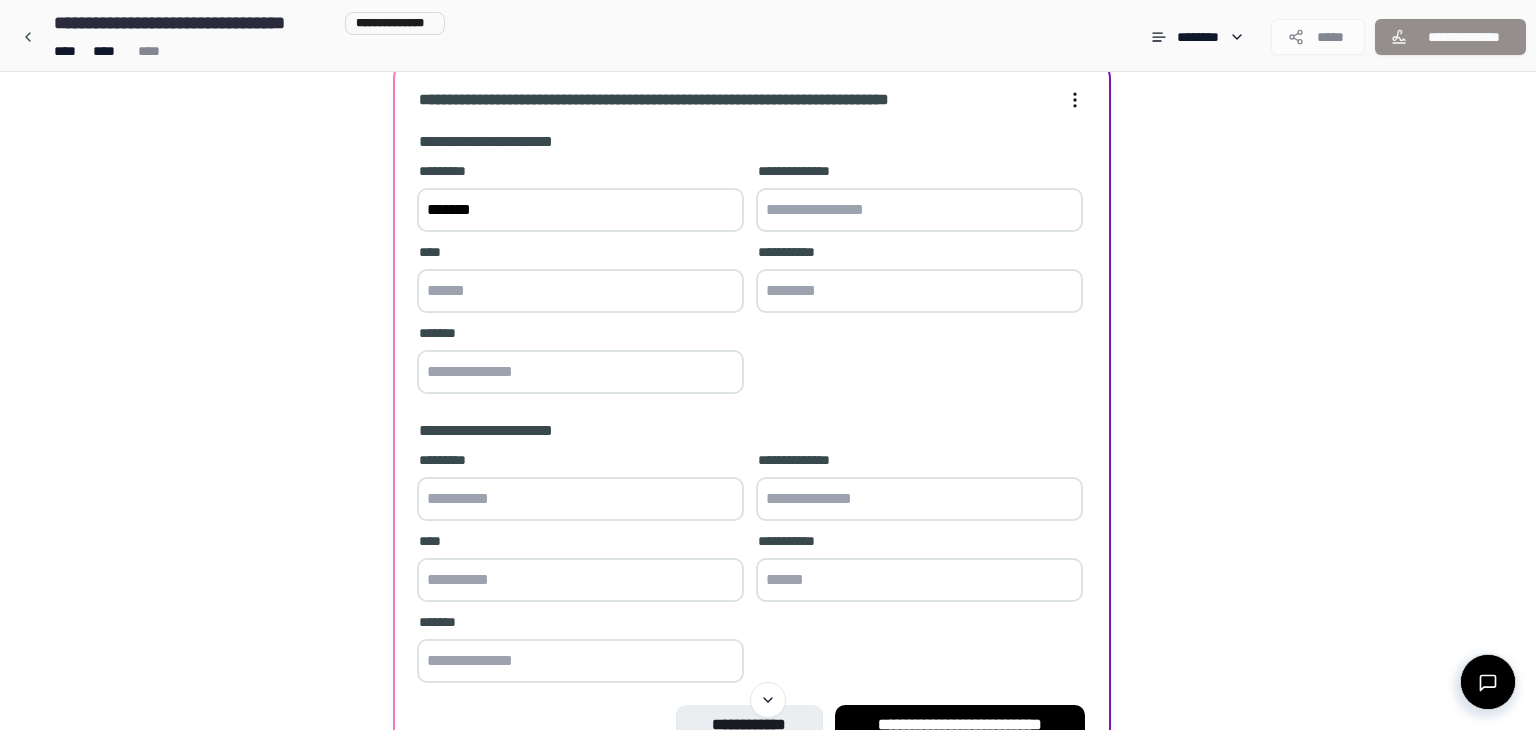 type on "*******" 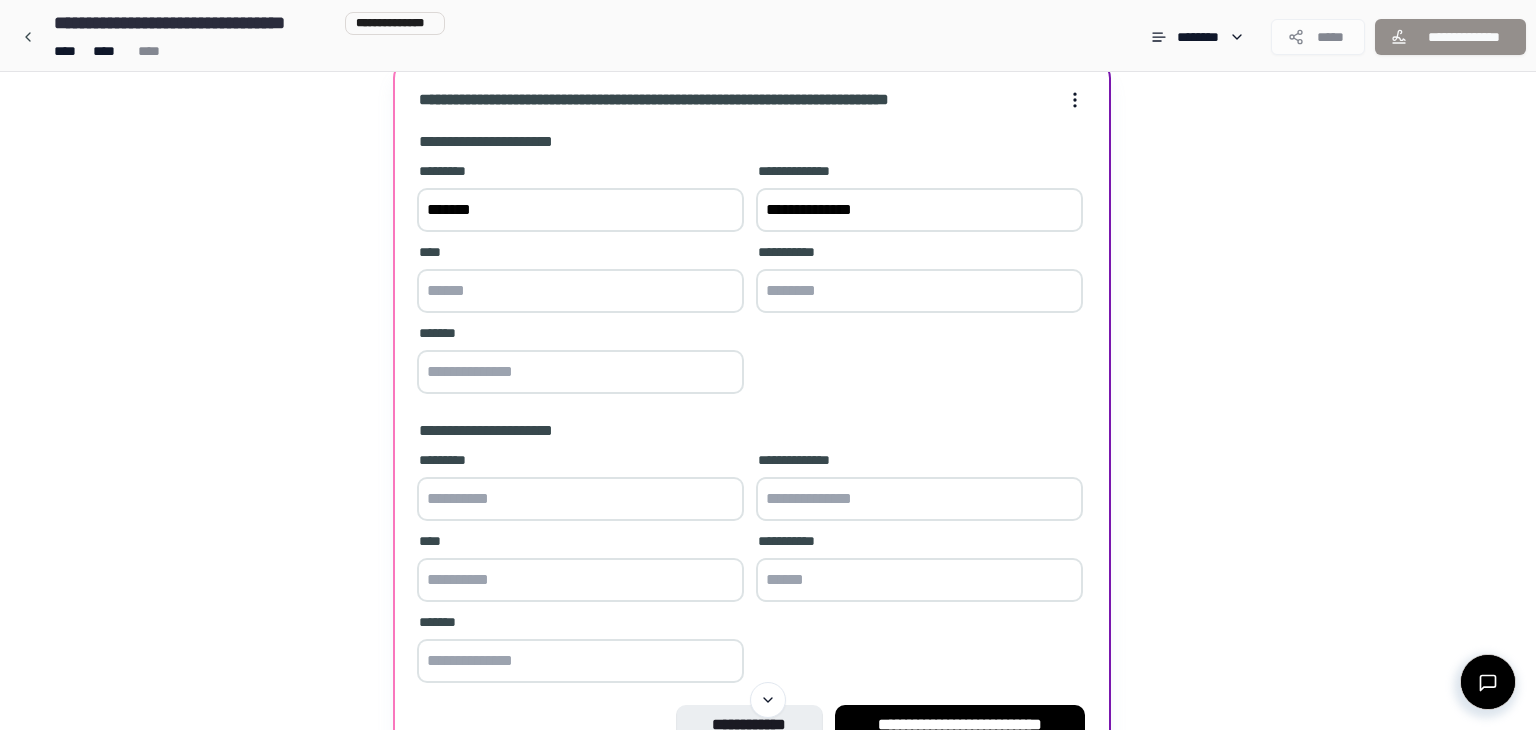 type on "**********" 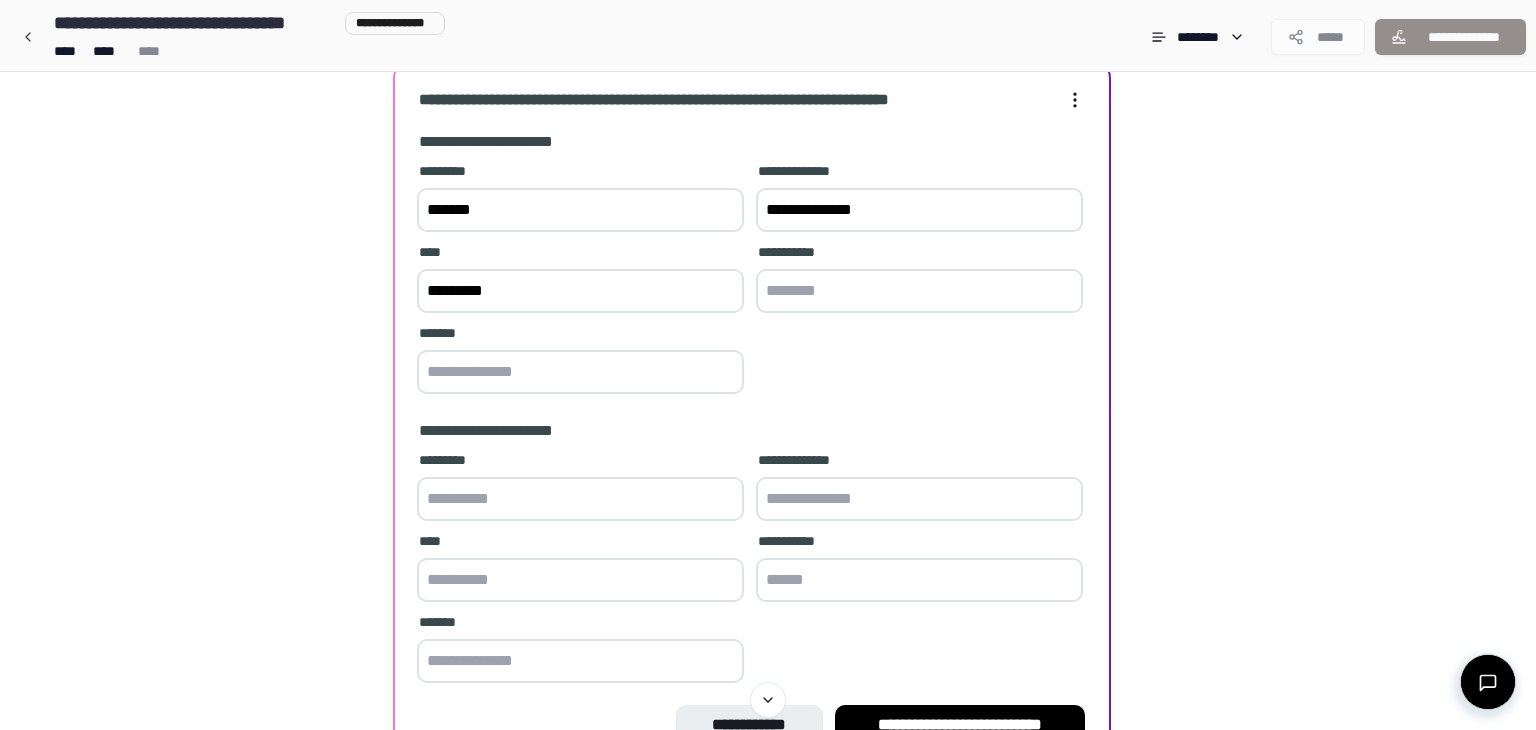 type on "*****" 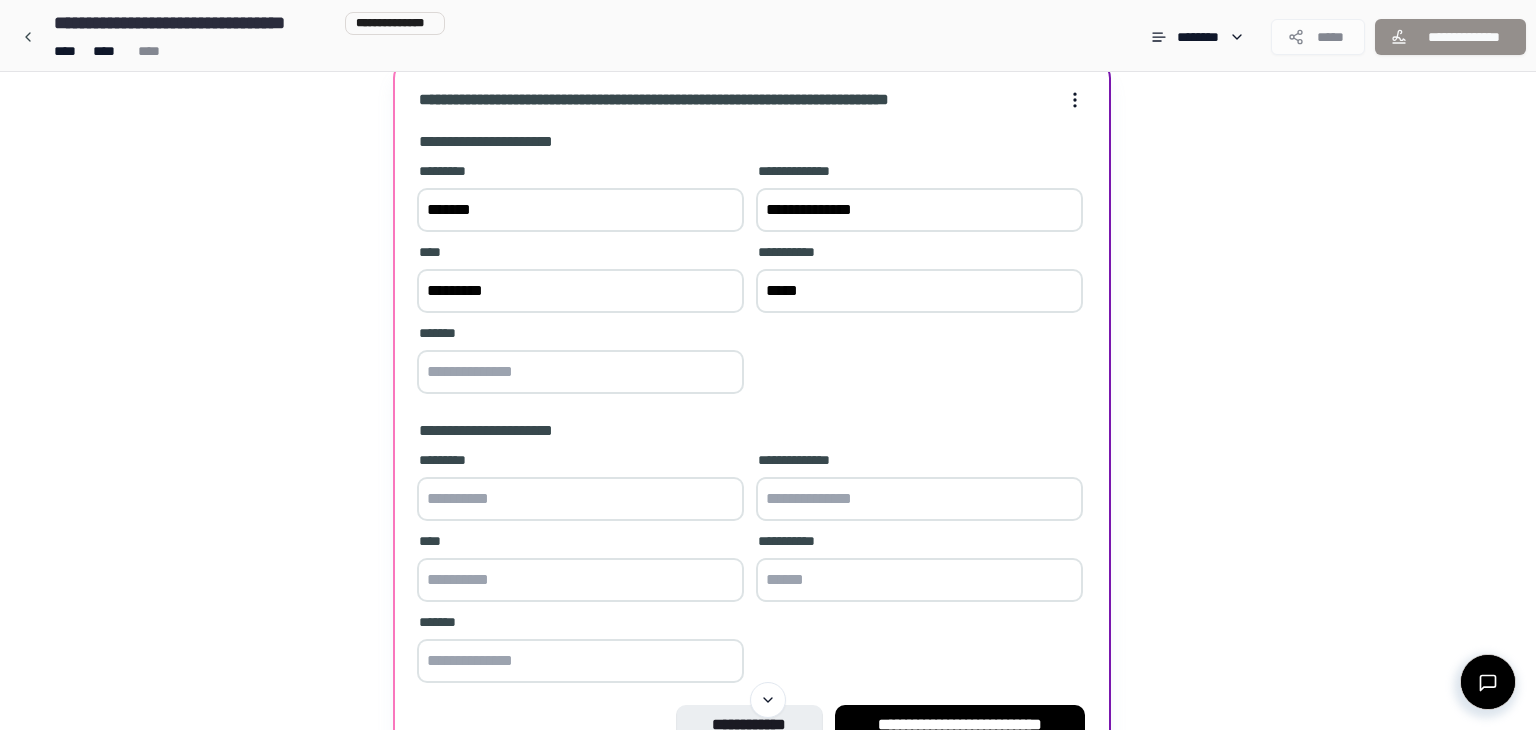 type on "**********" 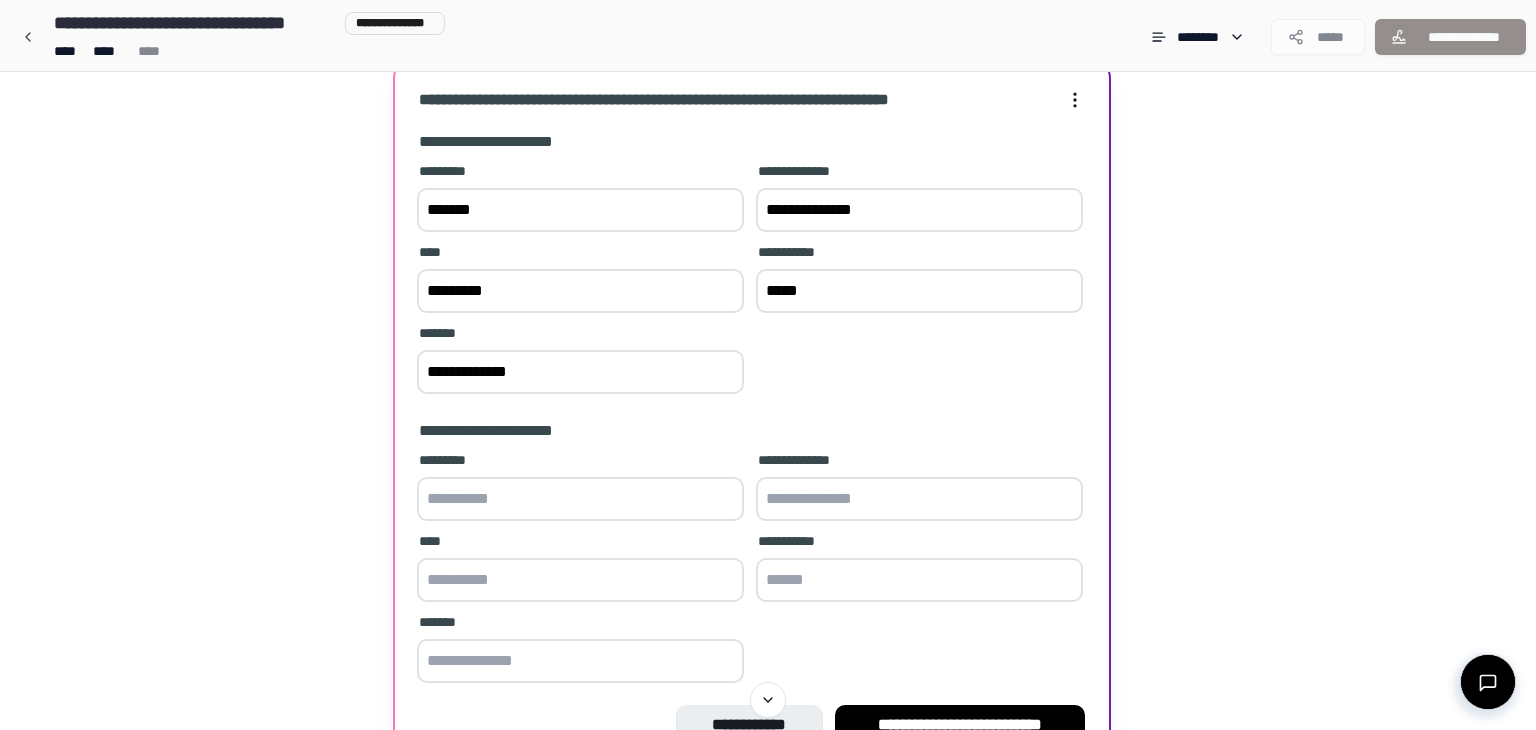 click at bounding box center (580, 499) 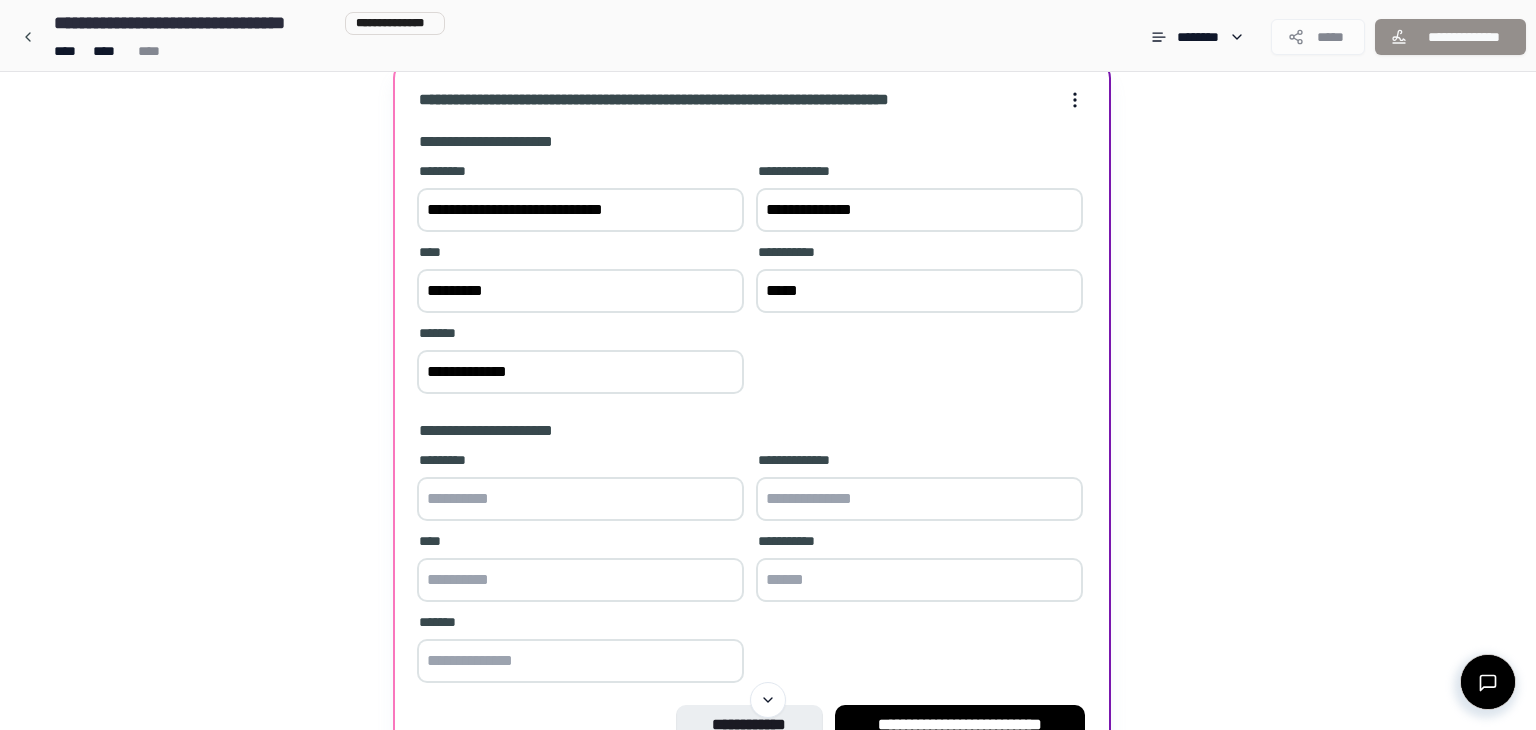 type on "**********" 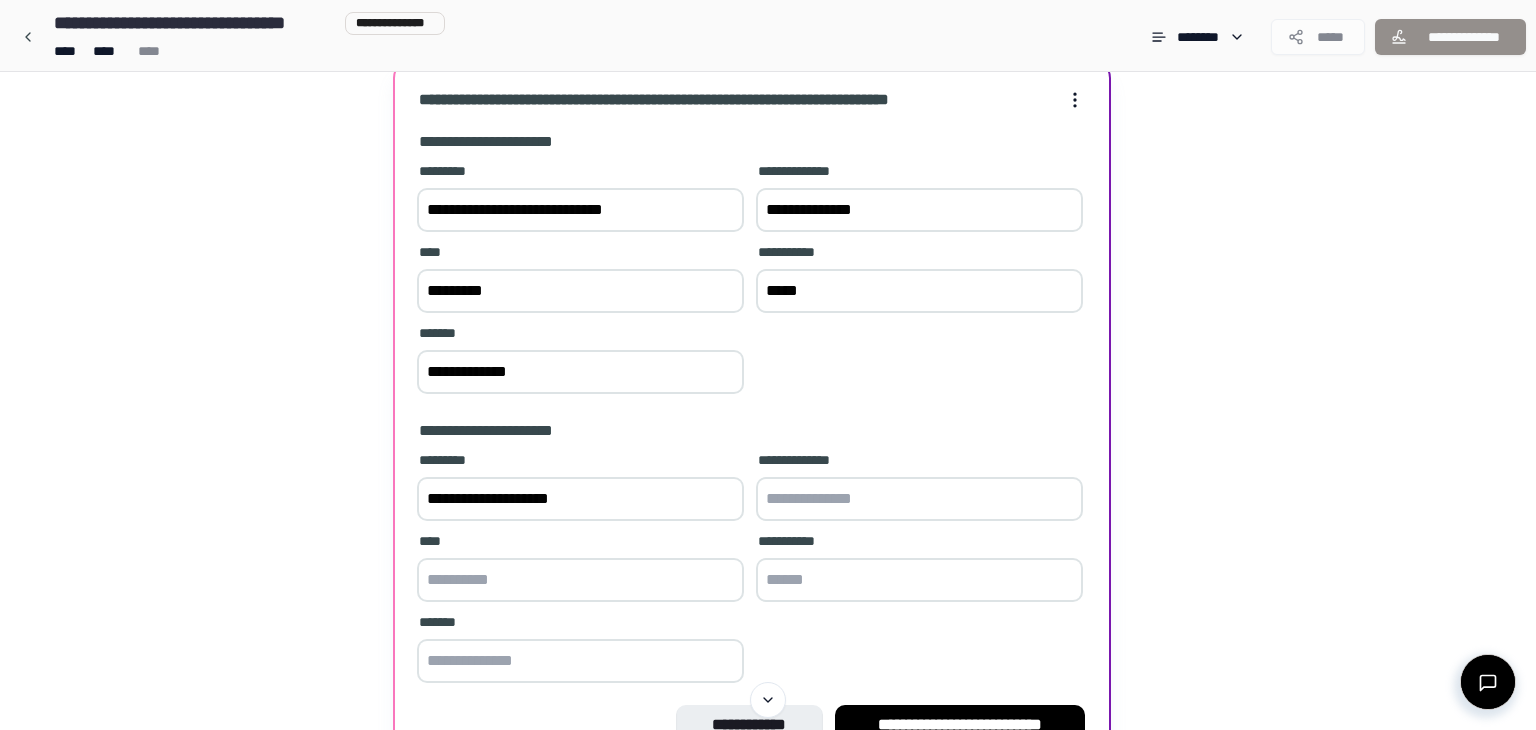type on "**********" 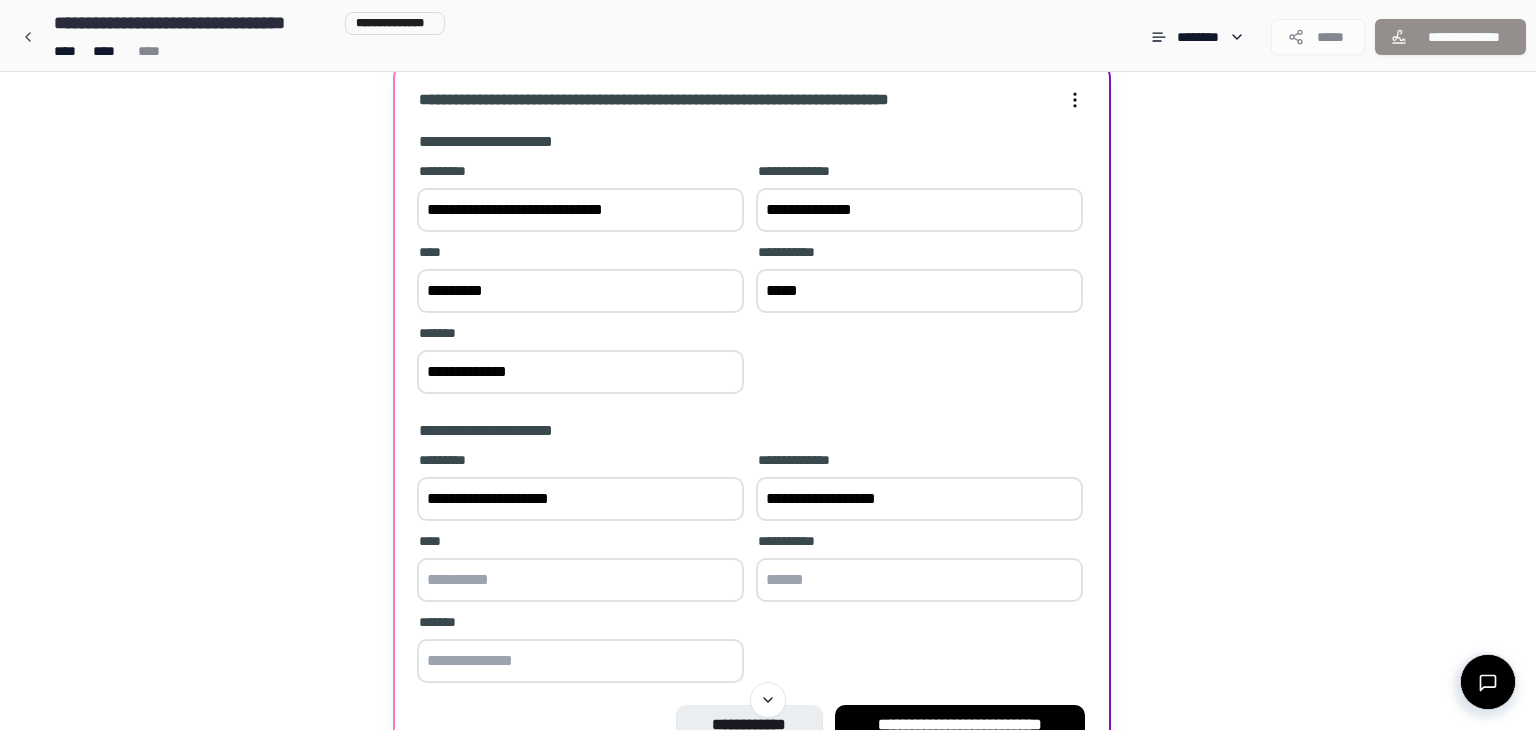 type on "**********" 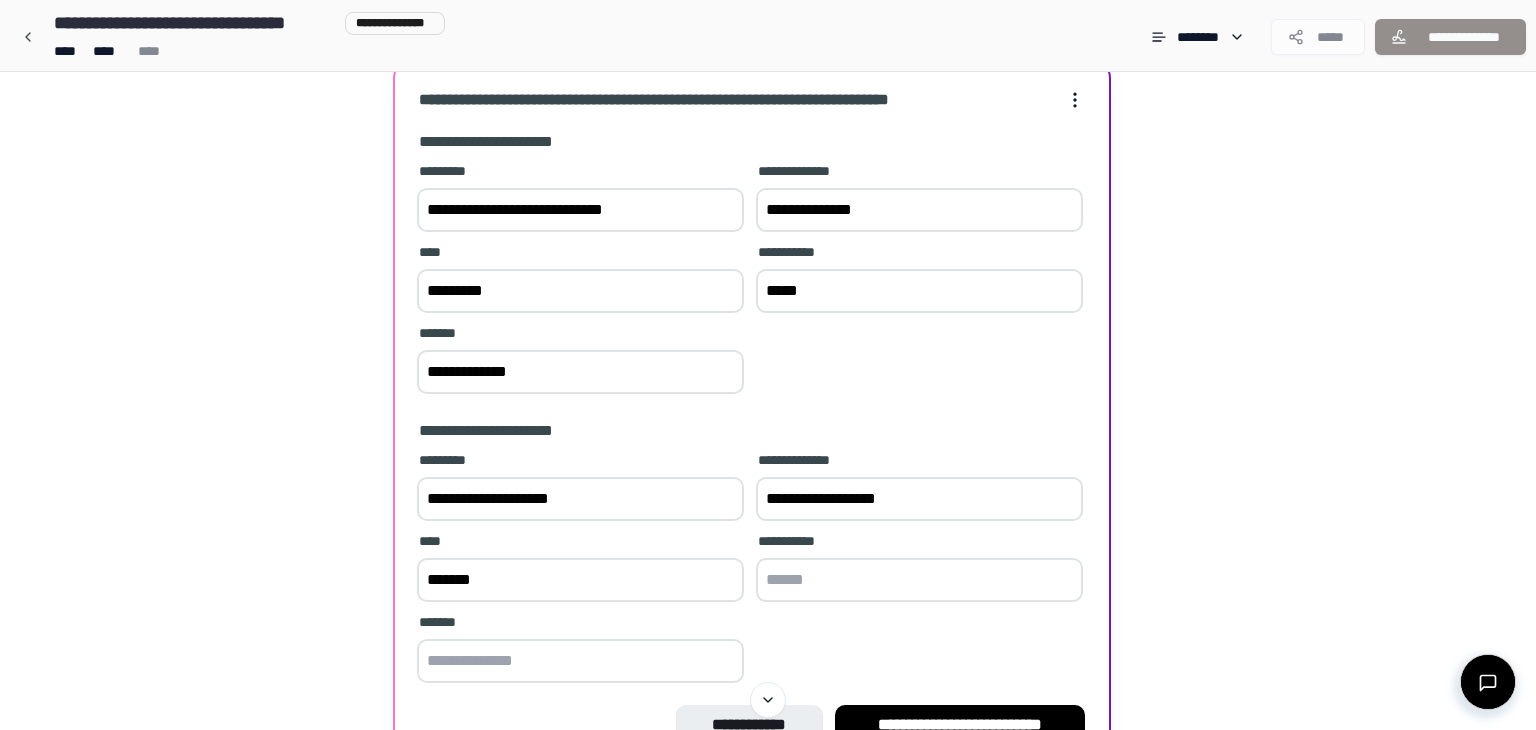 type on "******" 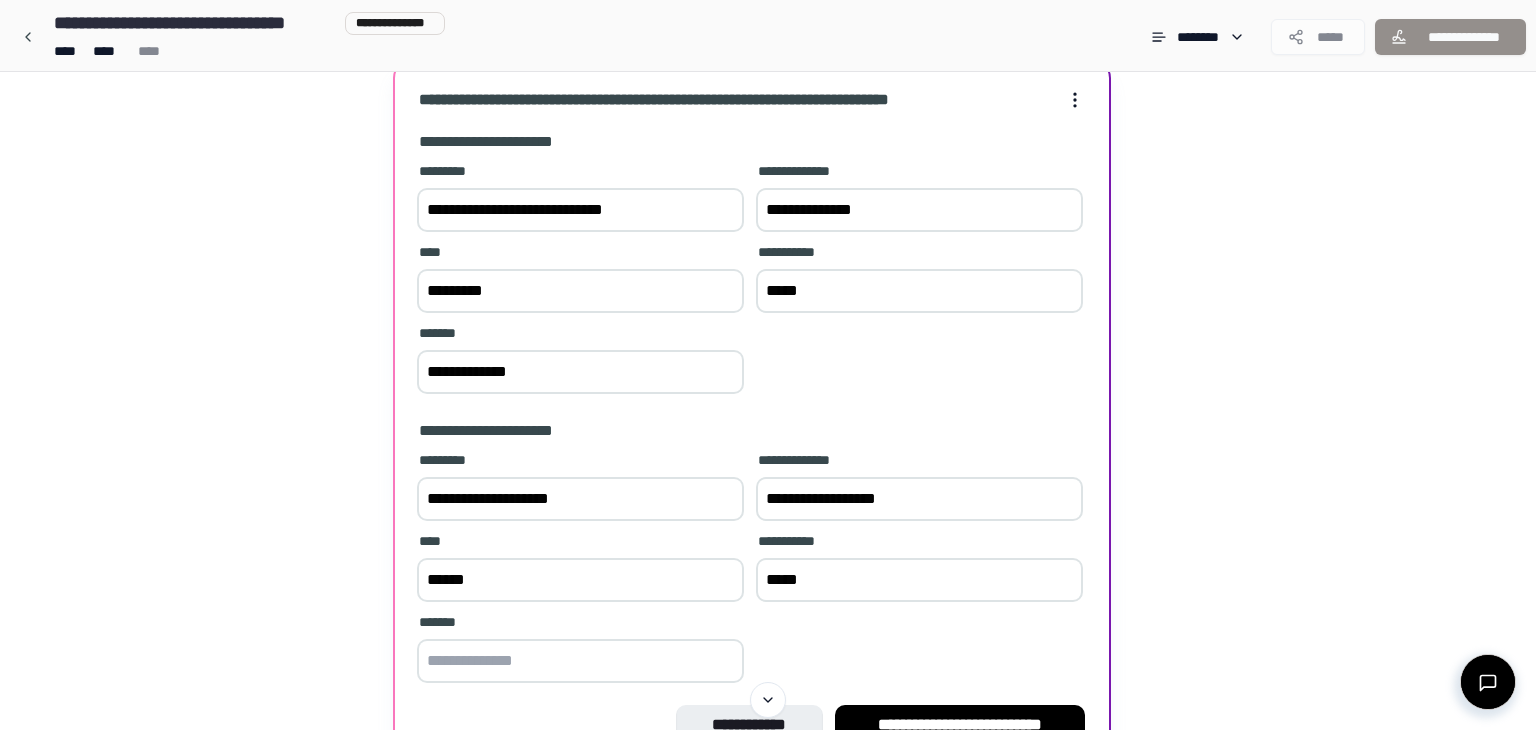 type on "*****" 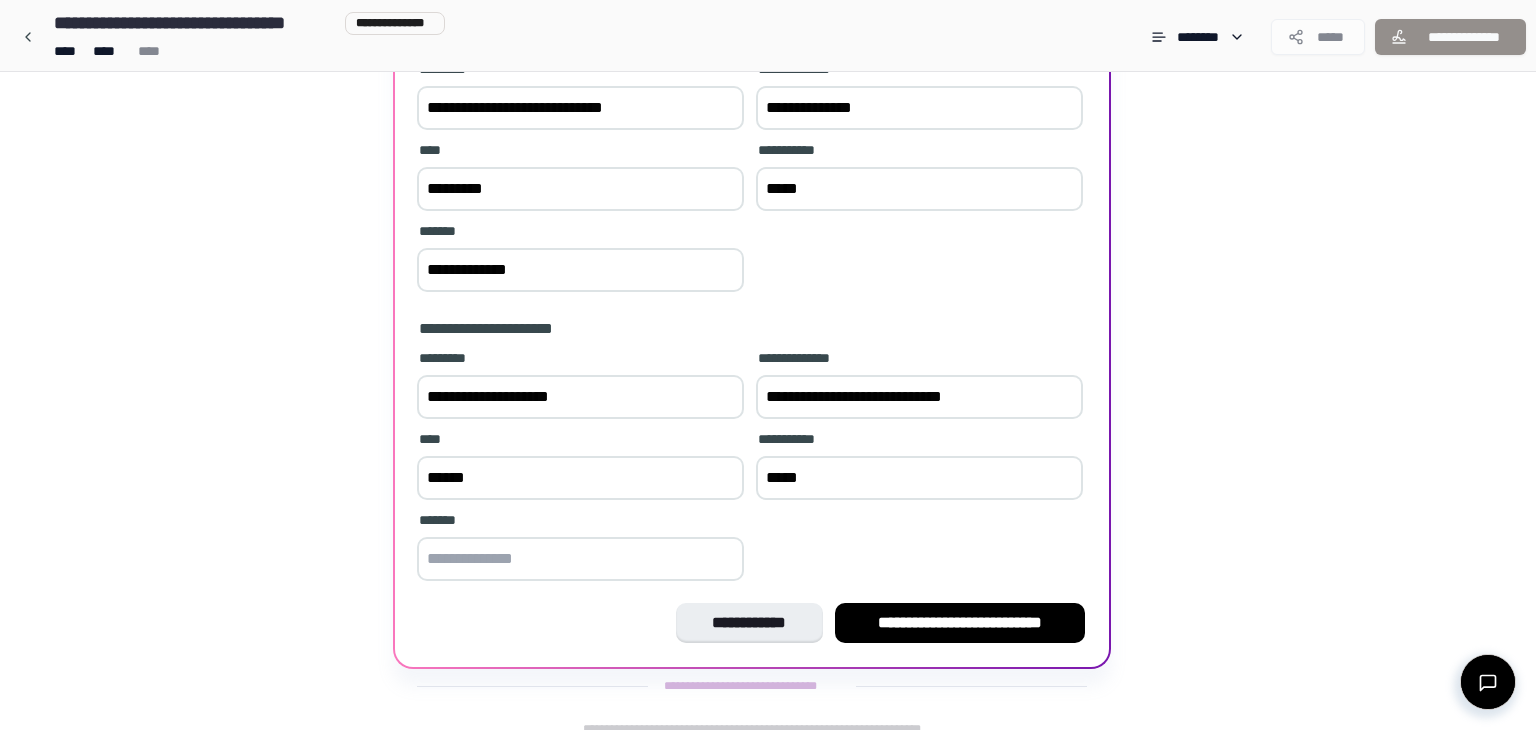 scroll, scrollTop: 216, scrollLeft: 0, axis: vertical 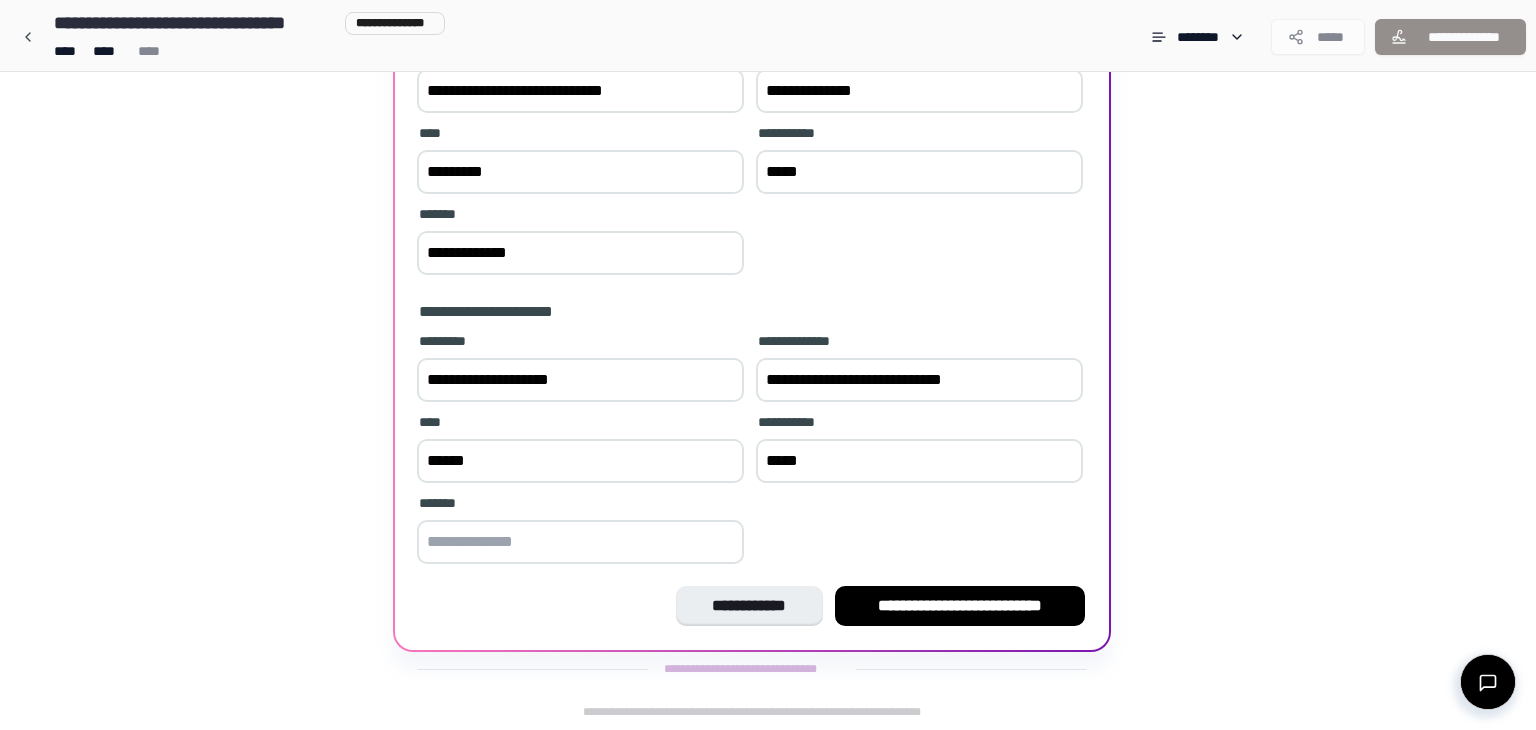 type on "**********" 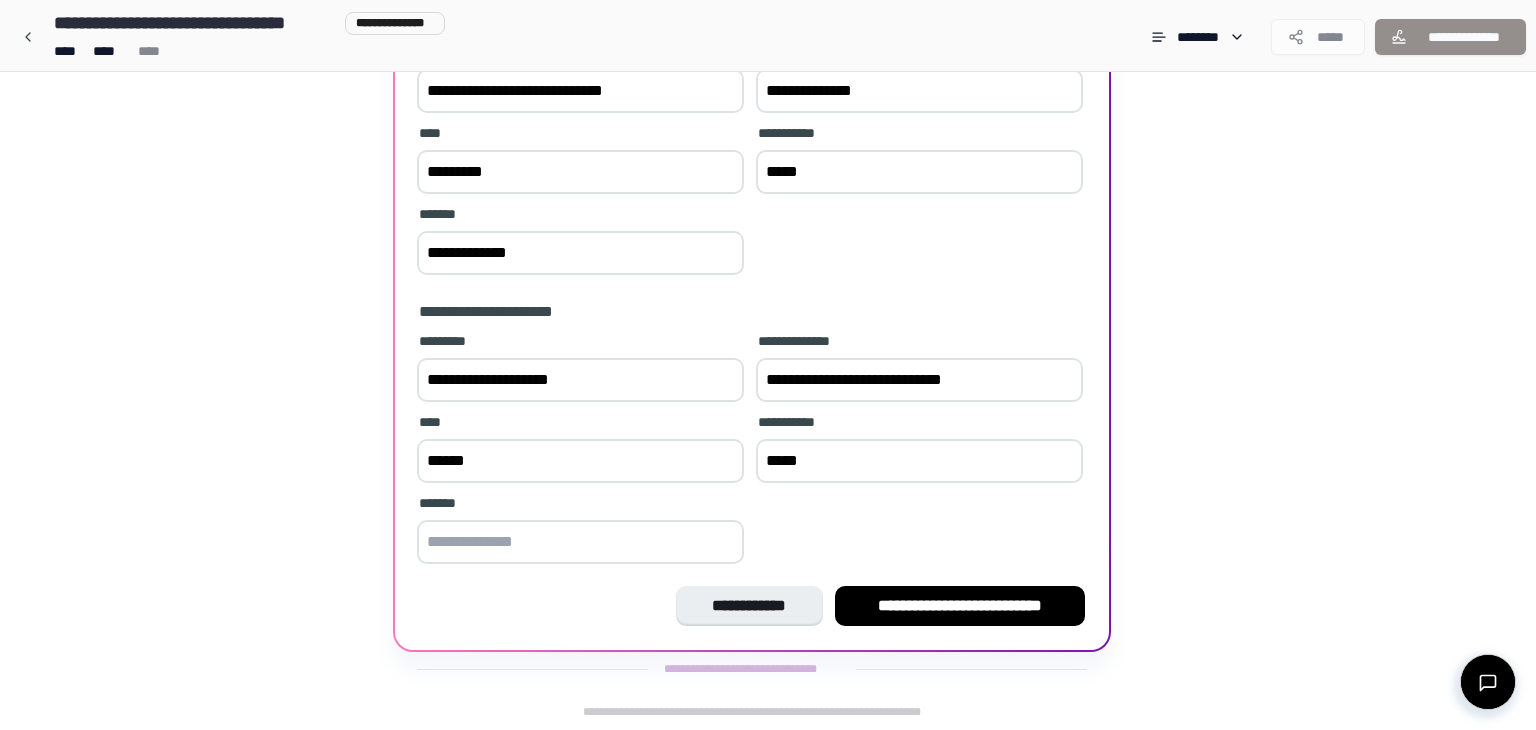 click at bounding box center [580, 542] 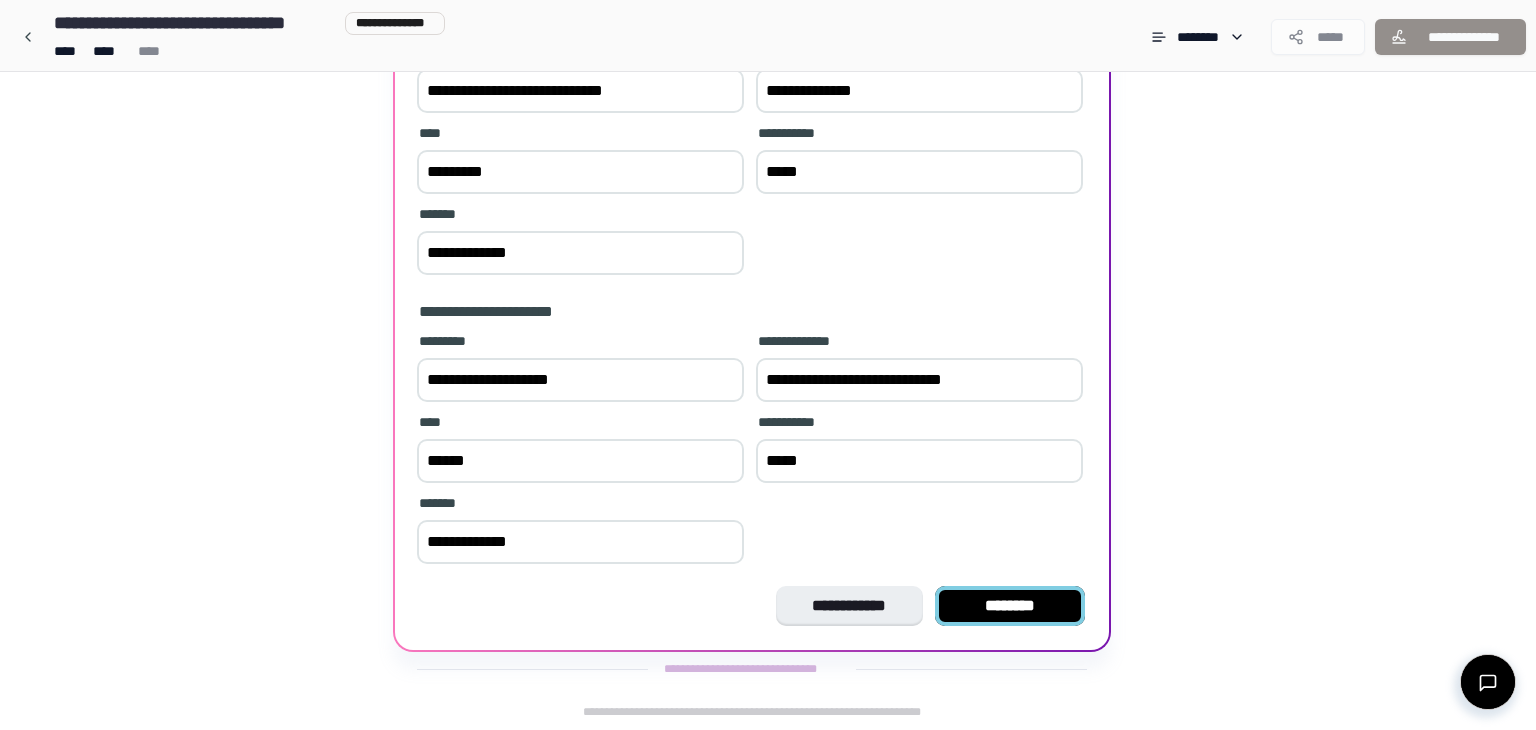 click on "********" at bounding box center [1010, 606] 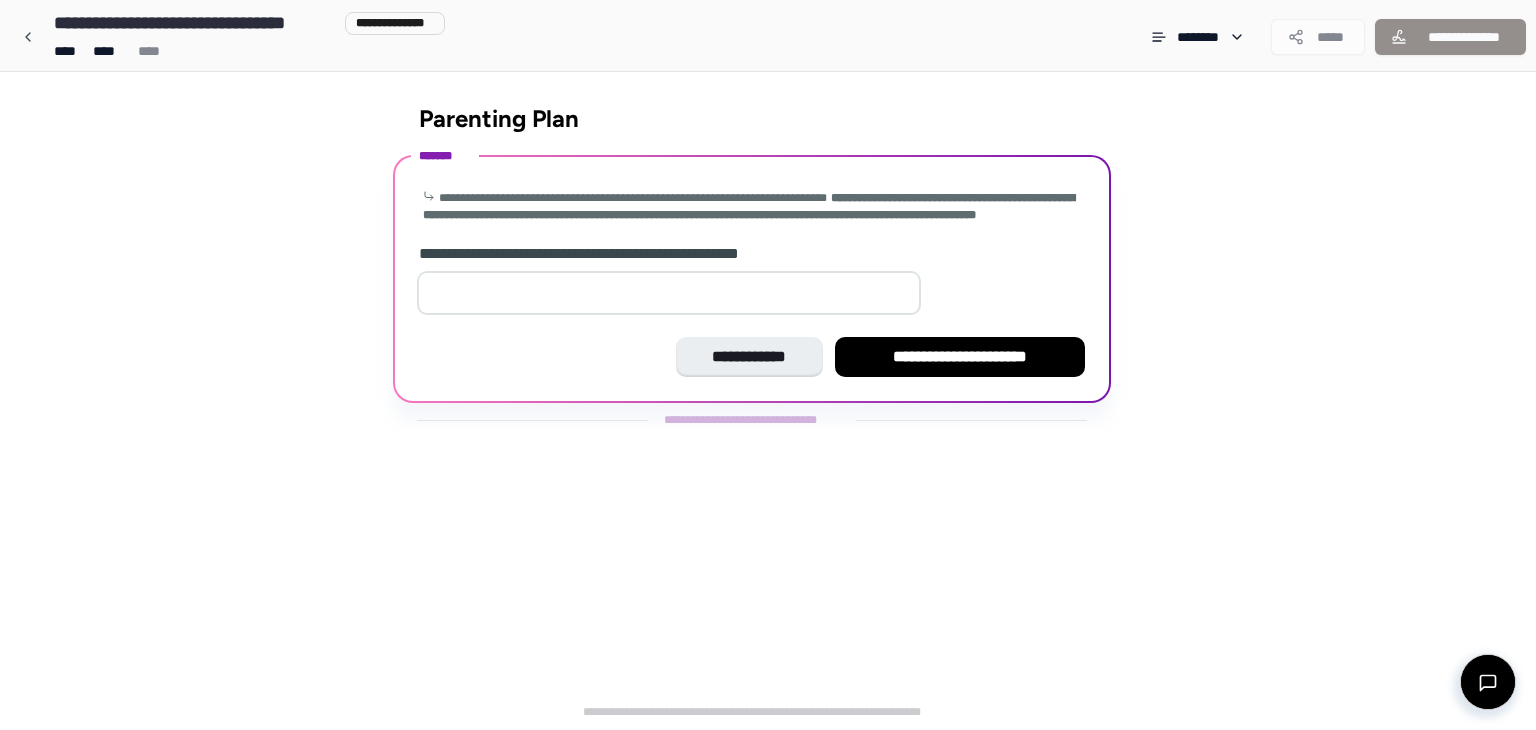 click at bounding box center [752, 297] 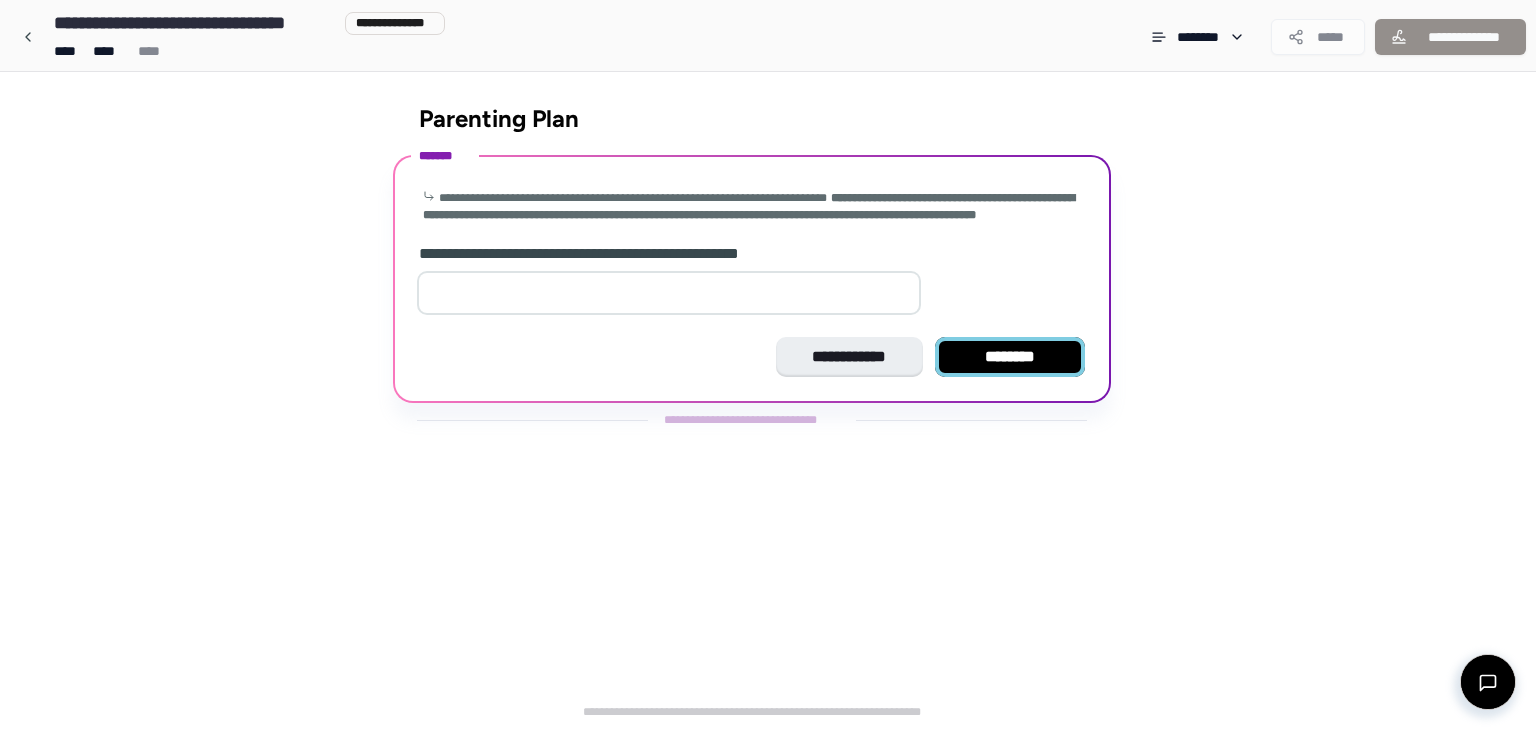 click on "********" at bounding box center (1010, 357) 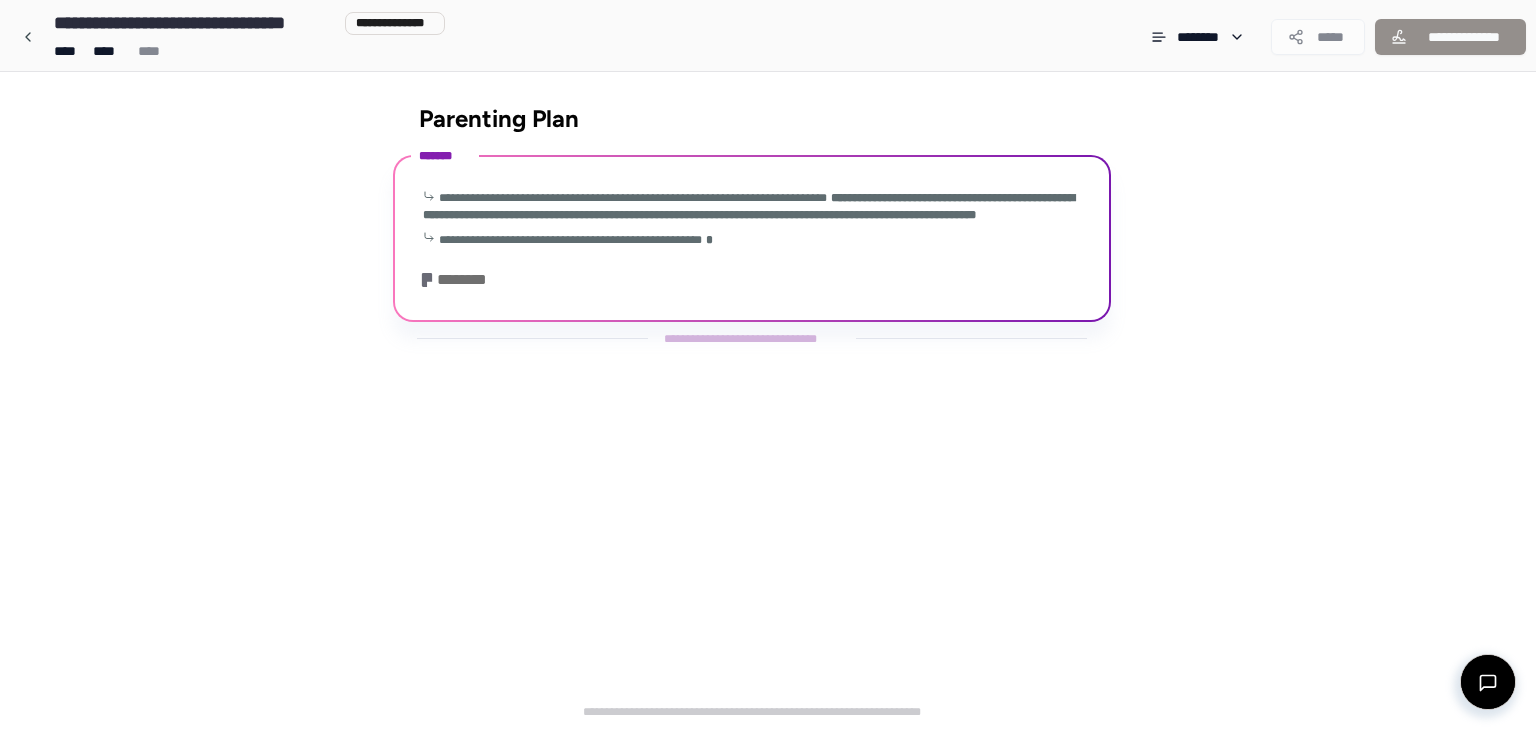 scroll, scrollTop: 16, scrollLeft: 0, axis: vertical 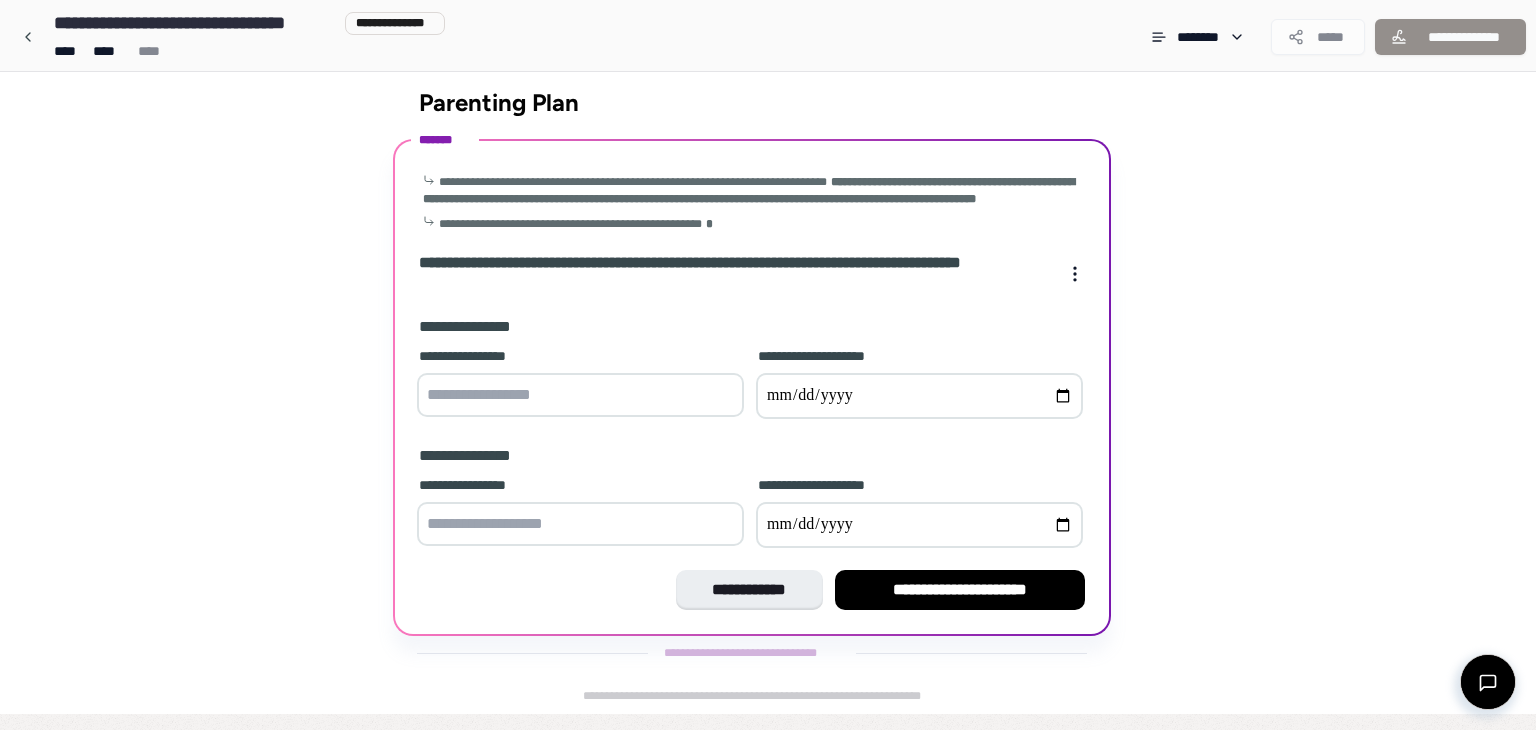 click at bounding box center (580, 395) 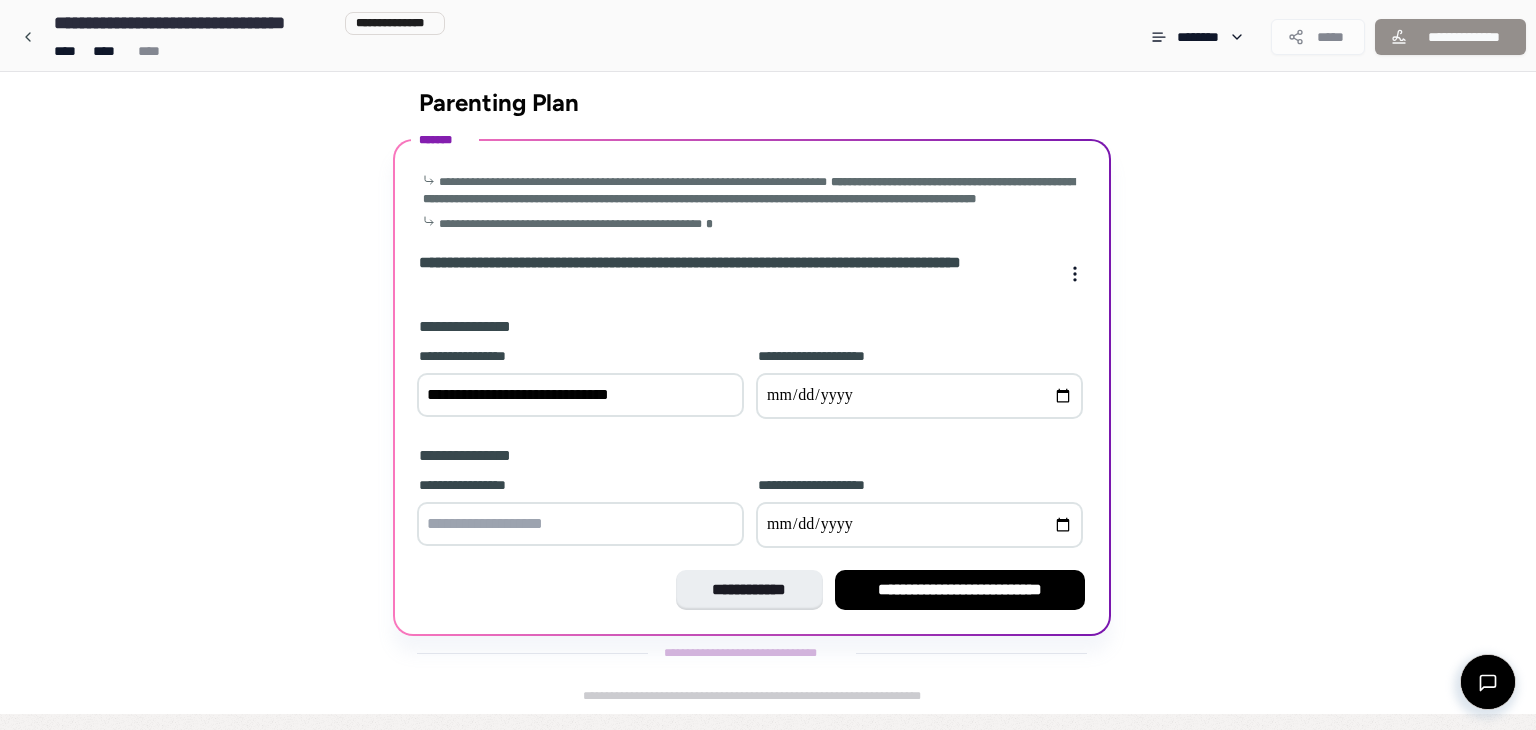 type on "**********" 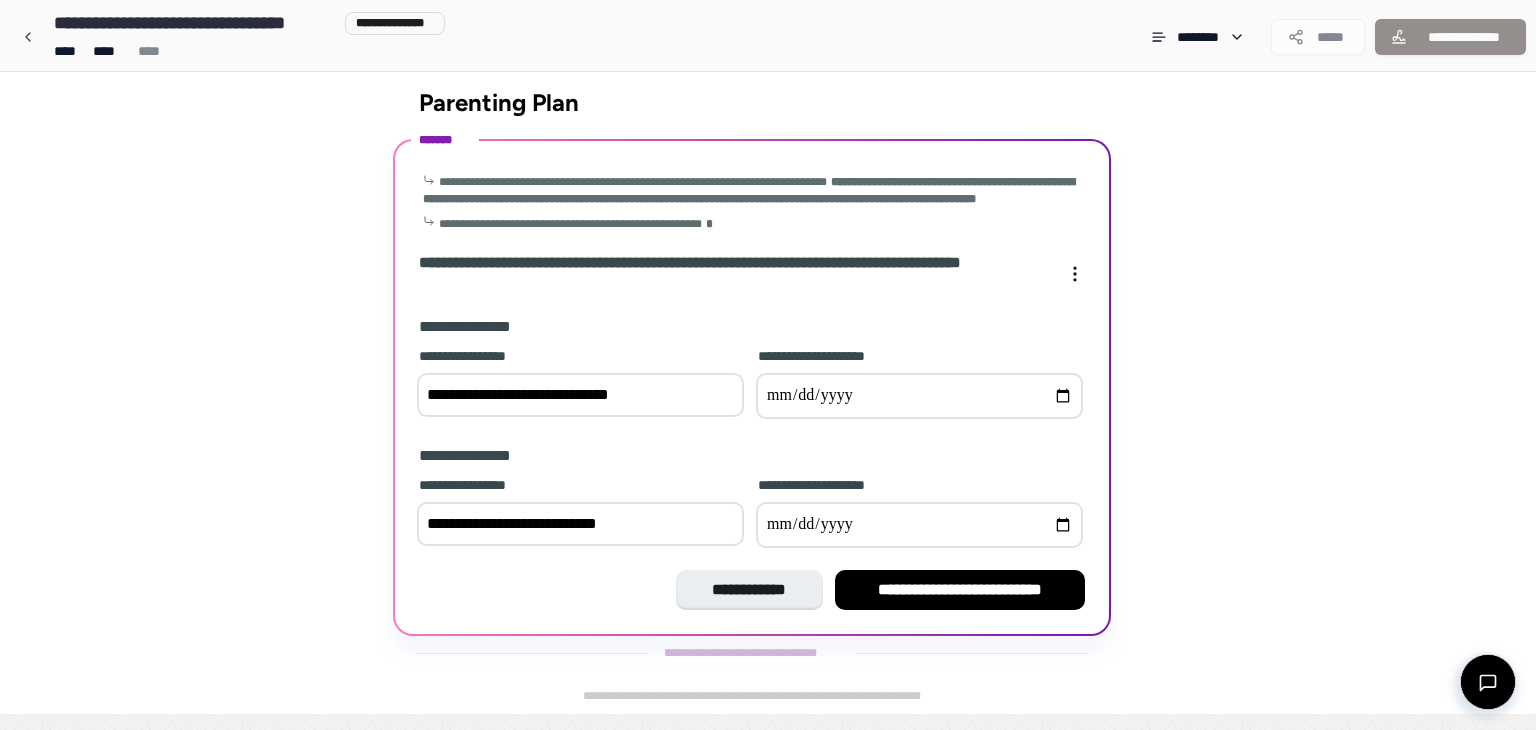 type on "**********" 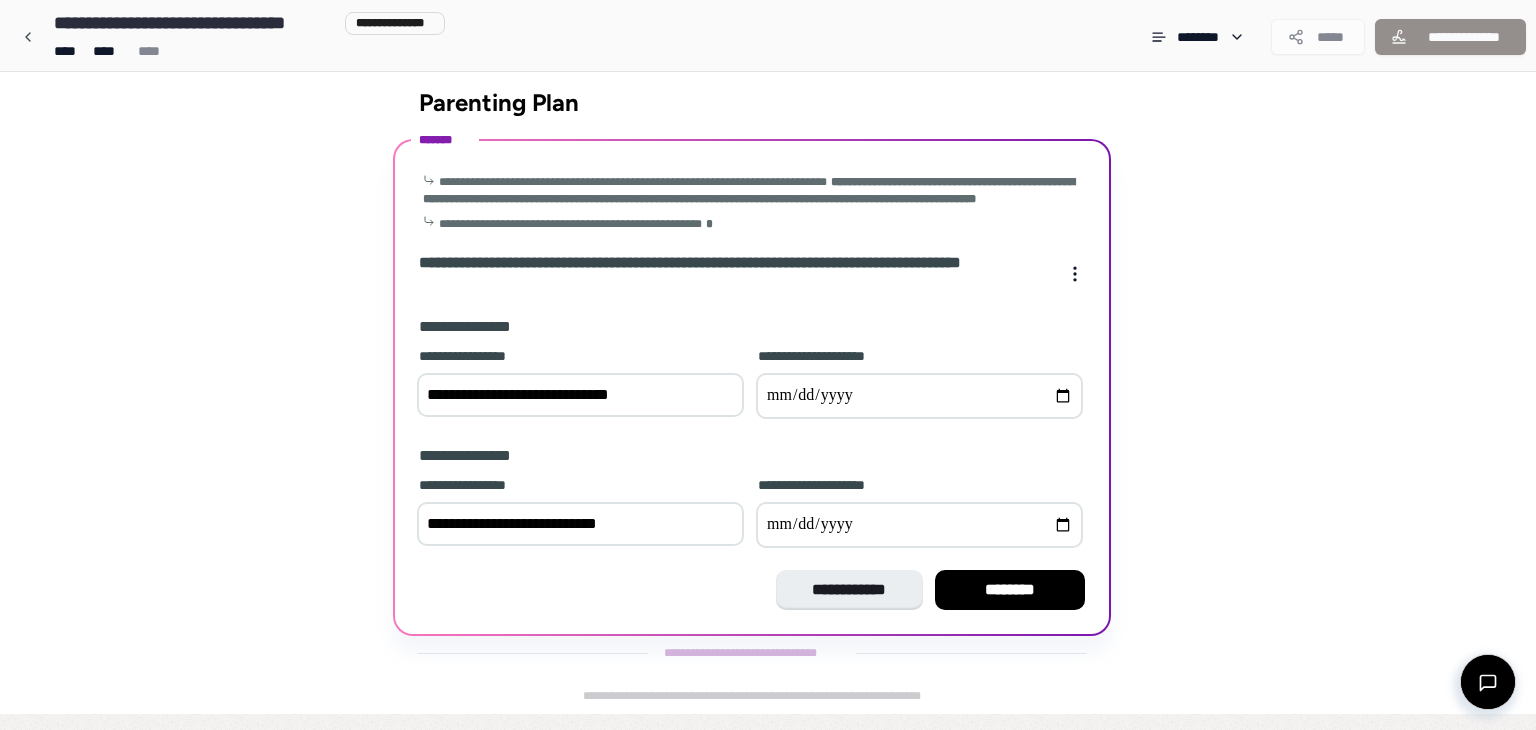 type on "**********" 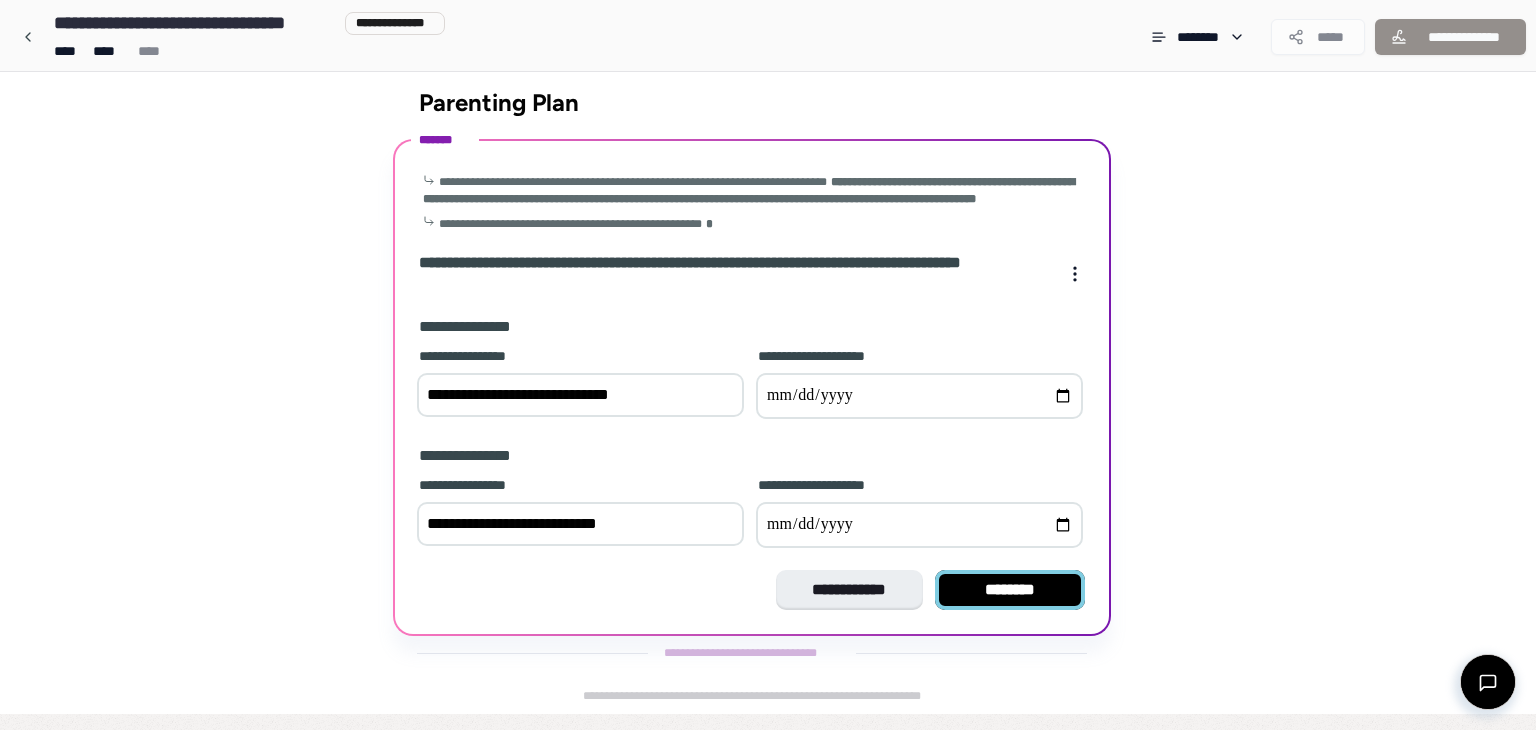 click on "********" at bounding box center (1010, 590) 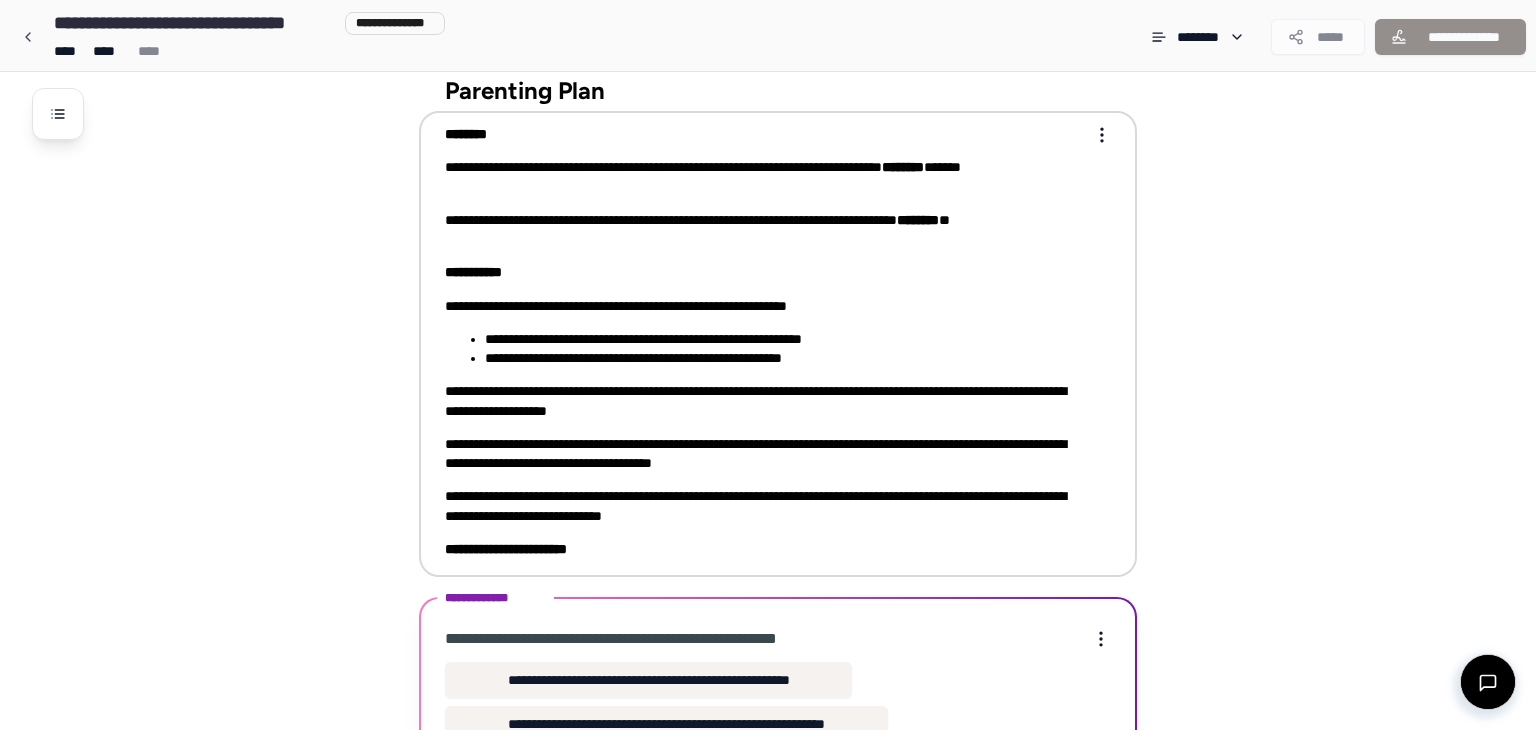 scroll, scrollTop: 187, scrollLeft: 0, axis: vertical 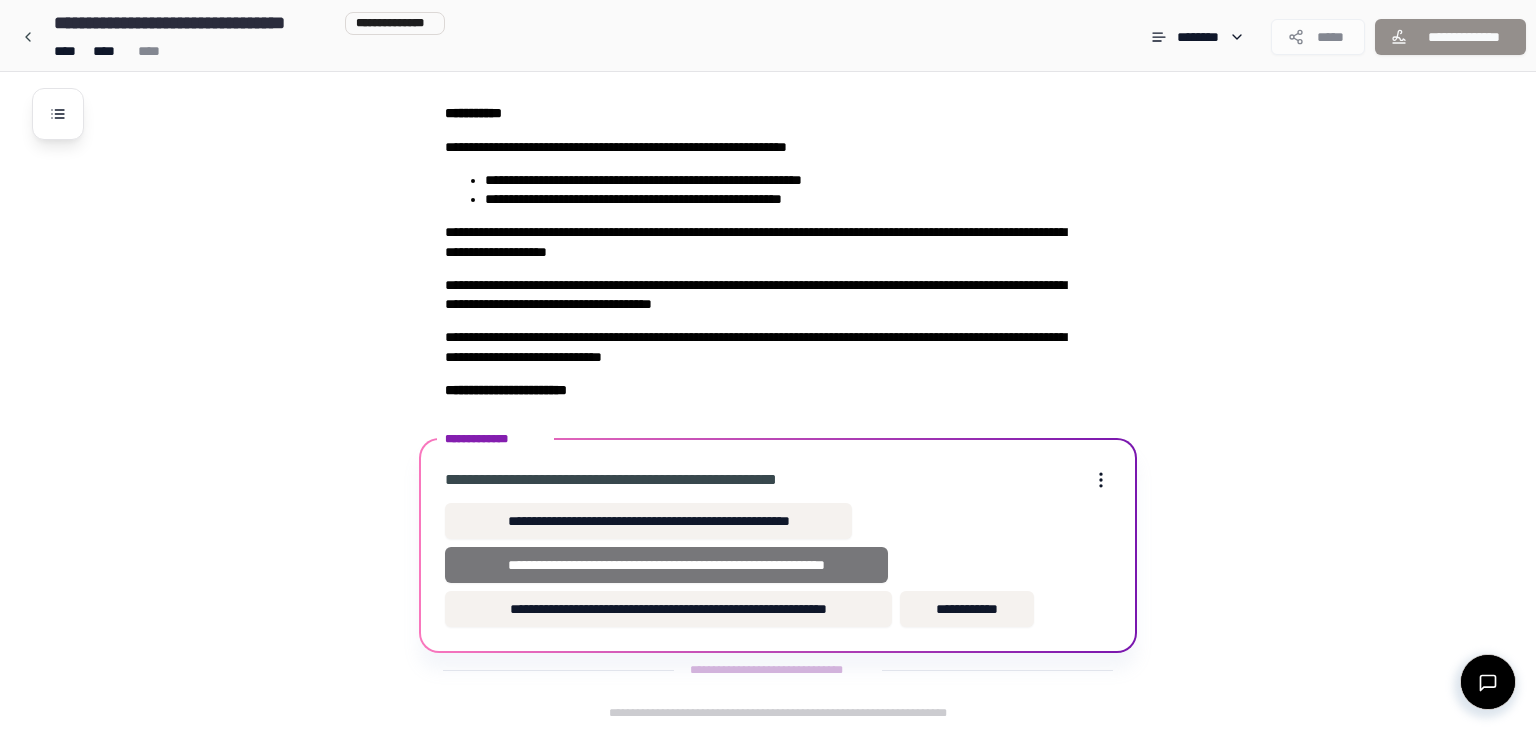 click on "**********" at bounding box center [666, 565] 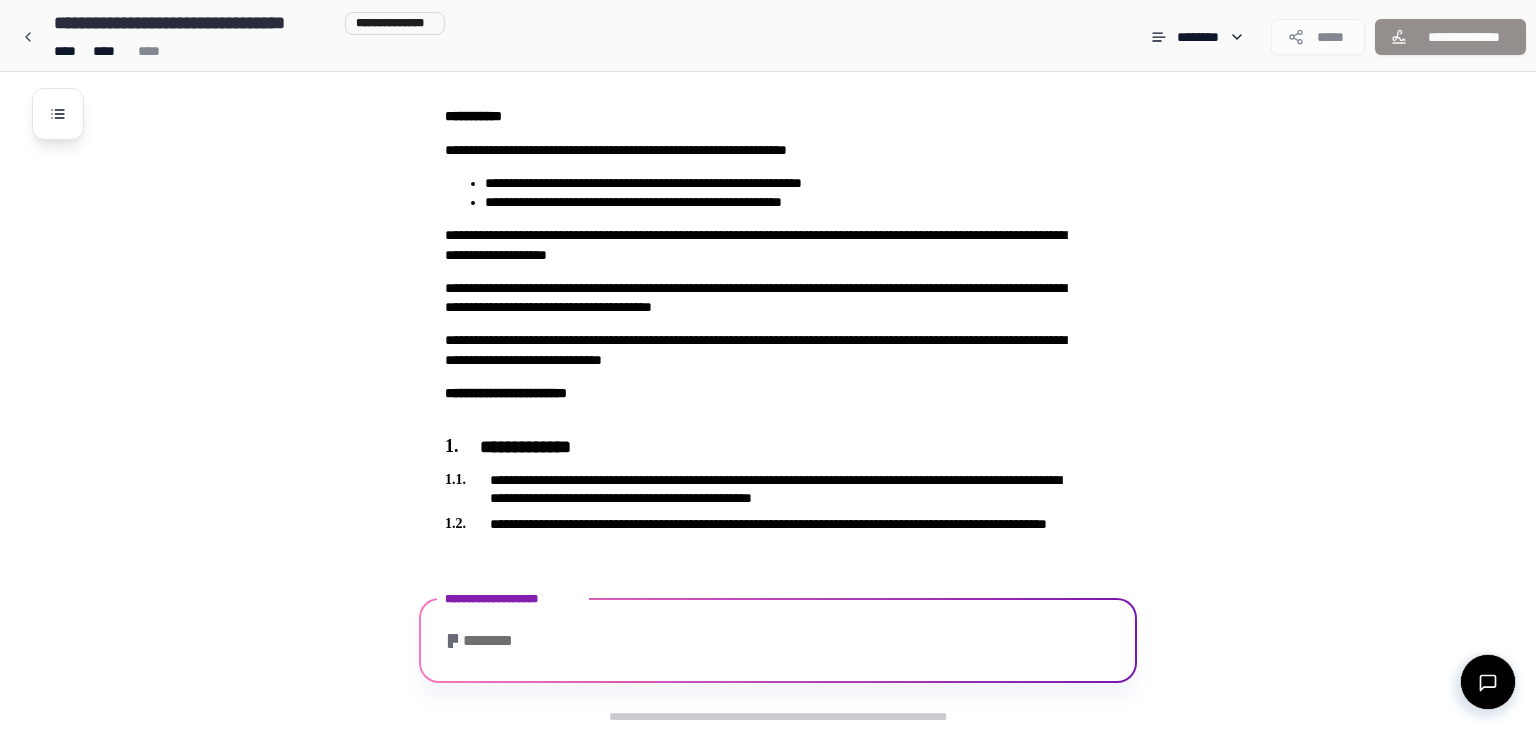 scroll, scrollTop: 299, scrollLeft: 0, axis: vertical 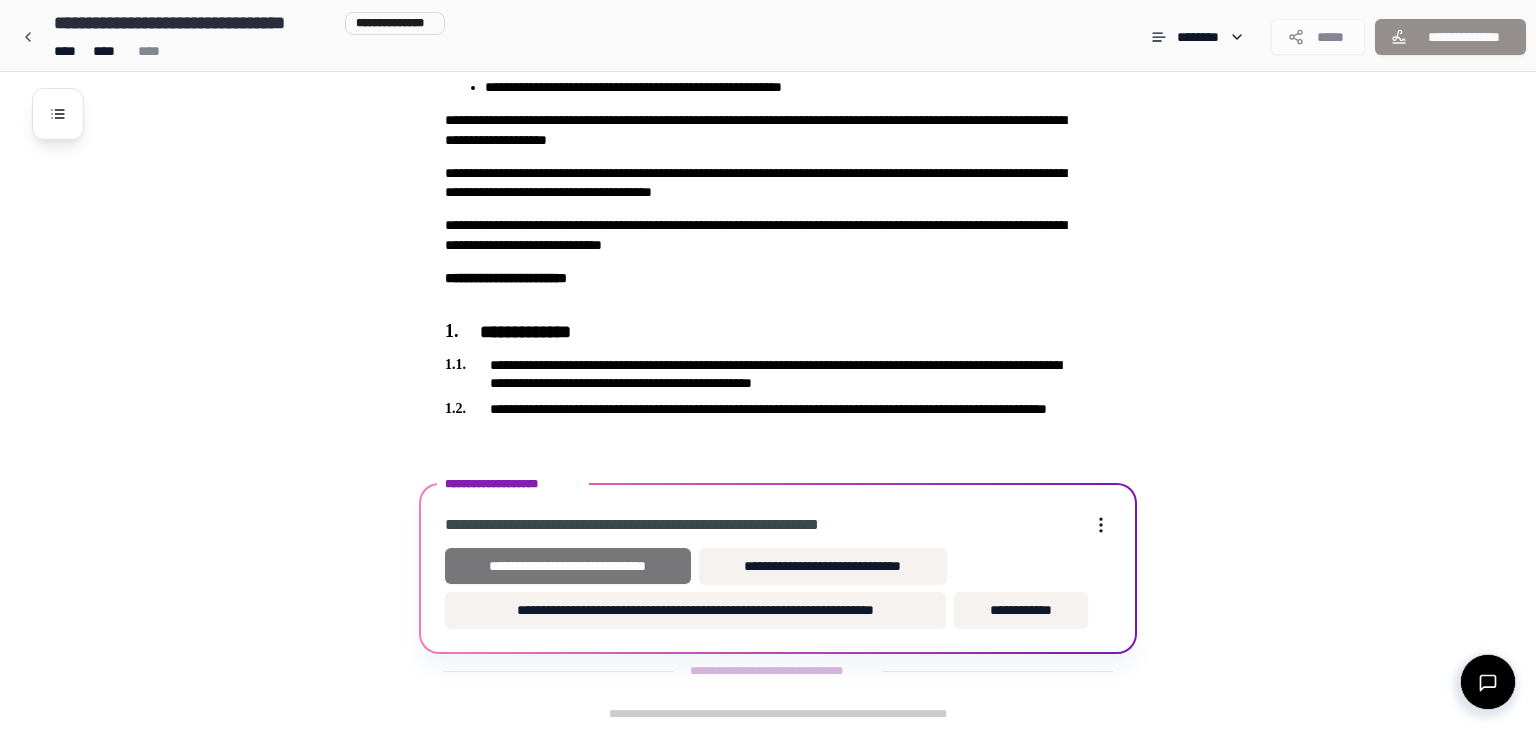 click on "**********" at bounding box center (568, 566) 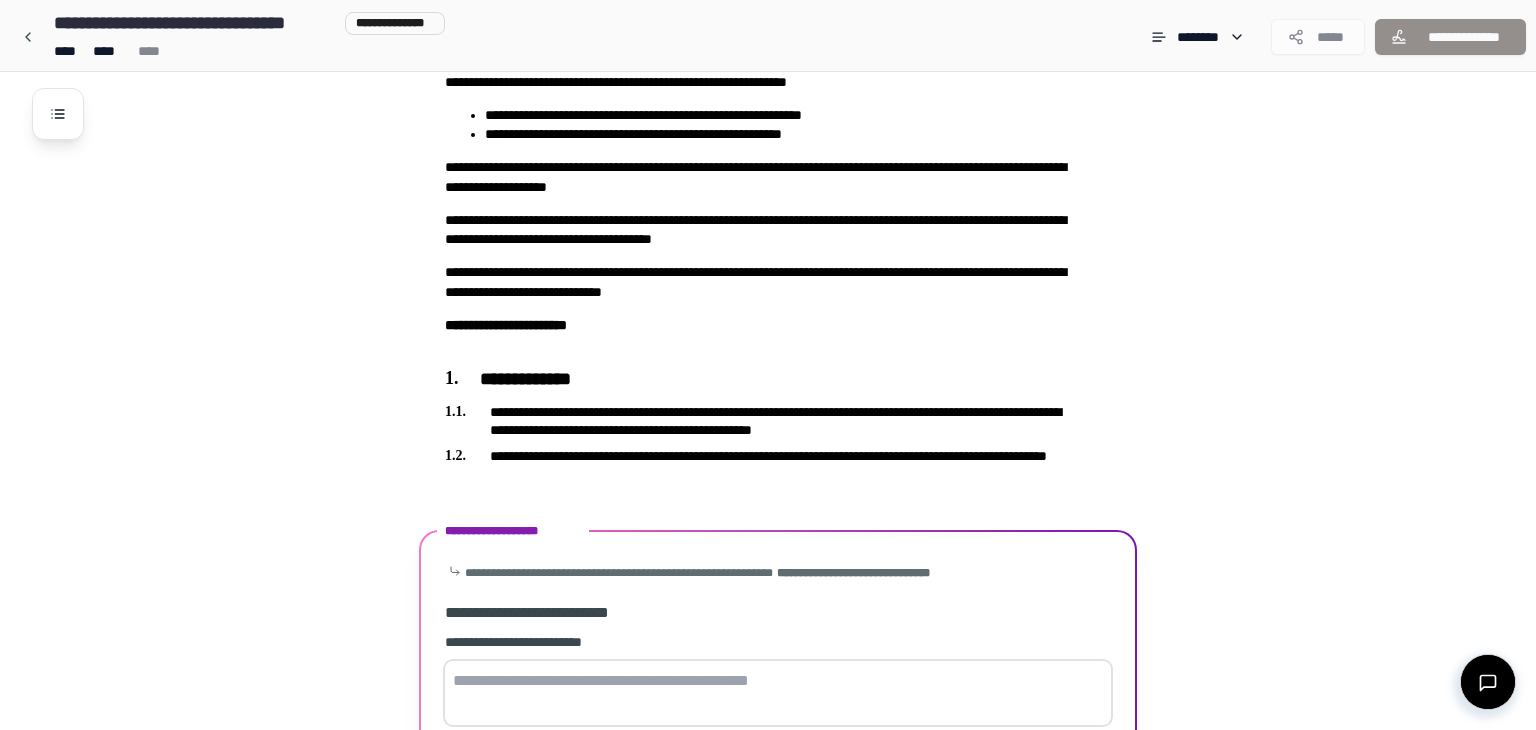 scroll, scrollTop: 623, scrollLeft: 0, axis: vertical 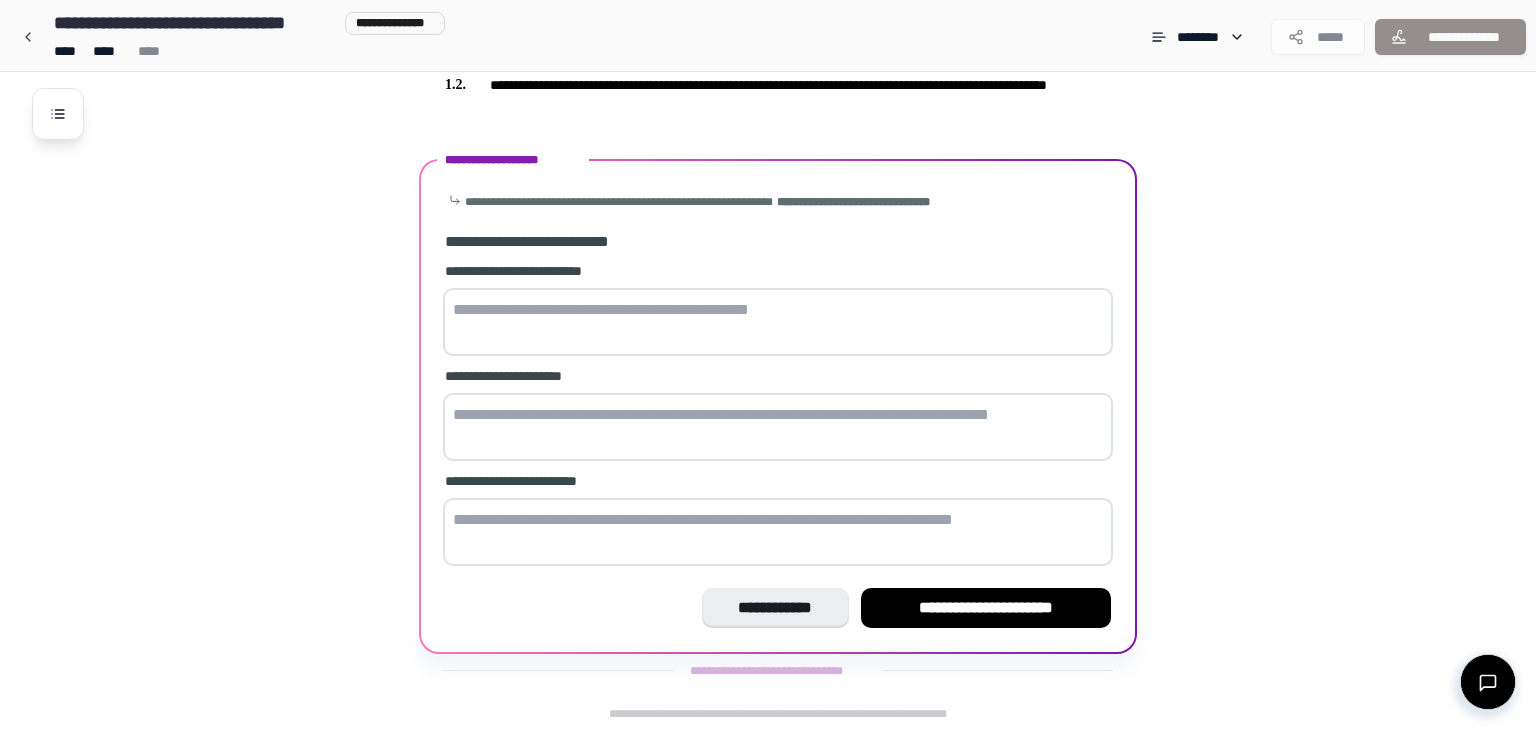 click at bounding box center [778, 322] 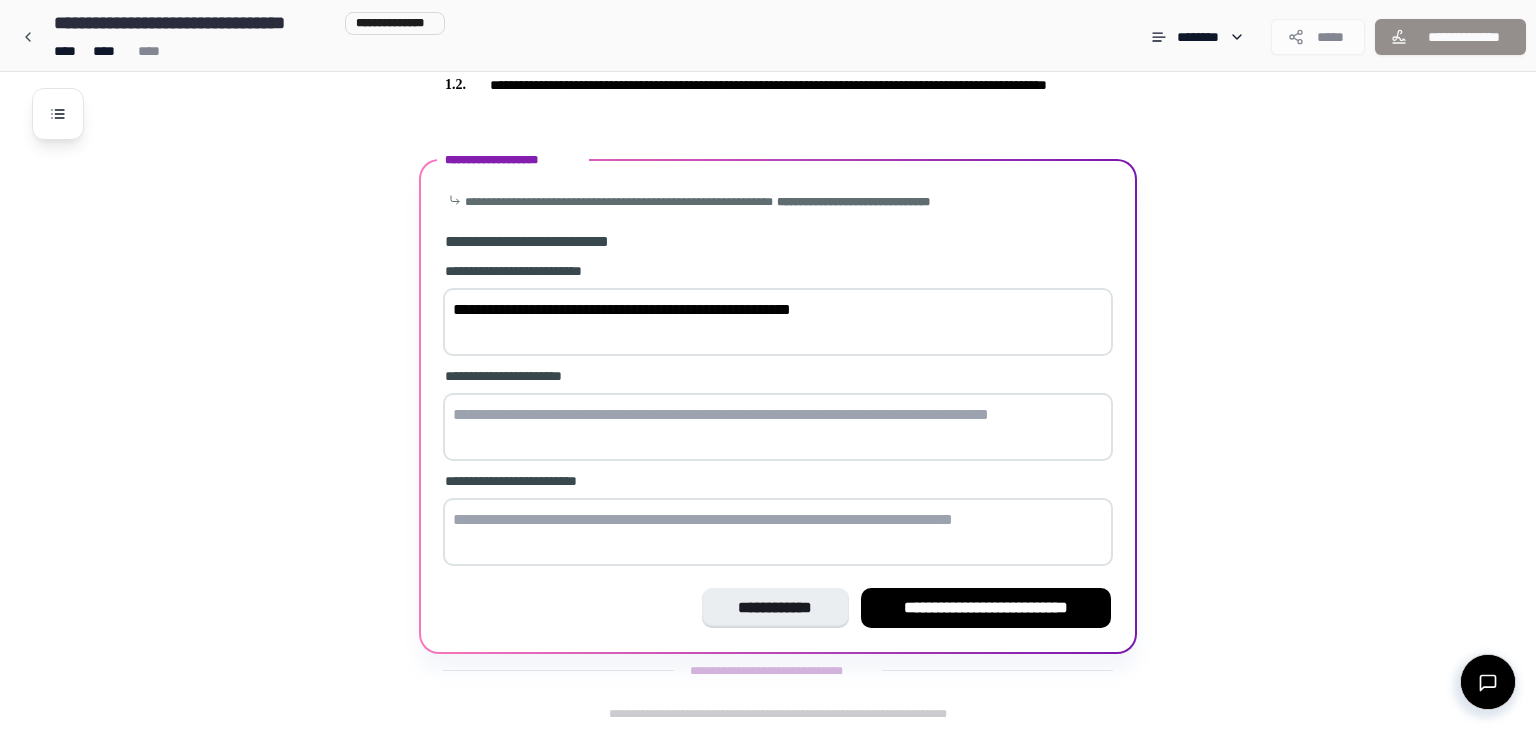 click on "**********" at bounding box center [778, 322] 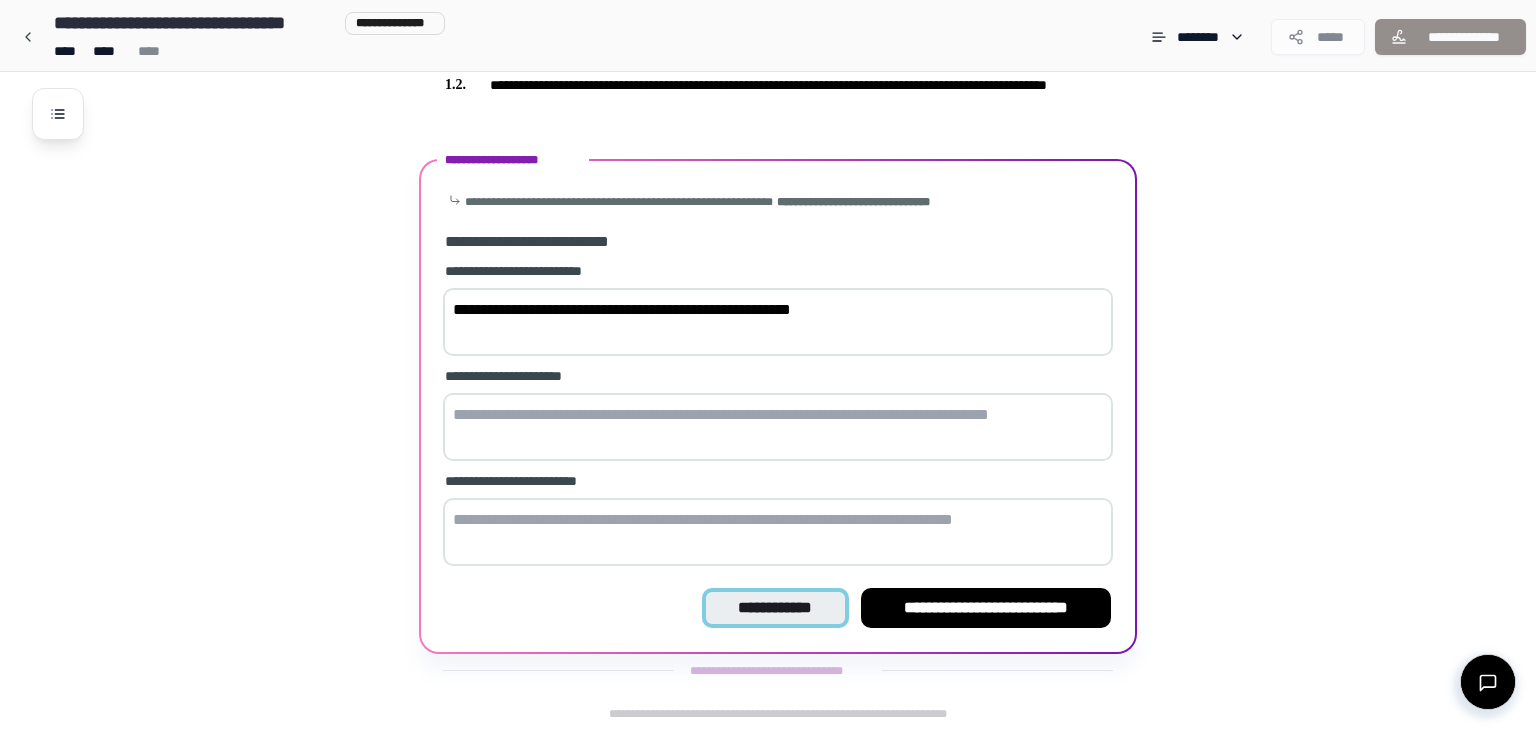 click on "**********" at bounding box center [775, 608] 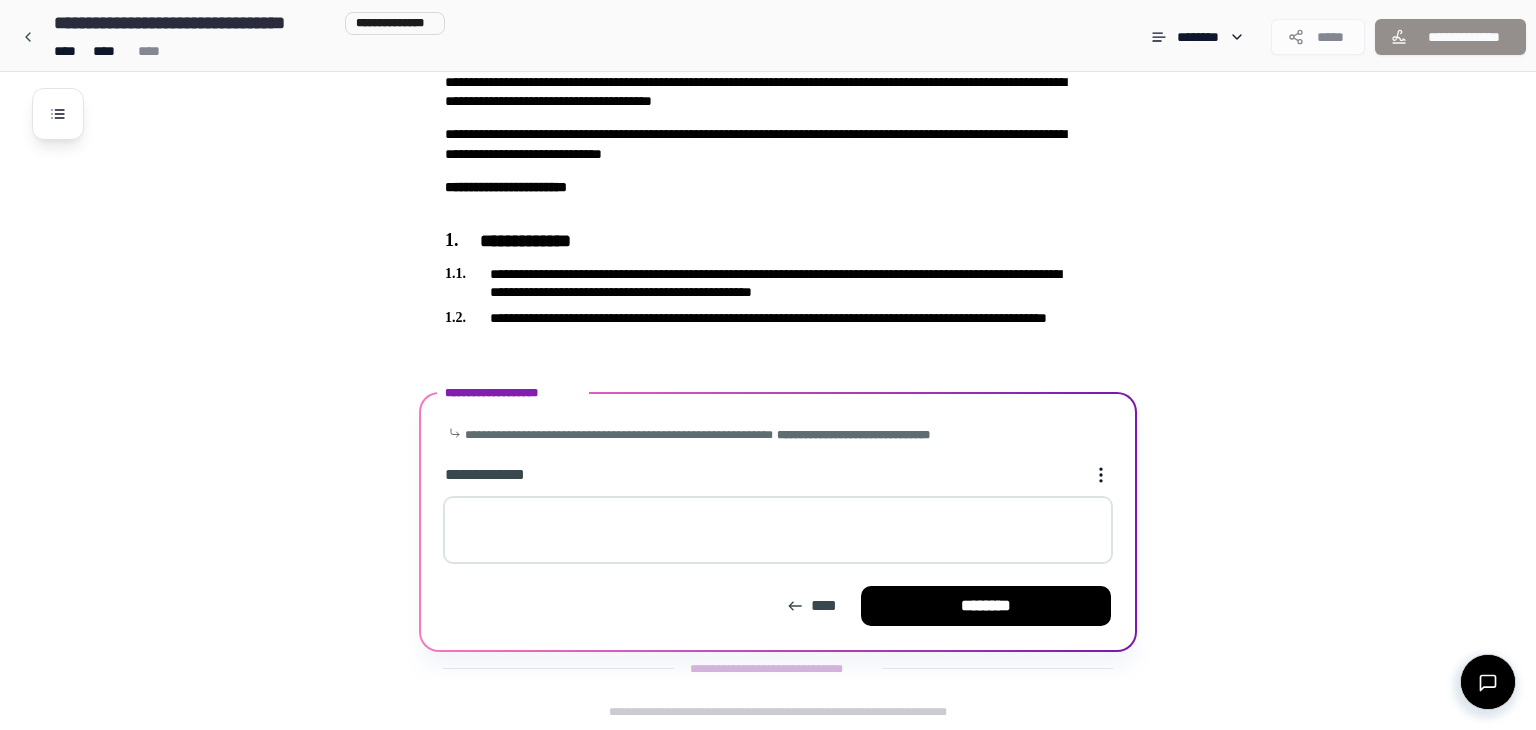 scroll, scrollTop: 388, scrollLeft: 0, axis: vertical 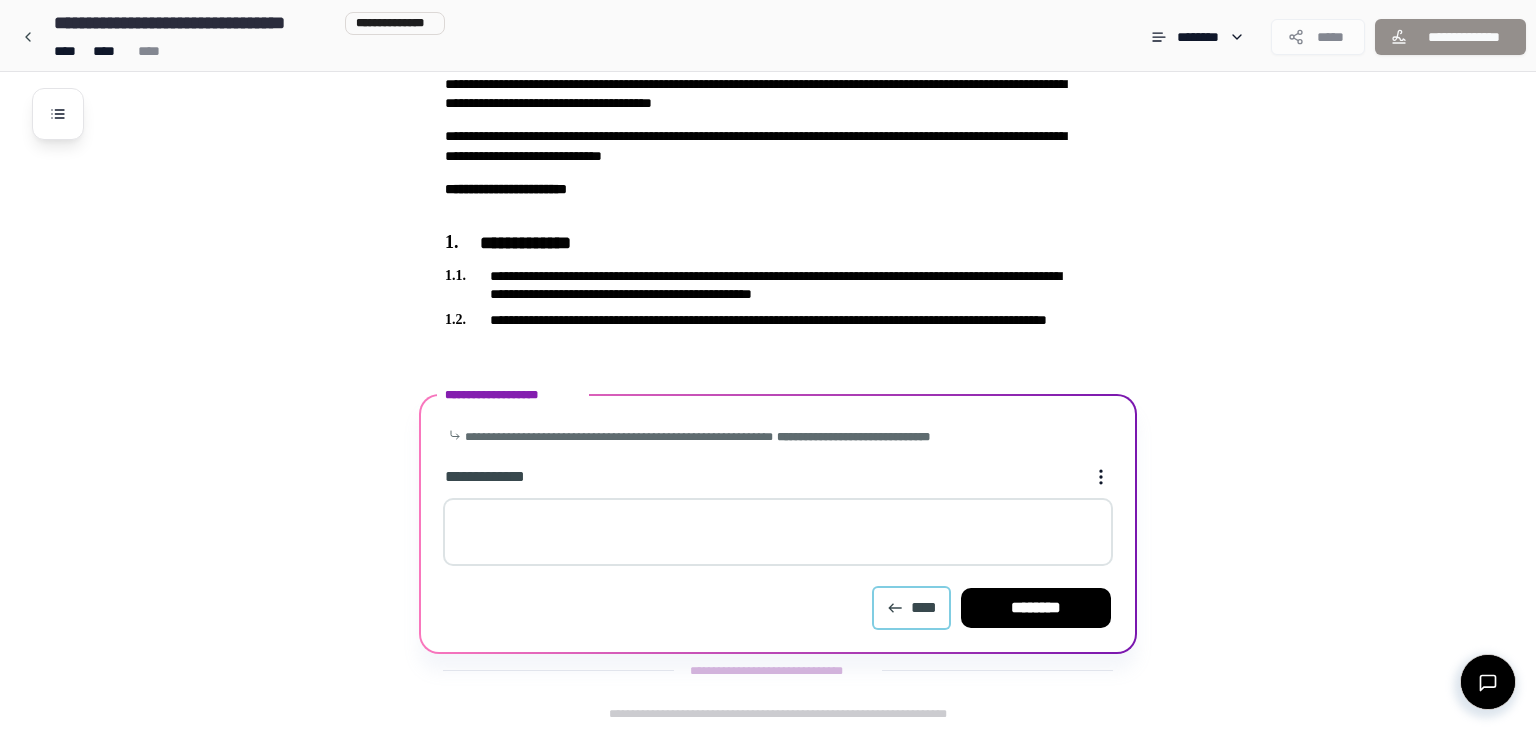 click on "****" at bounding box center [911, 608] 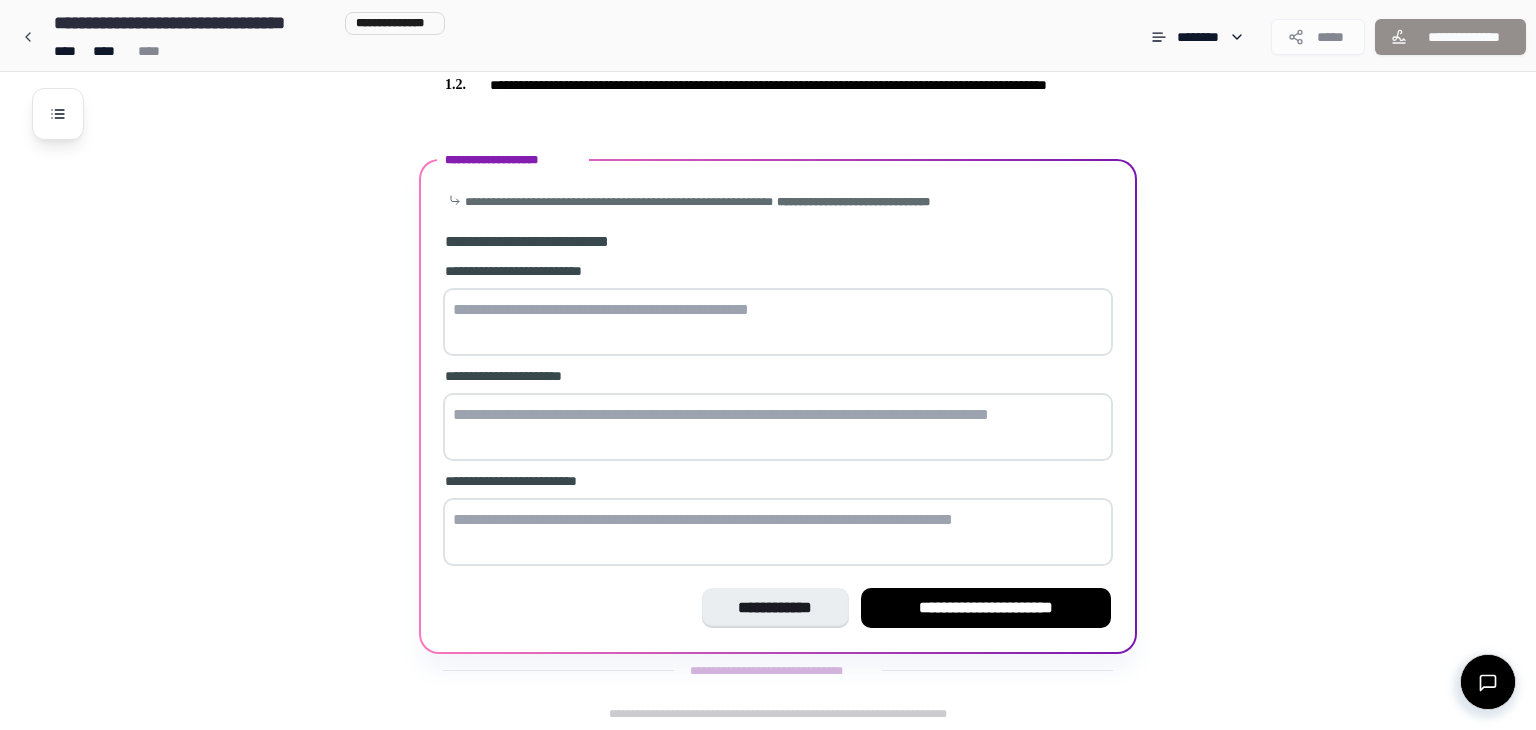 click at bounding box center (778, 322) 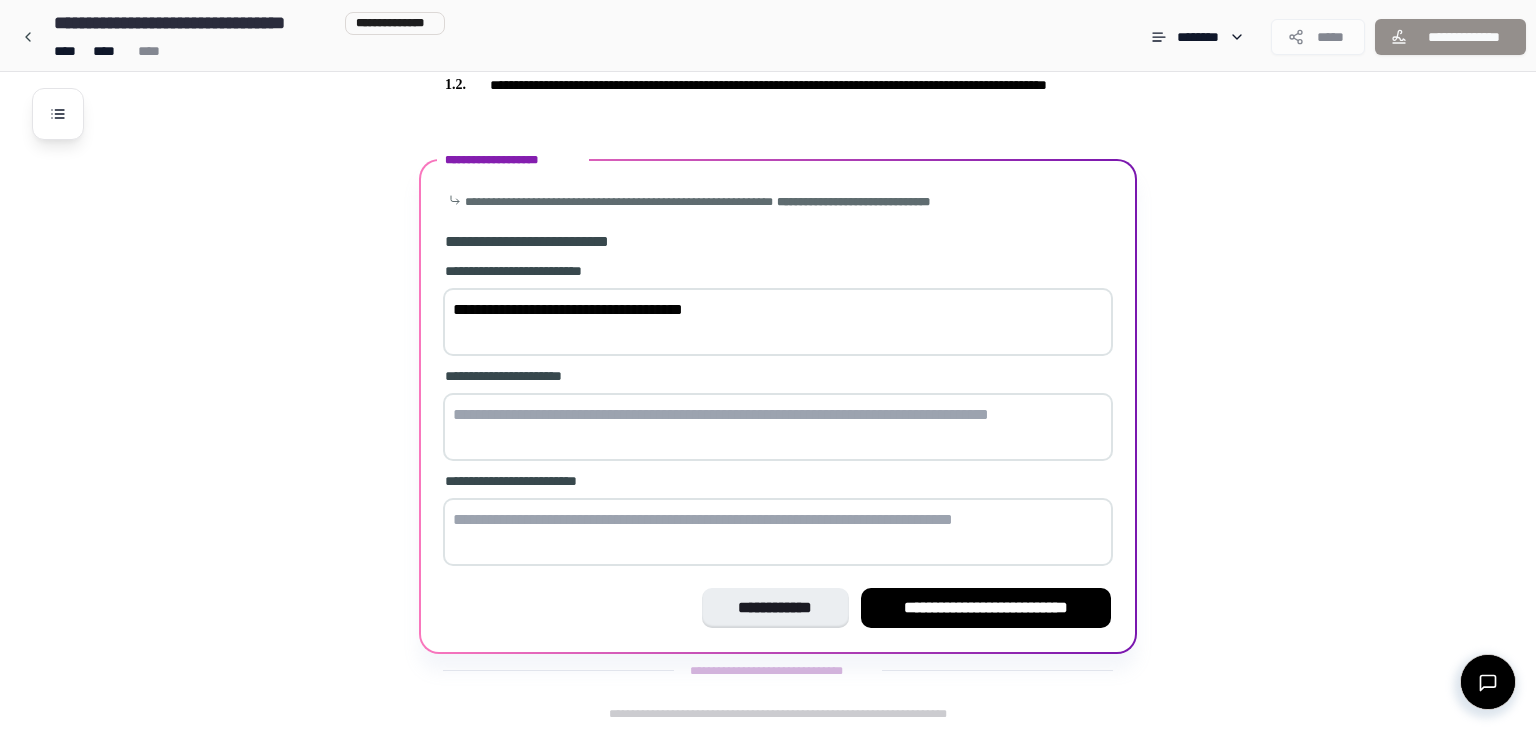 type on "**********" 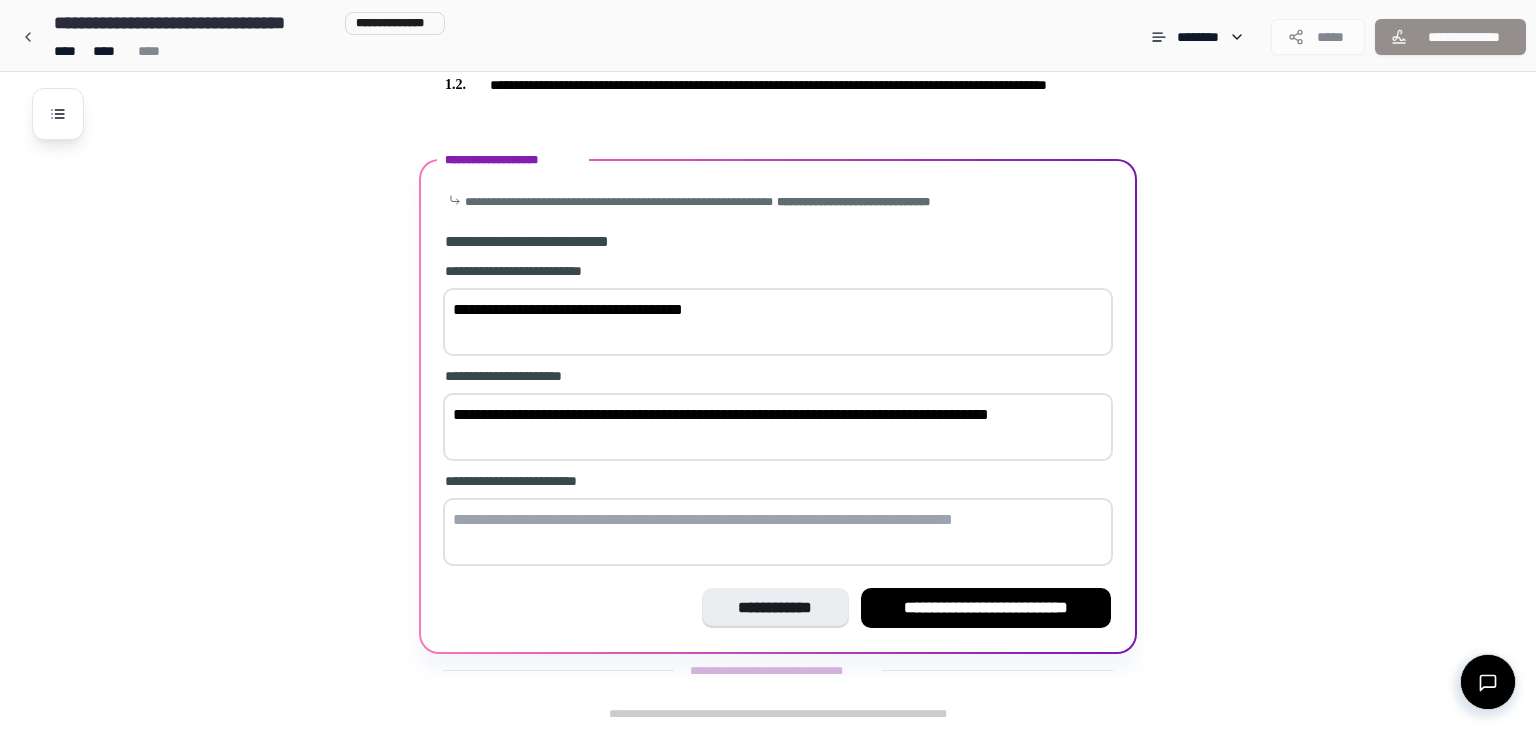 type on "**********" 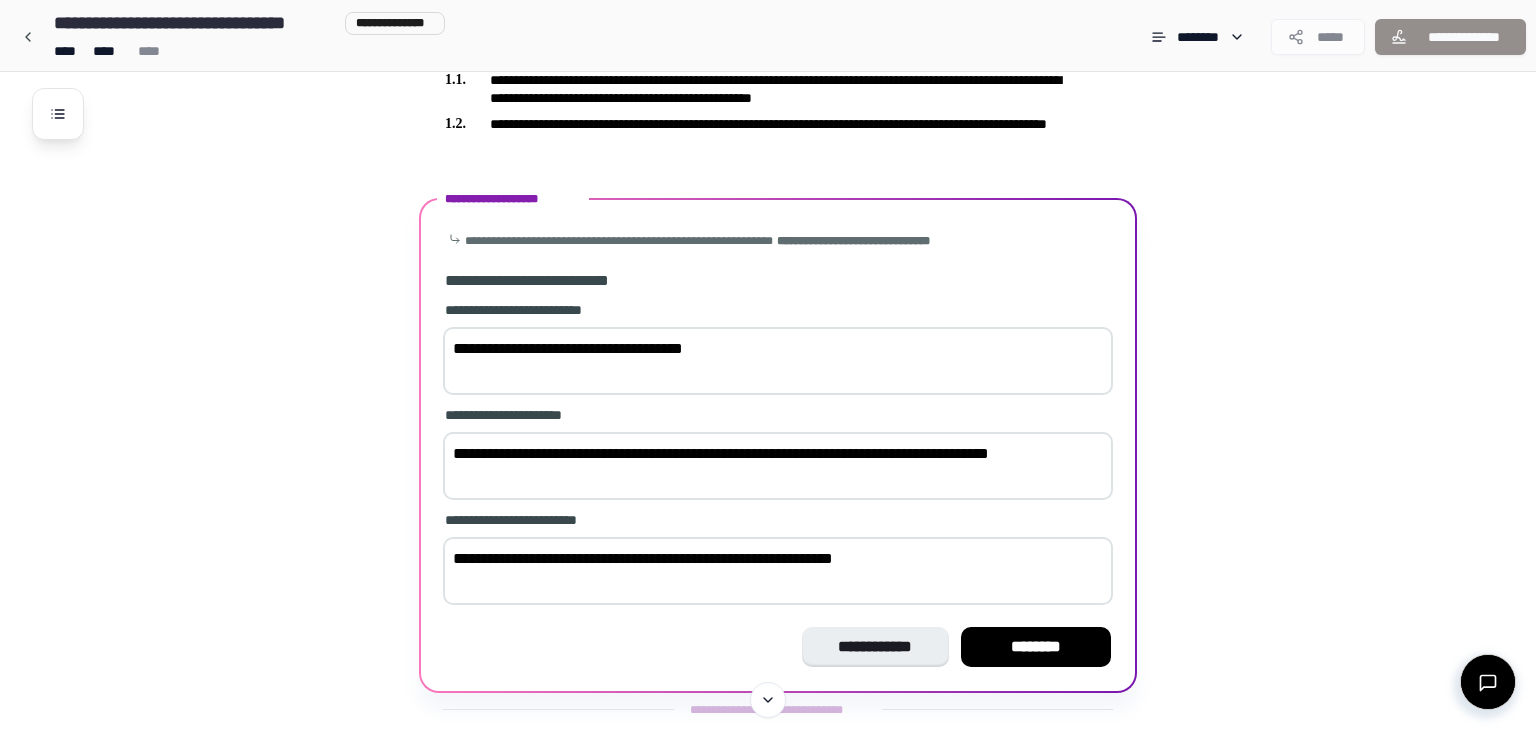 scroll, scrollTop: 563, scrollLeft: 0, axis: vertical 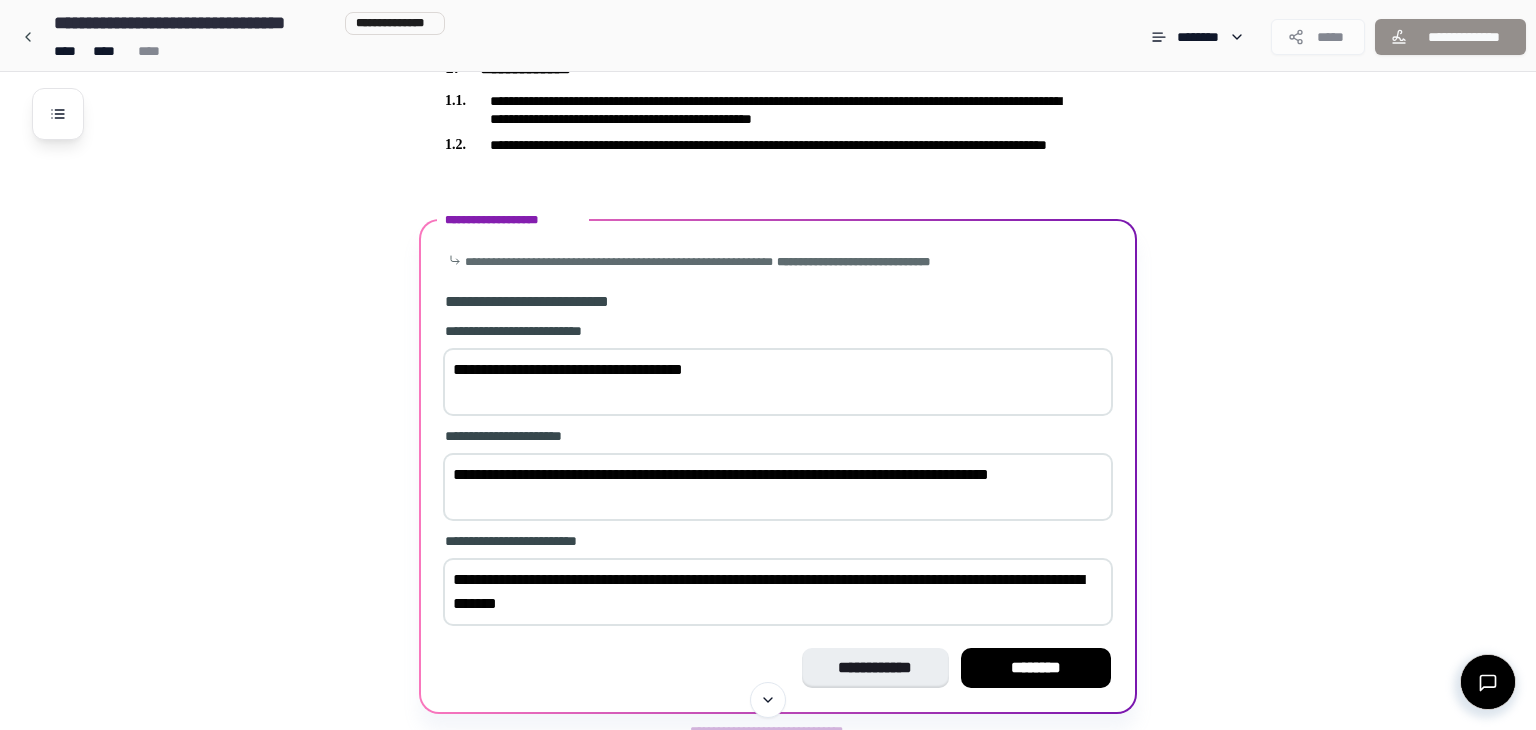 type on "**********" 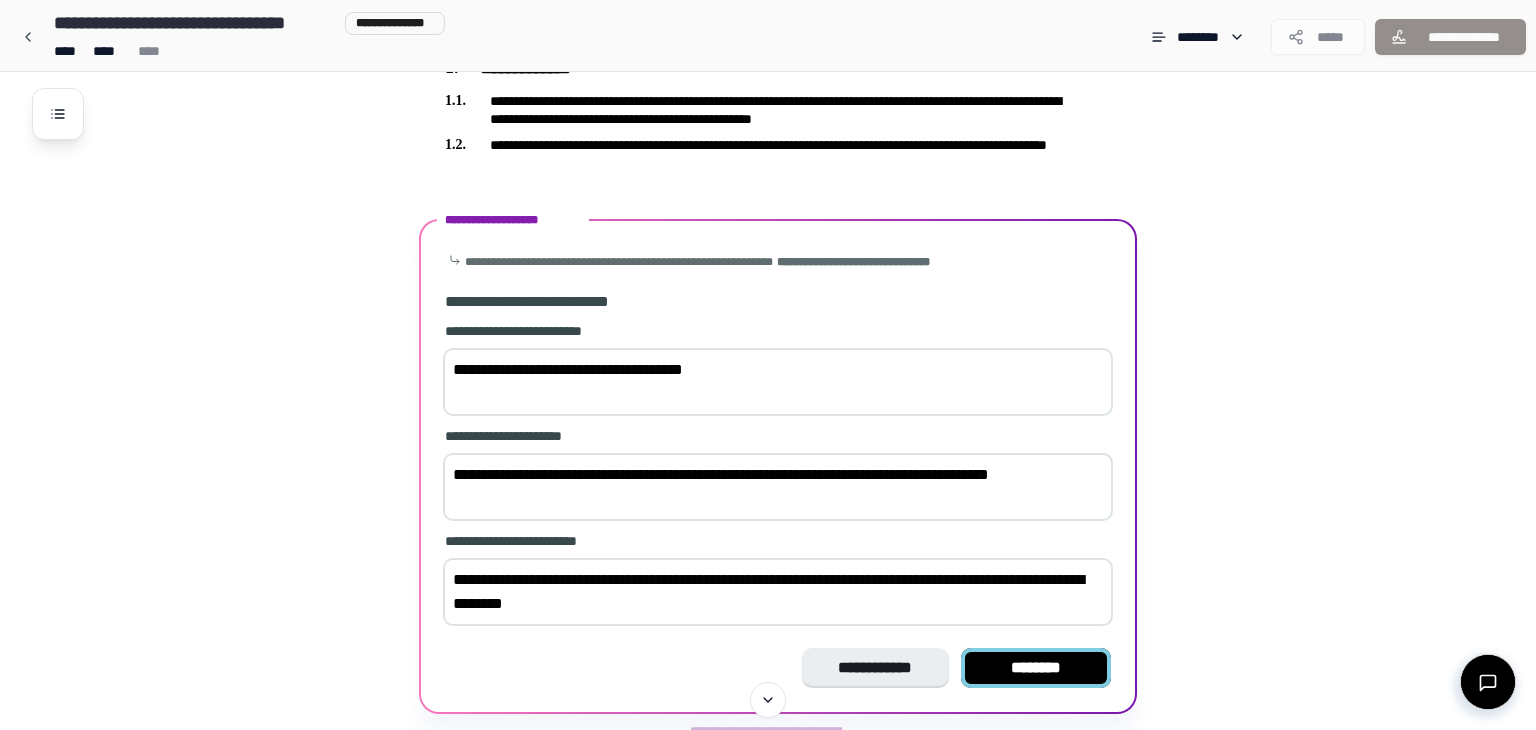 click on "********" at bounding box center [1036, 668] 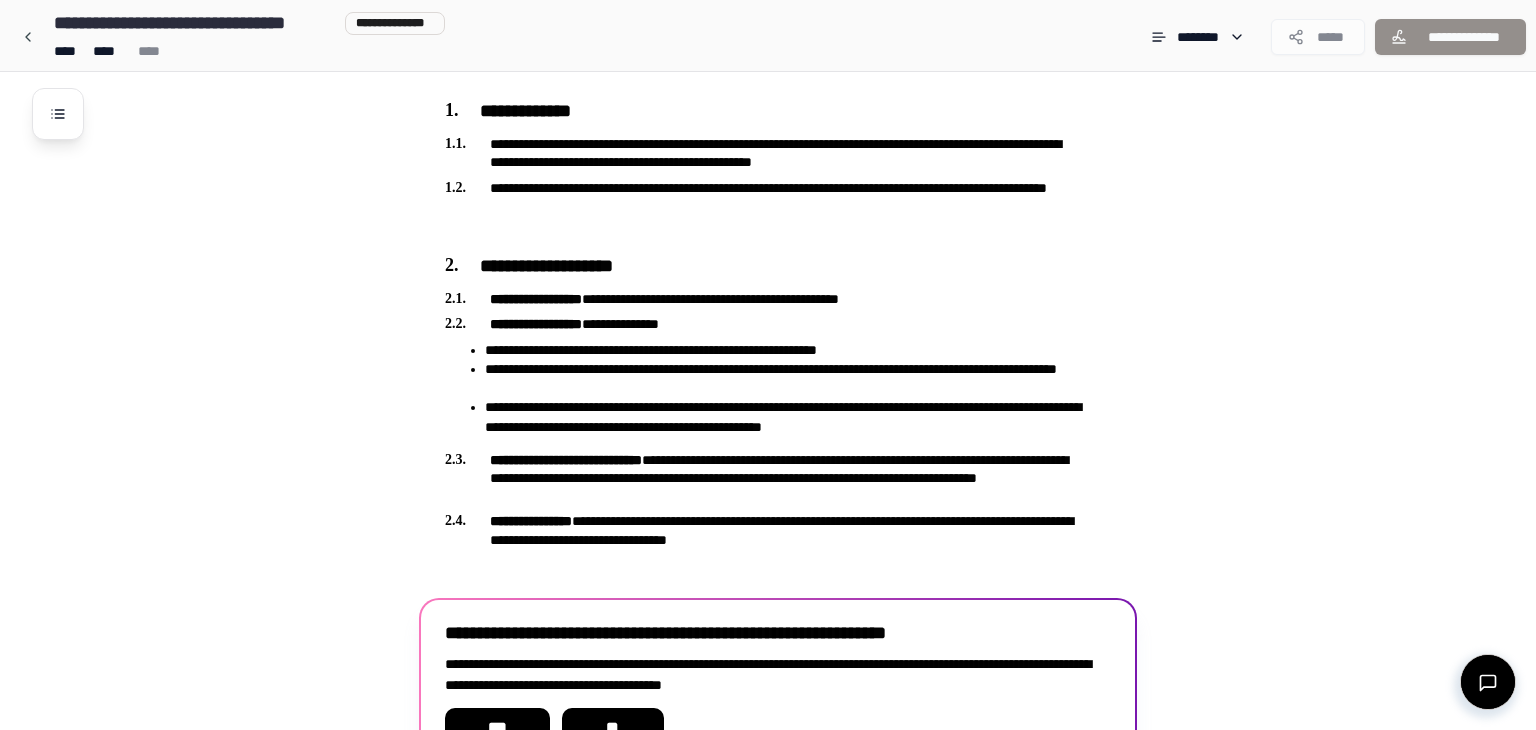 scroll, scrollTop: 639, scrollLeft: 0, axis: vertical 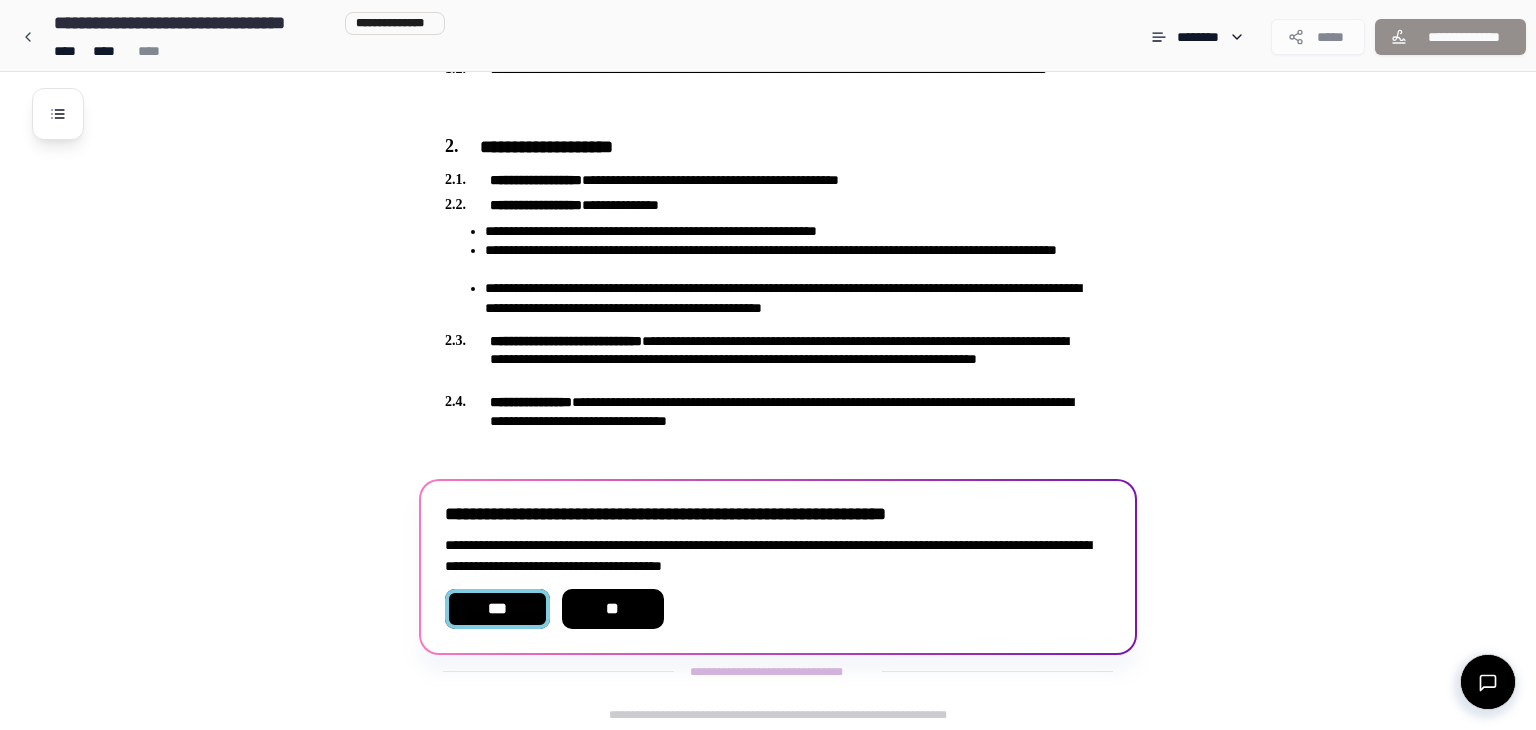 click on "***" at bounding box center [497, 609] 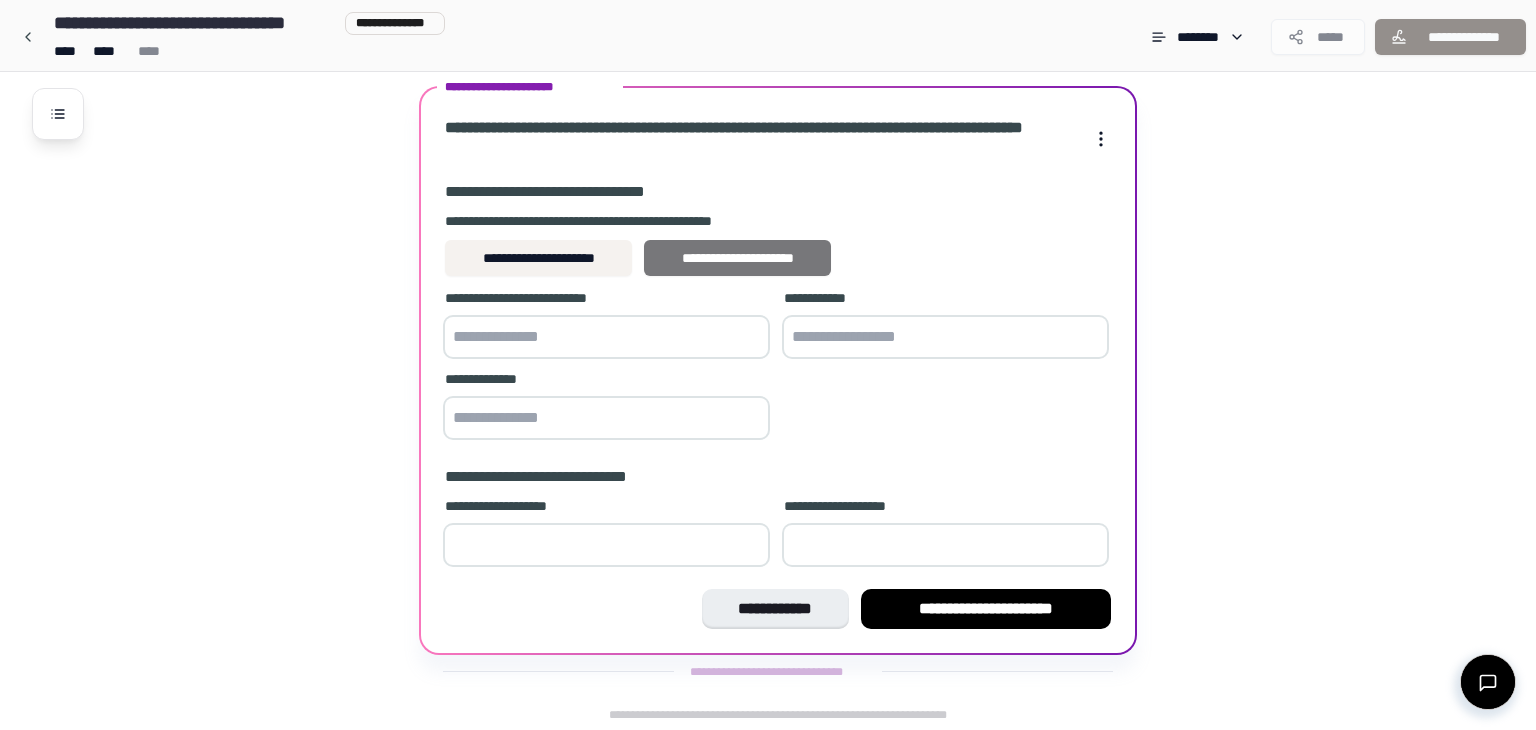 click on "**********" at bounding box center [737, 258] 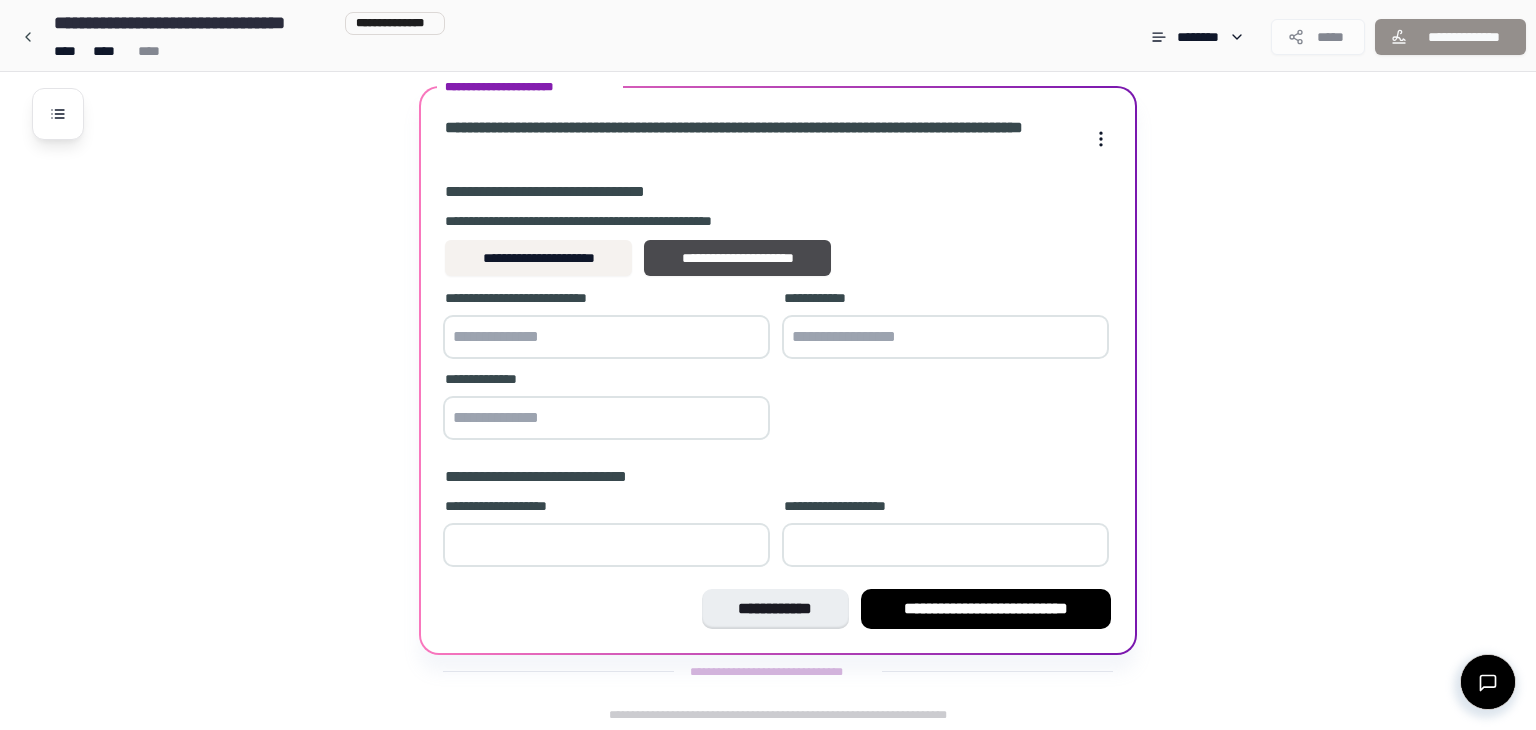 click at bounding box center (606, 337) 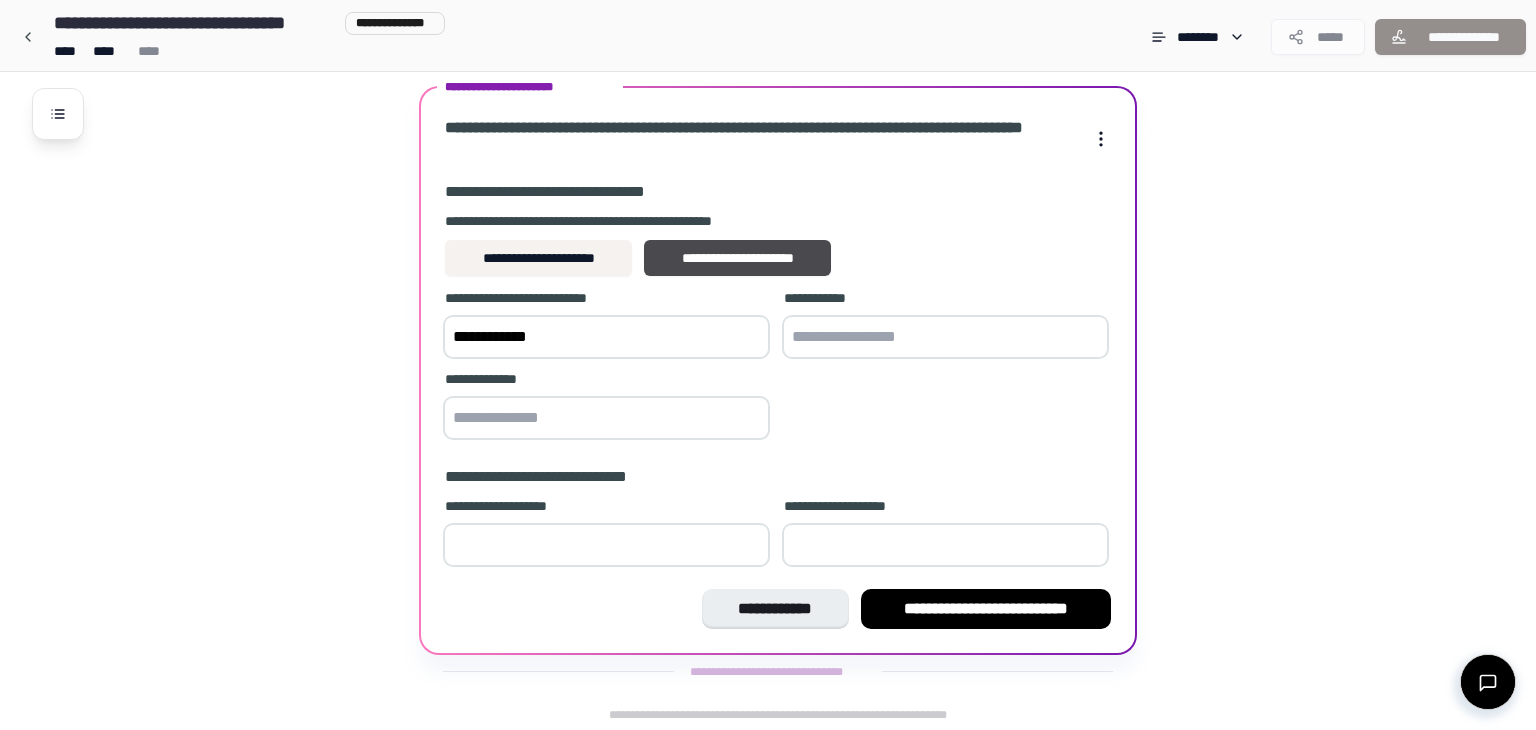 type on "**********" 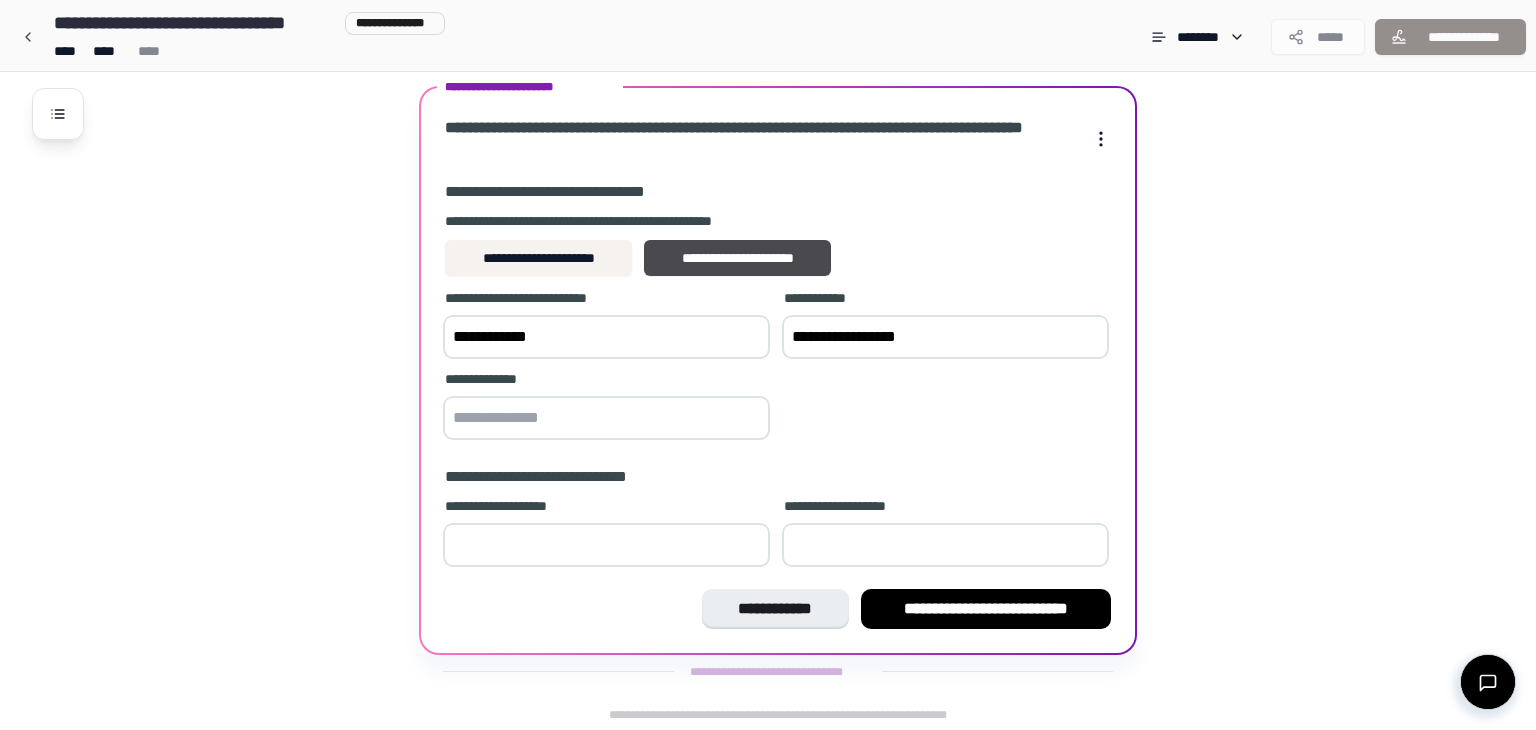 type on "**********" 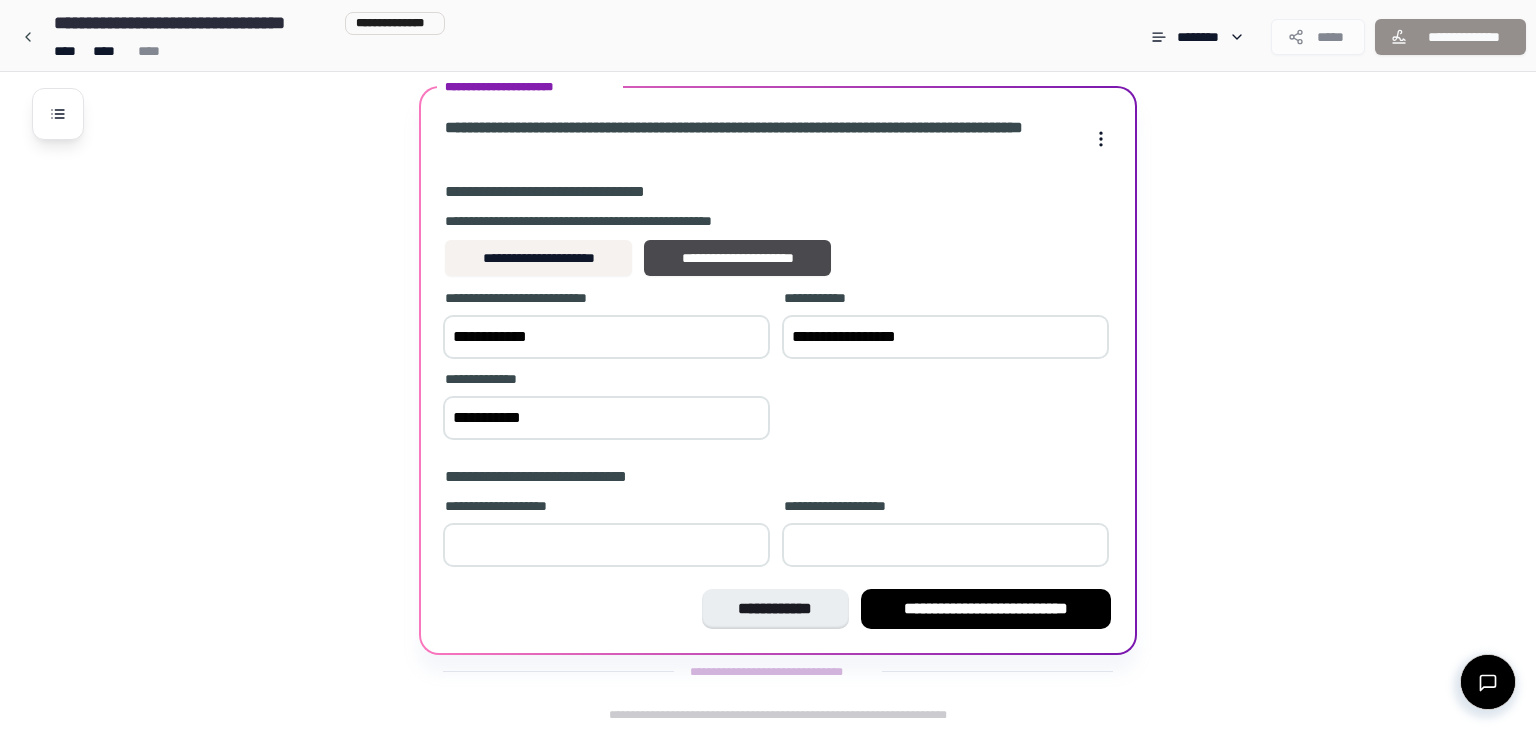 click on "**********" at bounding box center (606, 418) 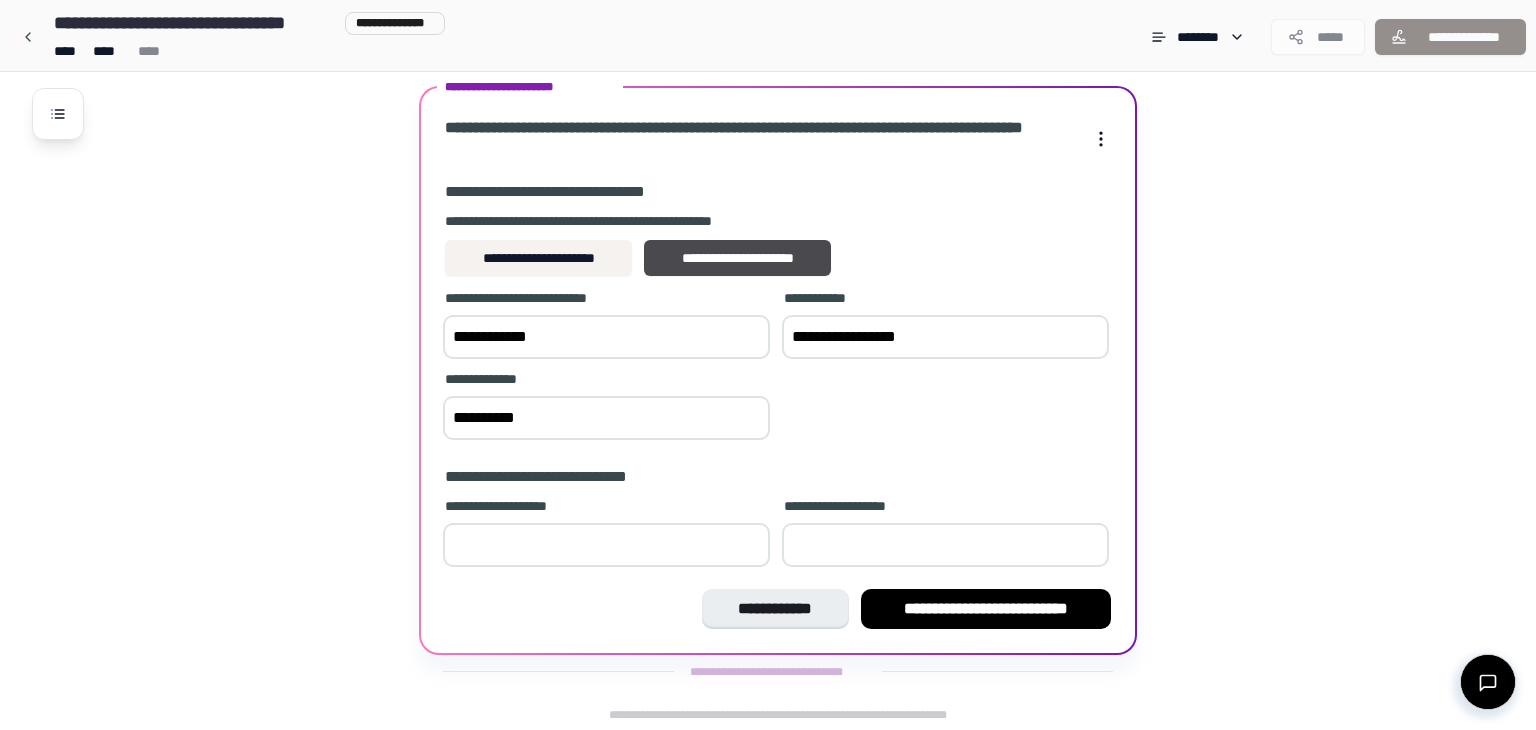 type on "**********" 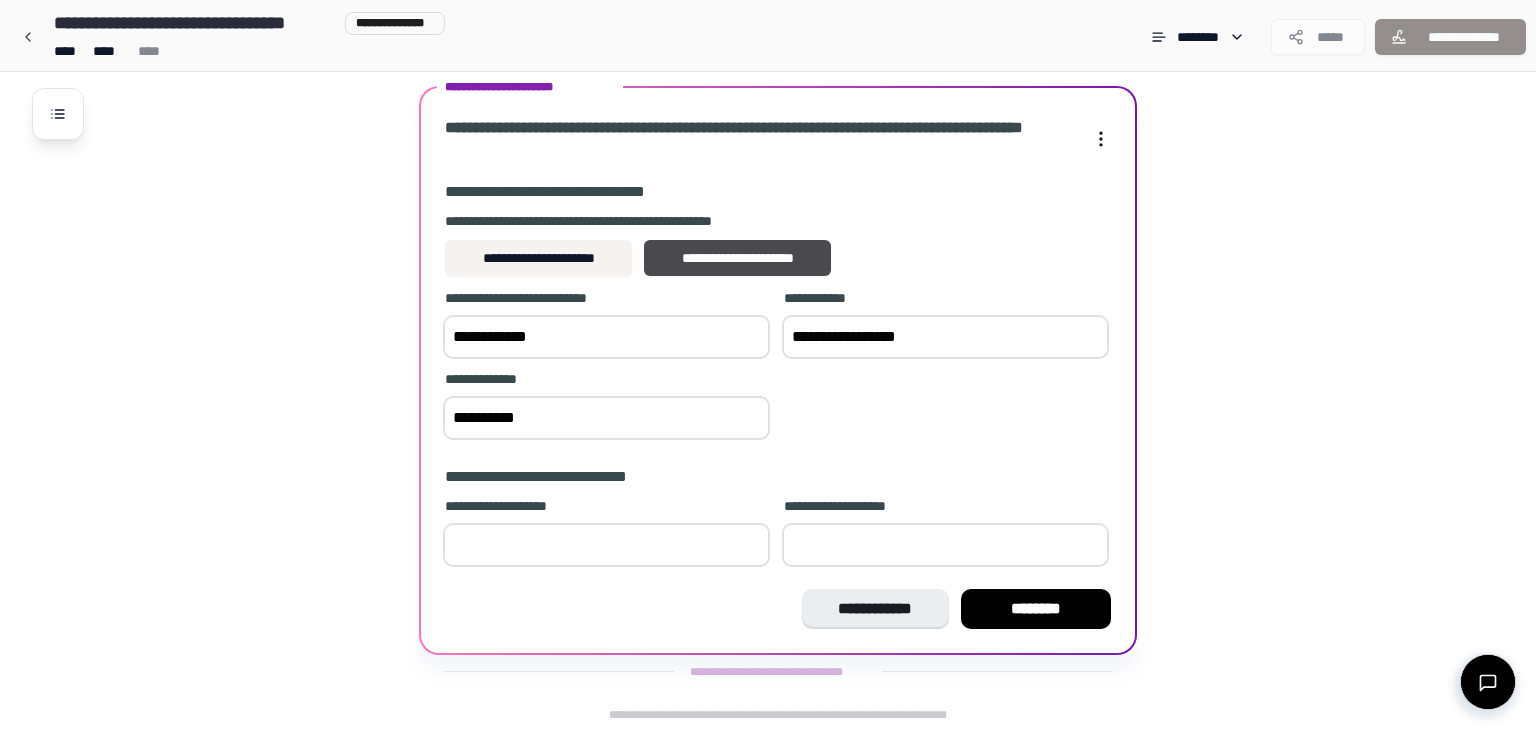 type on "**" 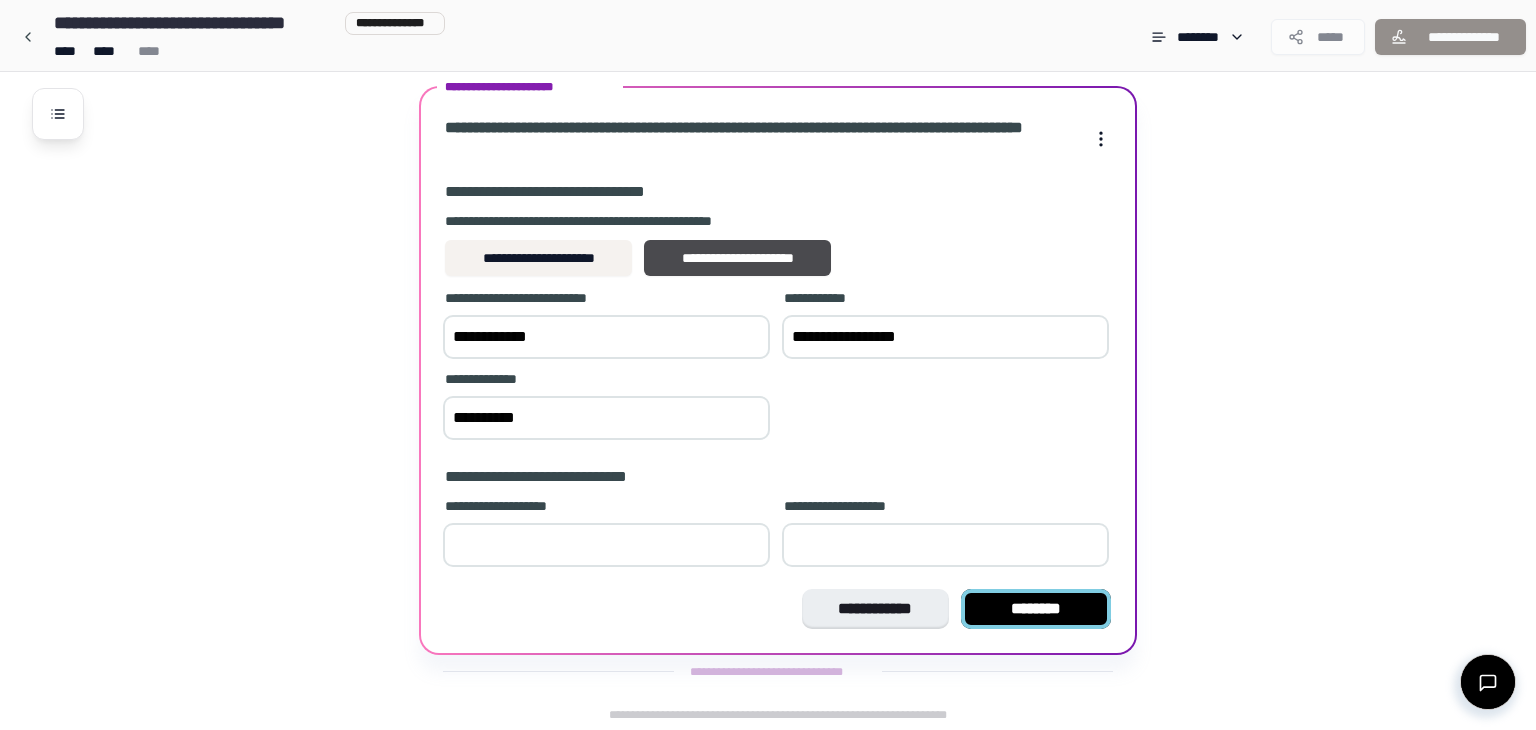 click on "********" at bounding box center (1036, 609) 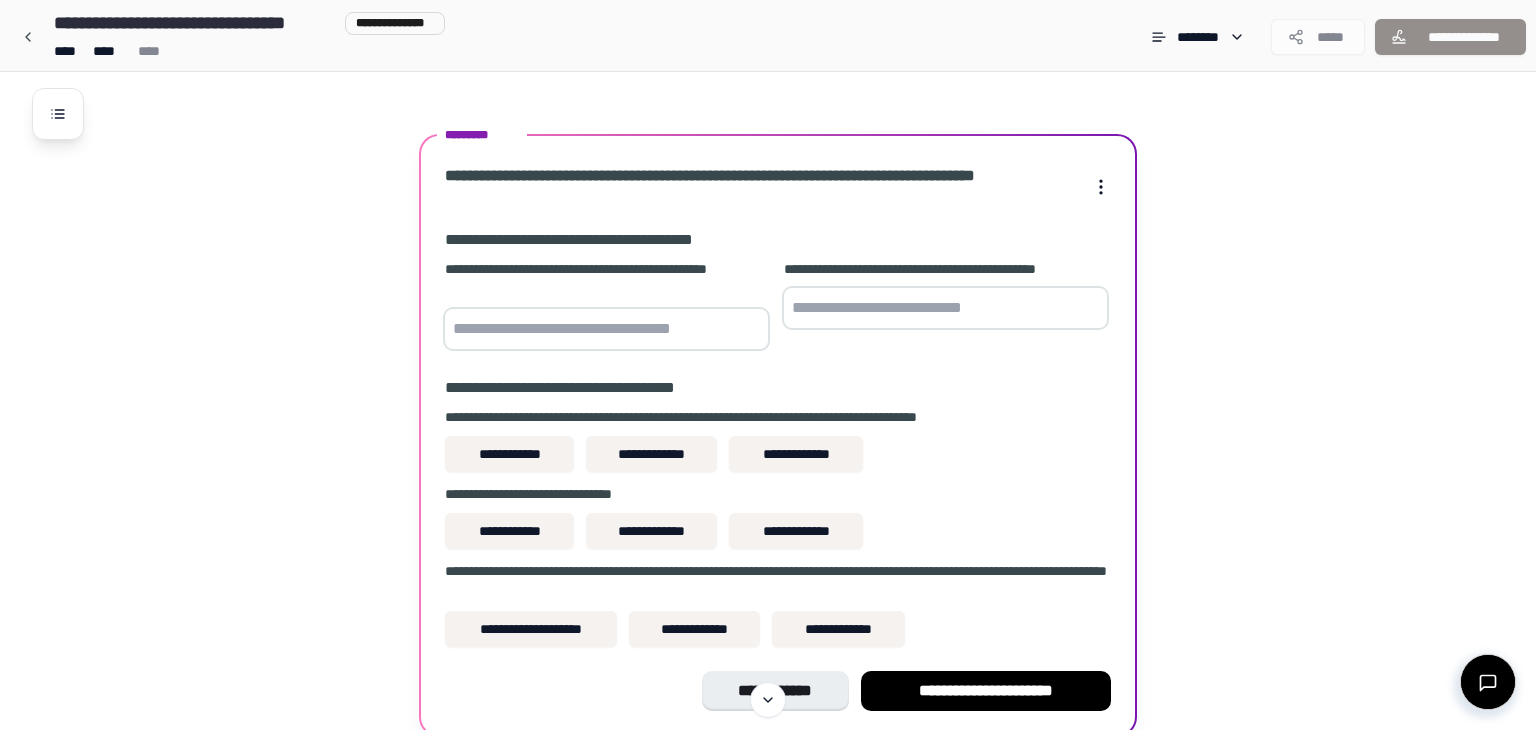 scroll, scrollTop: 1273, scrollLeft: 0, axis: vertical 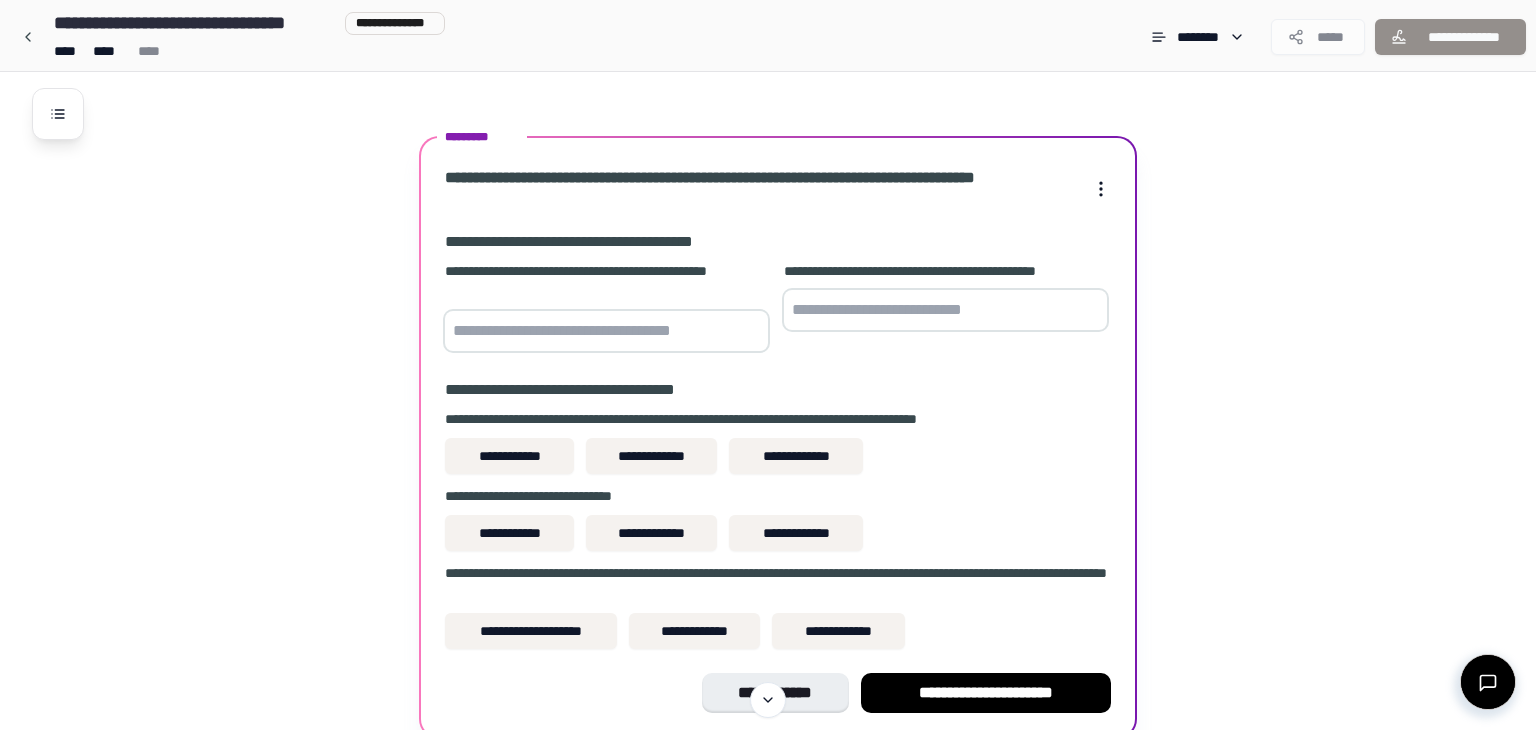 click at bounding box center [606, 331] 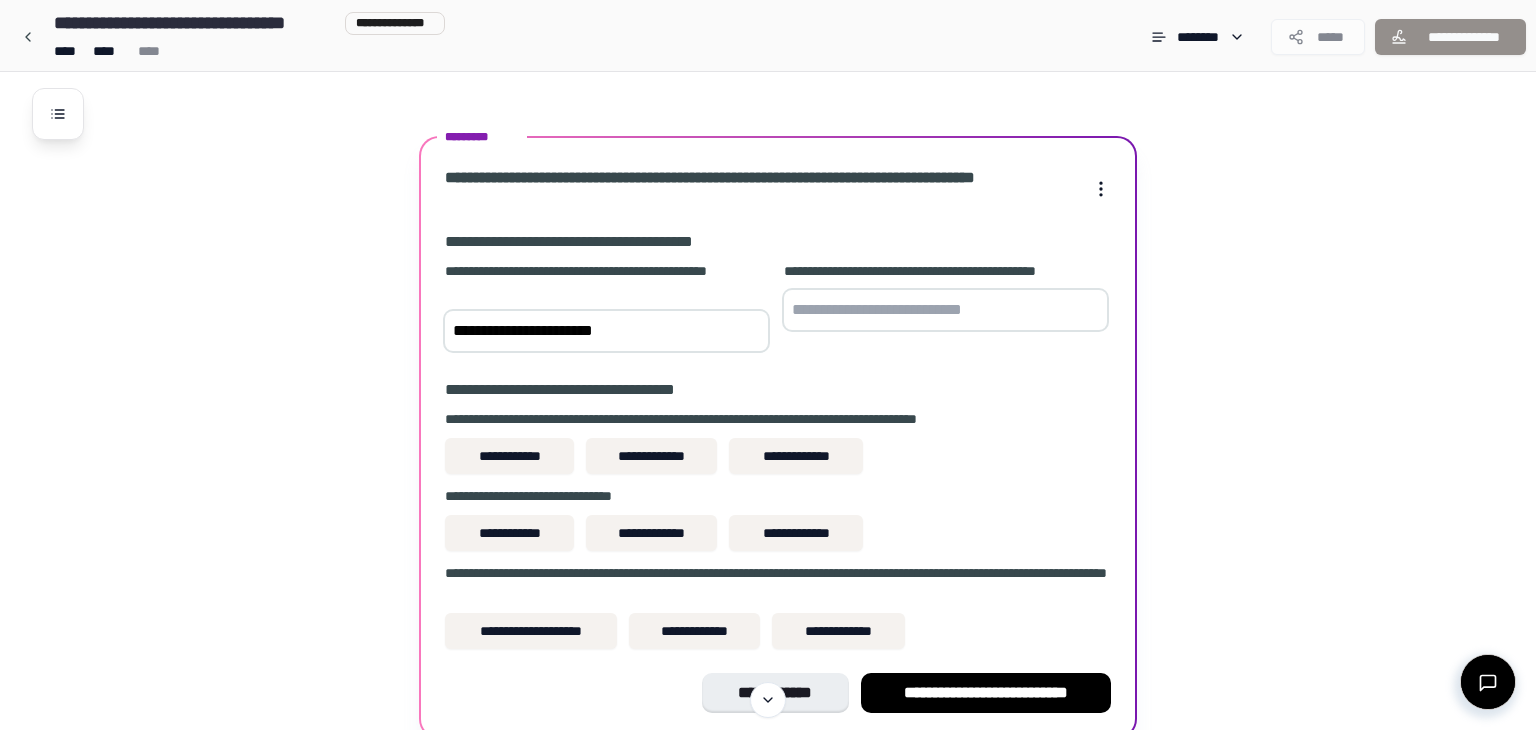 type on "**********" 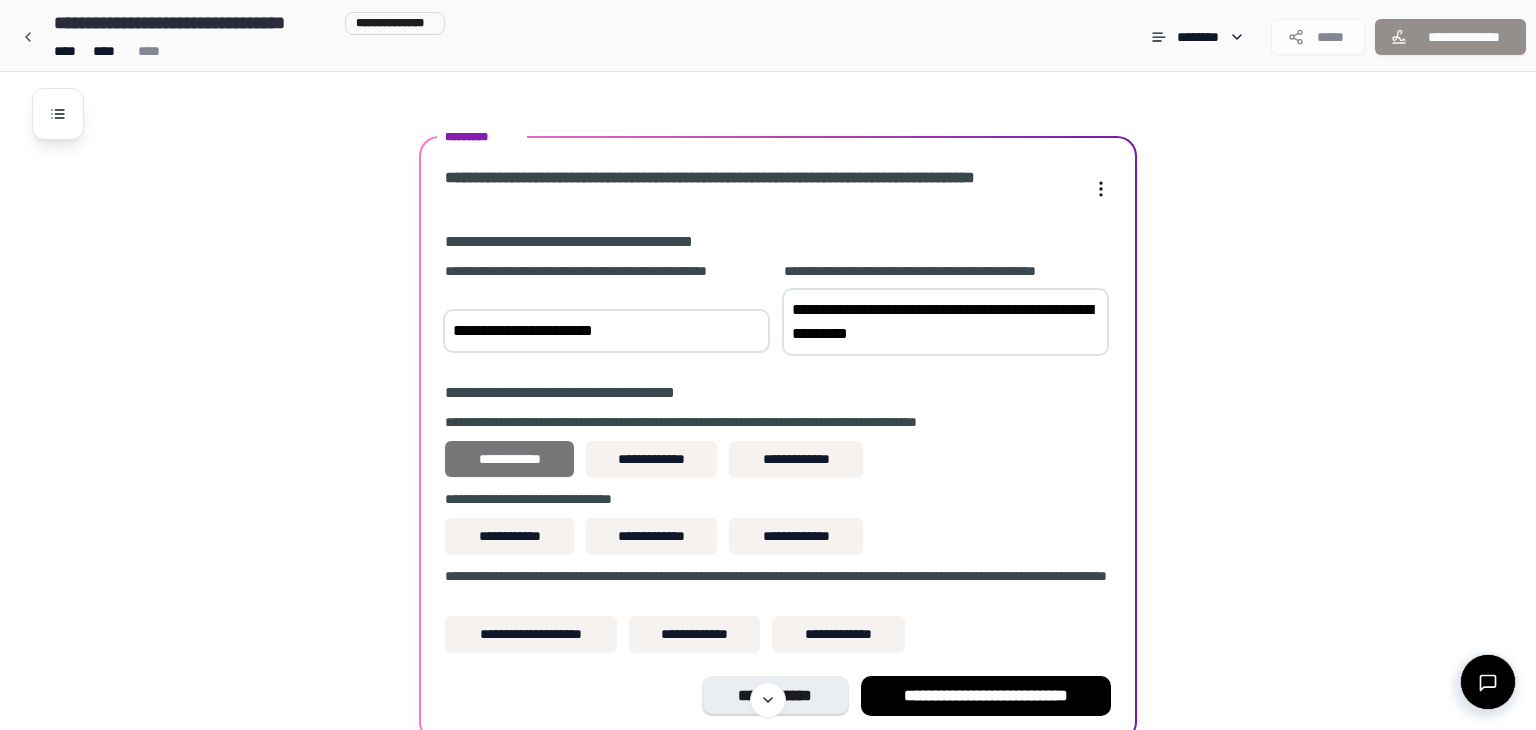 type on "**********" 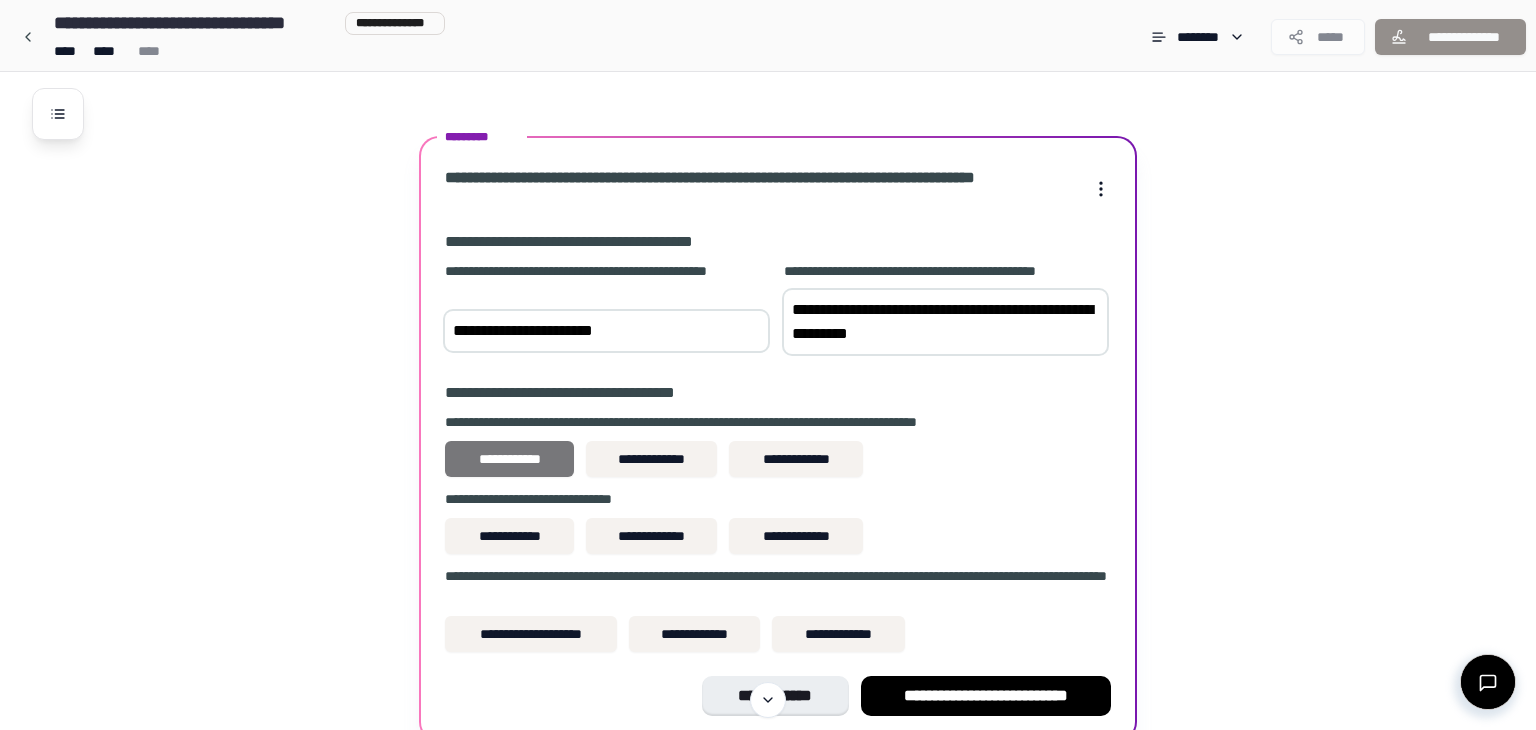 click on "**********" at bounding box center (509, 459) 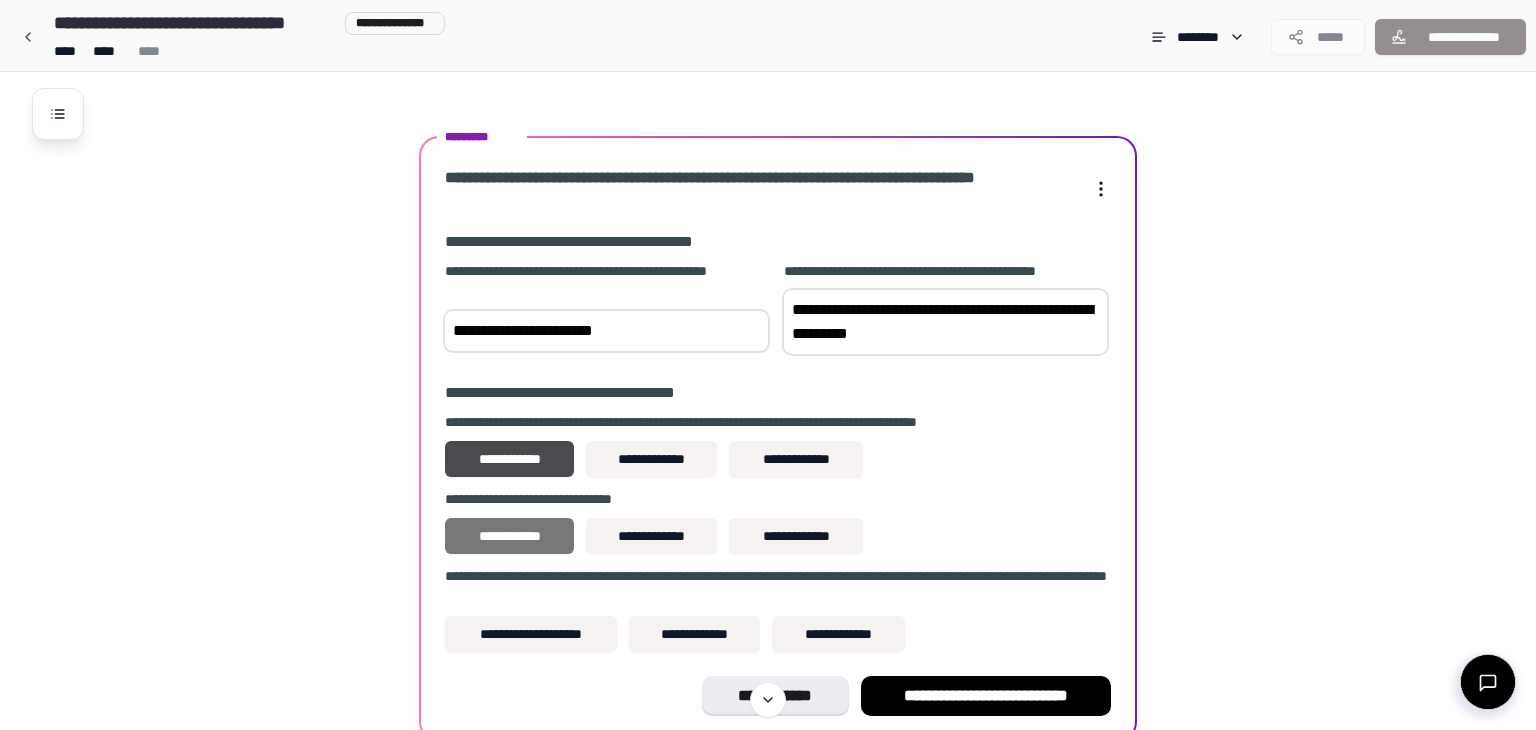 click on "**********" at bounding box center [509, 536] 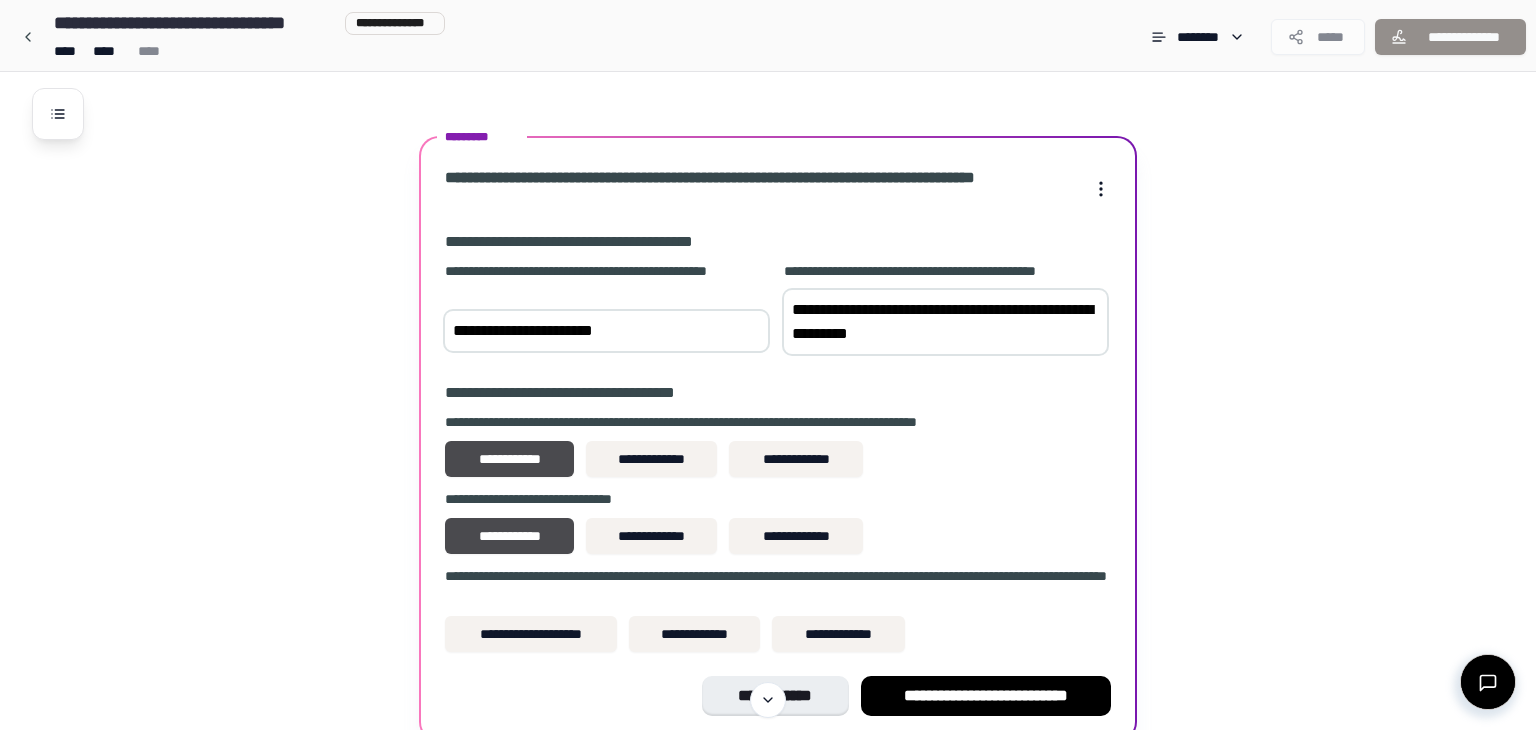 type 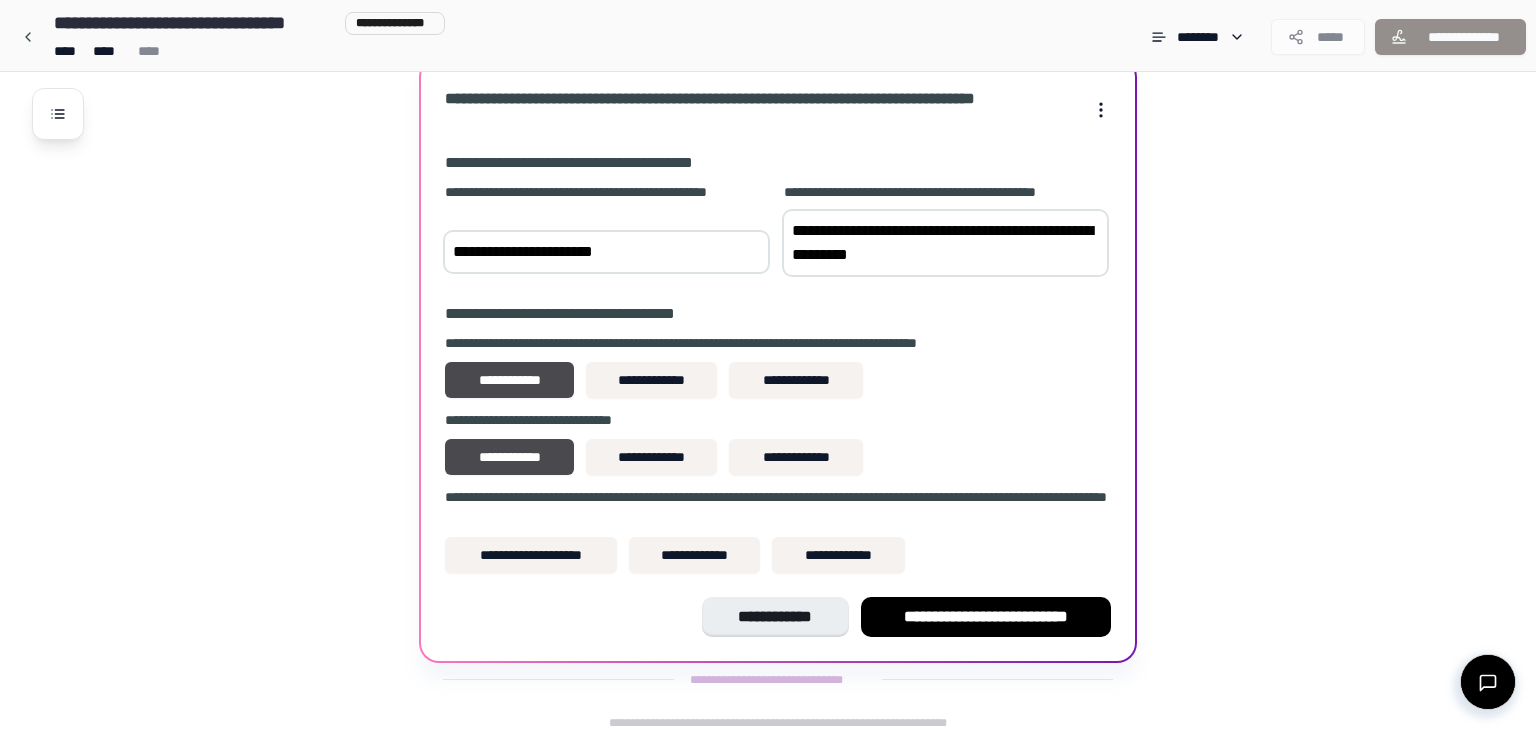 scroll, scrollTop: 1353, scrollLeft: 0, axis: vertical 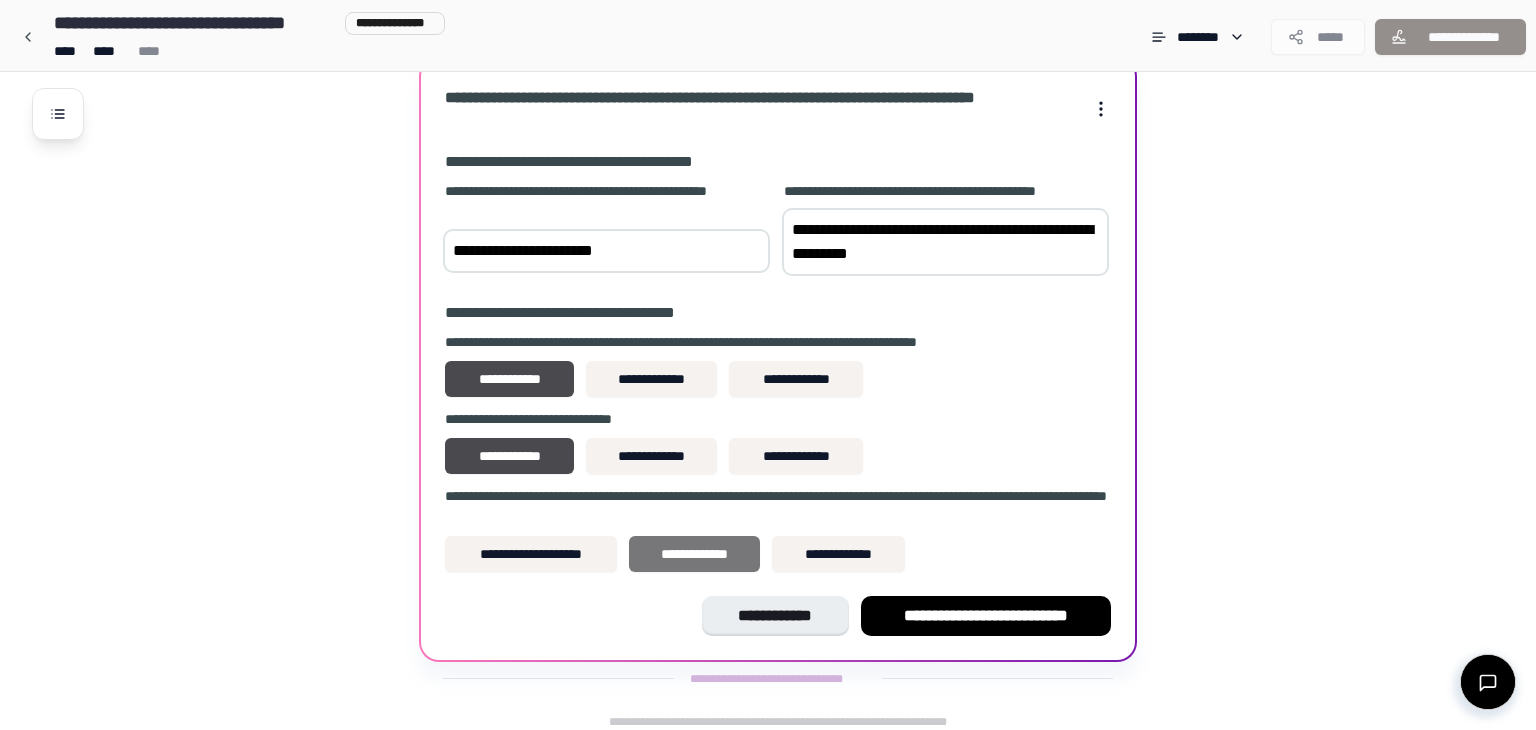 click on "**********" at bounding box center [694, 554] 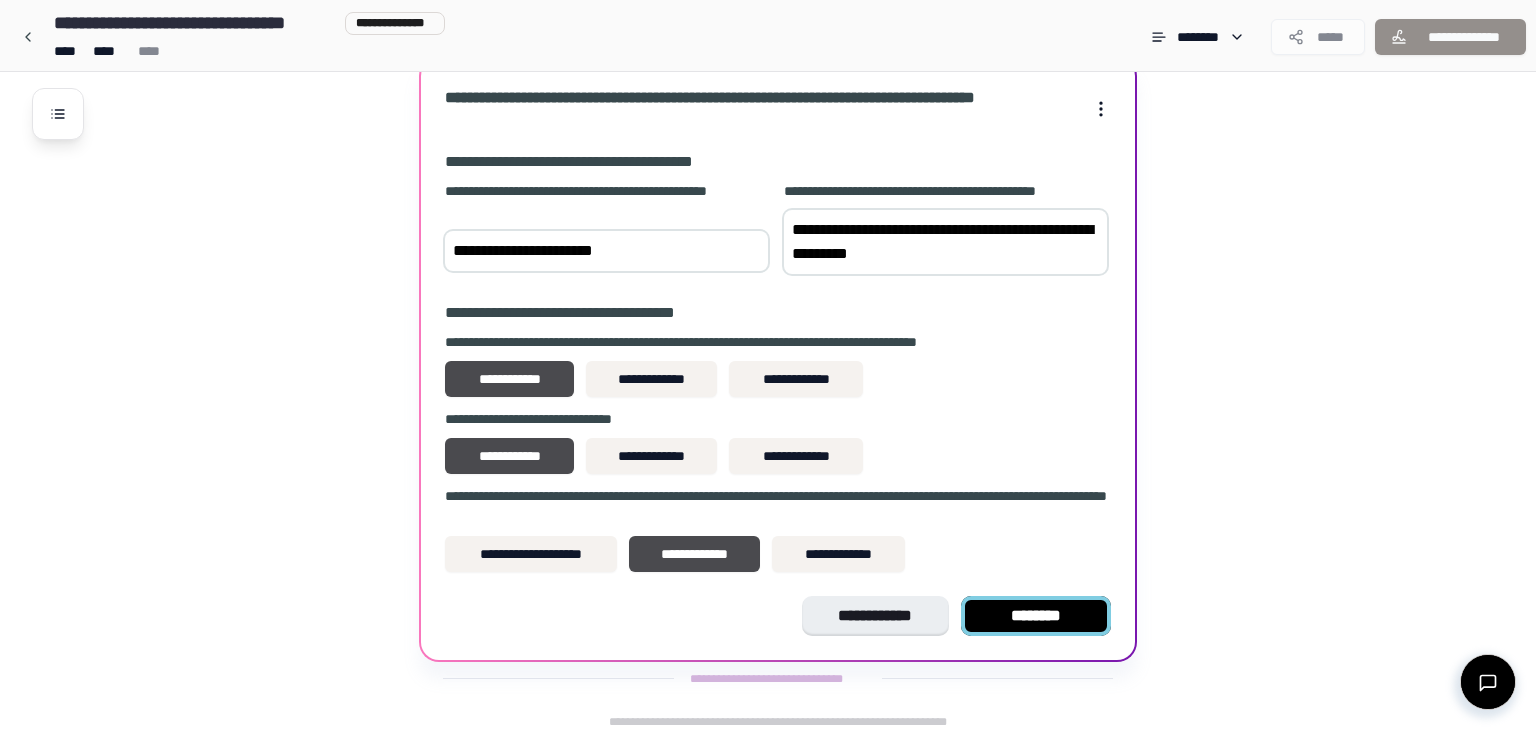 click on "********" at bounding box center [1036, 616] 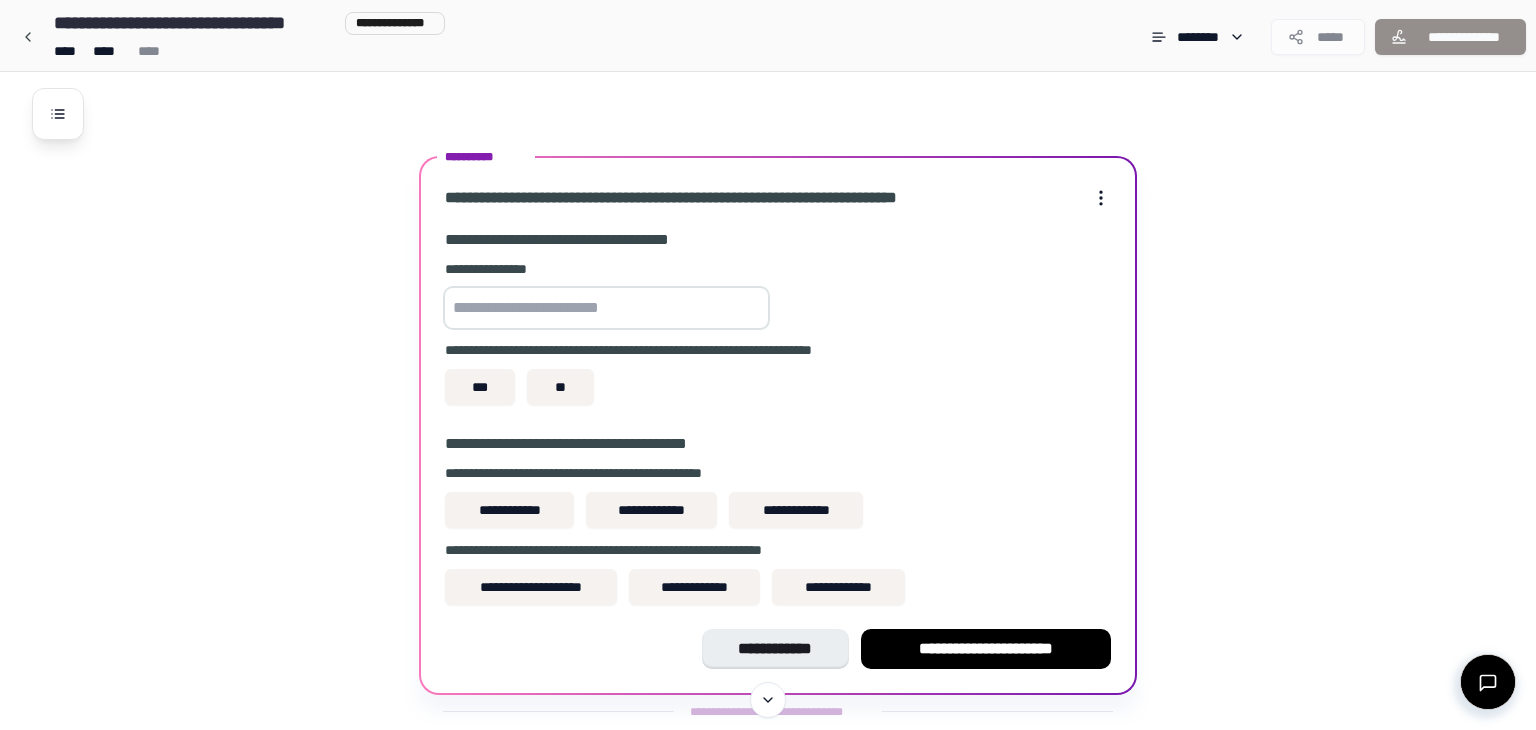 scroll, scrollTop: 1656, scrollLeft: 0, axis: vertical 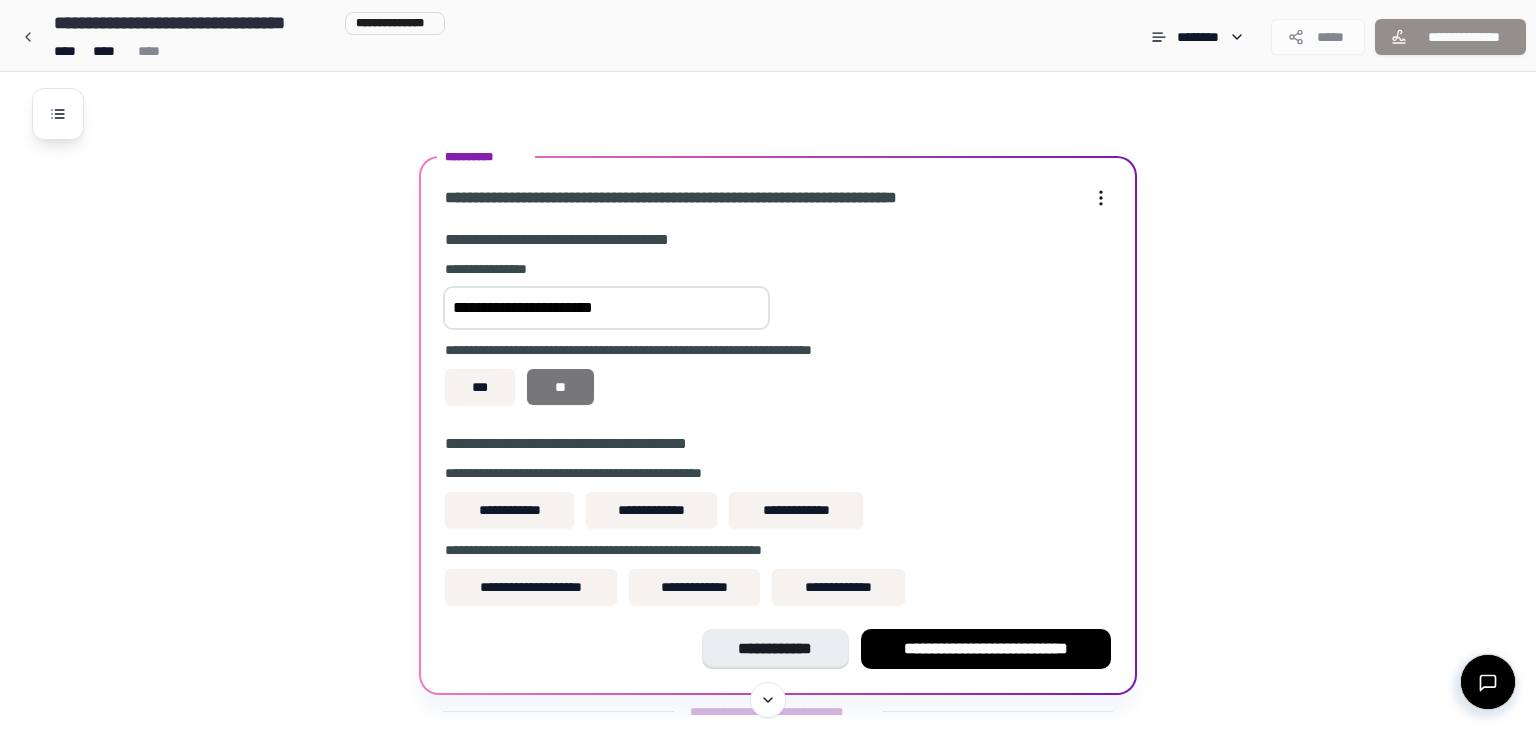 type on "**********" 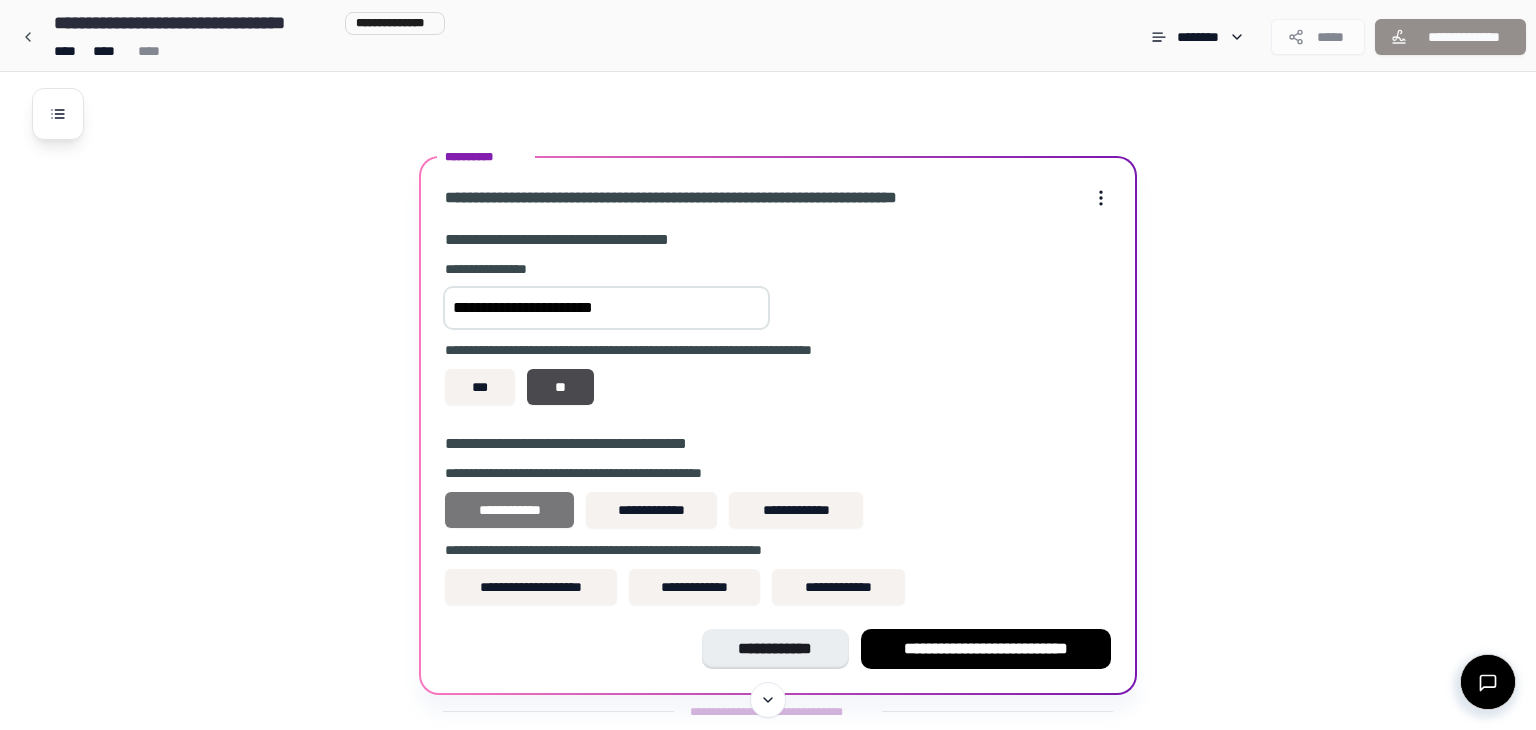 click on "**********" at bounding box center [509, 510] 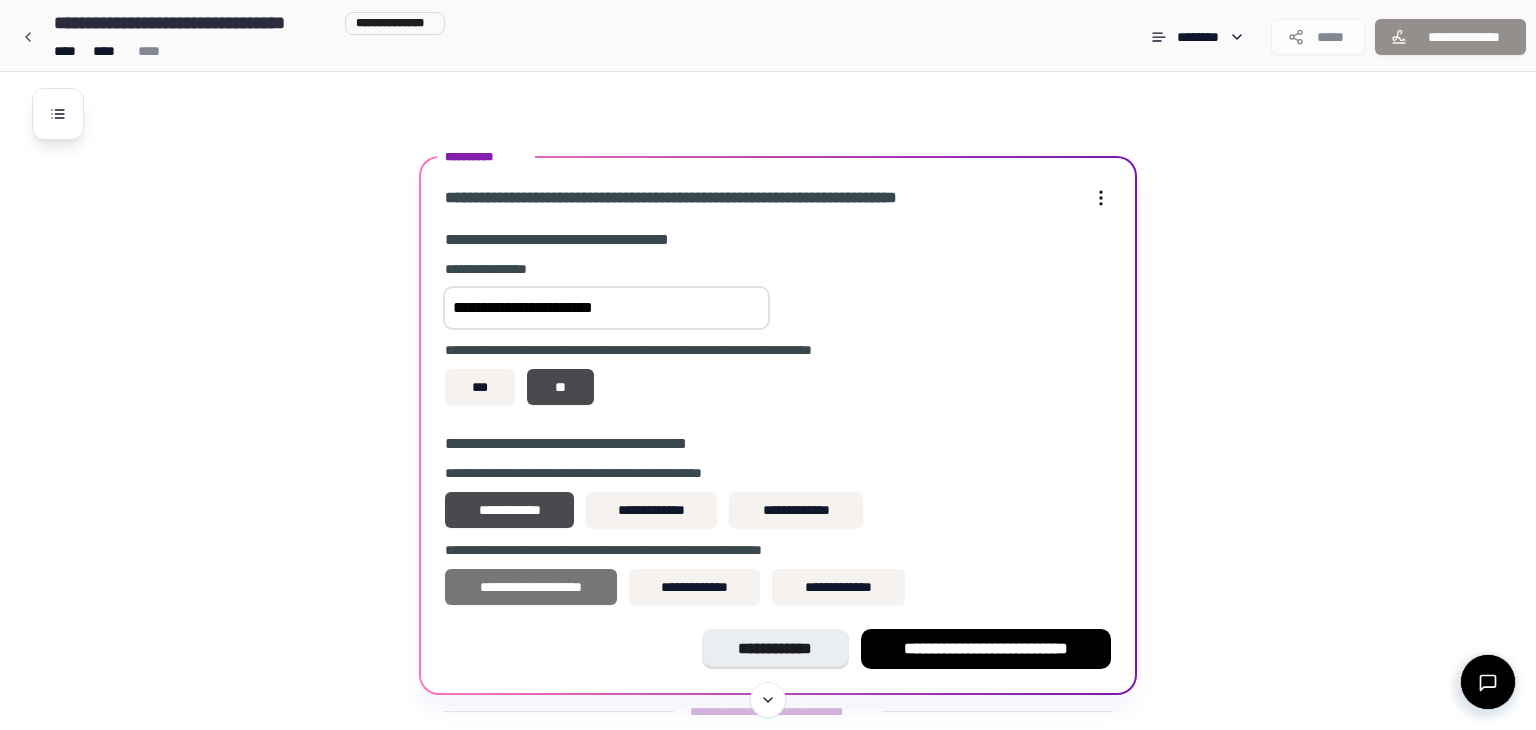 click on "**********" at bounding box center [531, 587] 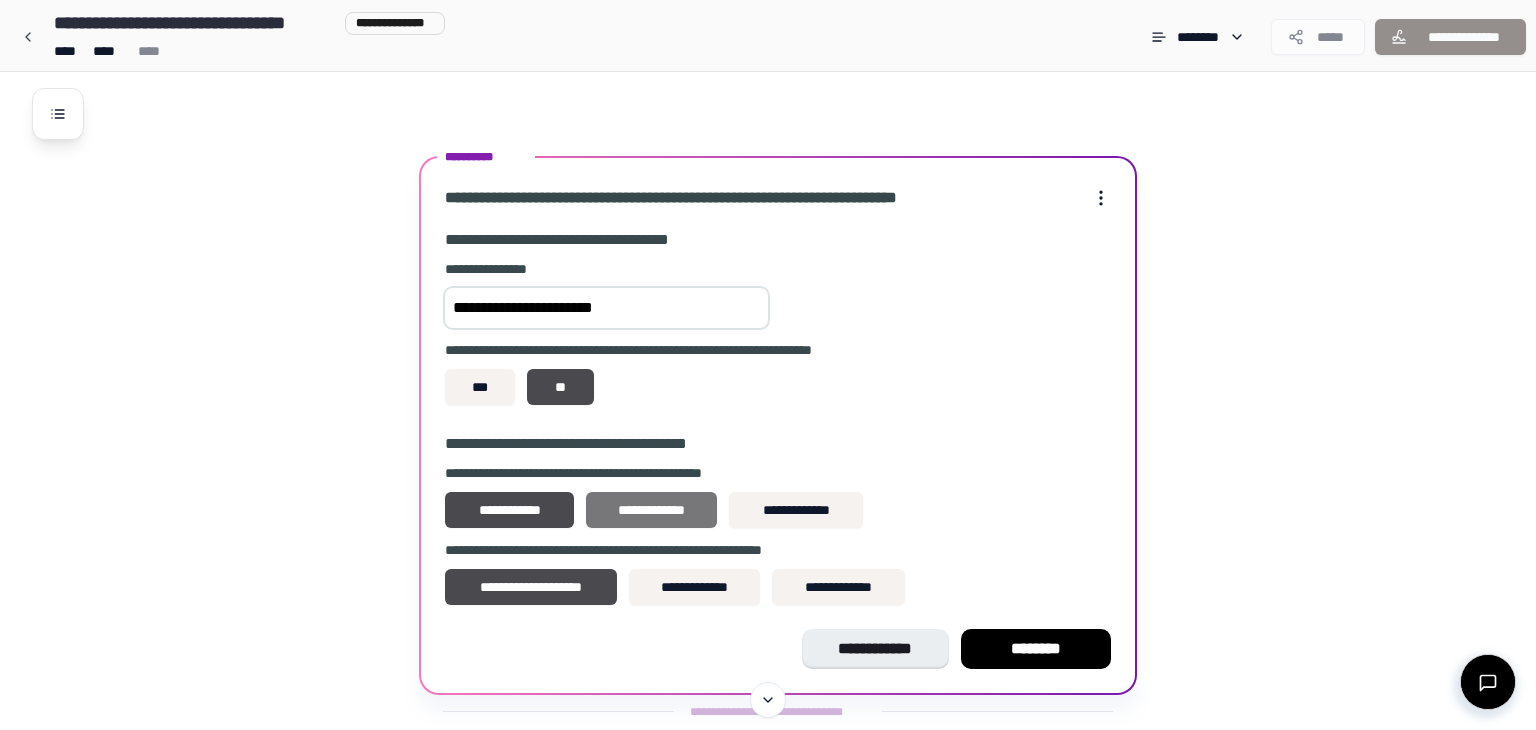 click on "**********" at bounding box center (651, 510) 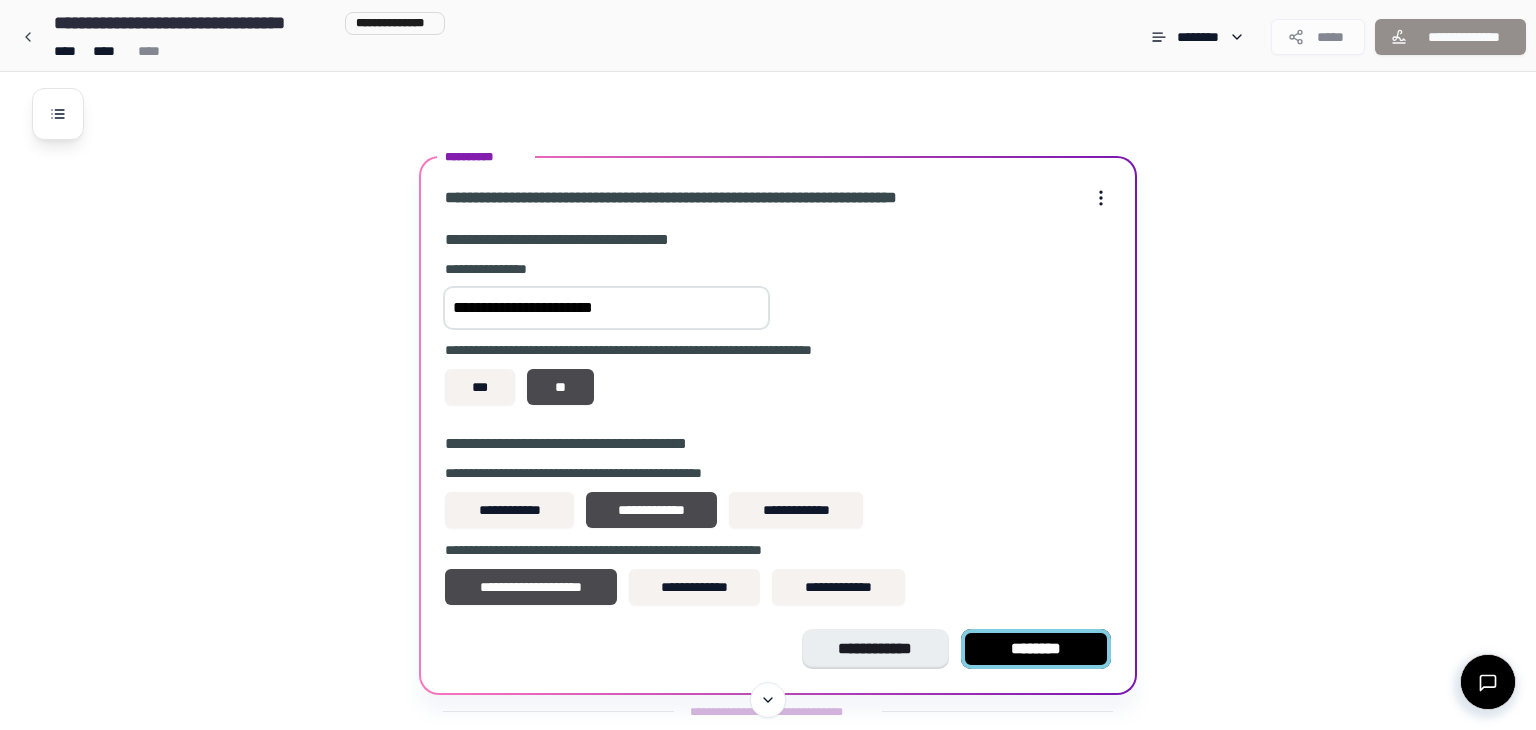 click on "********" at bounding box center [1036, 649] 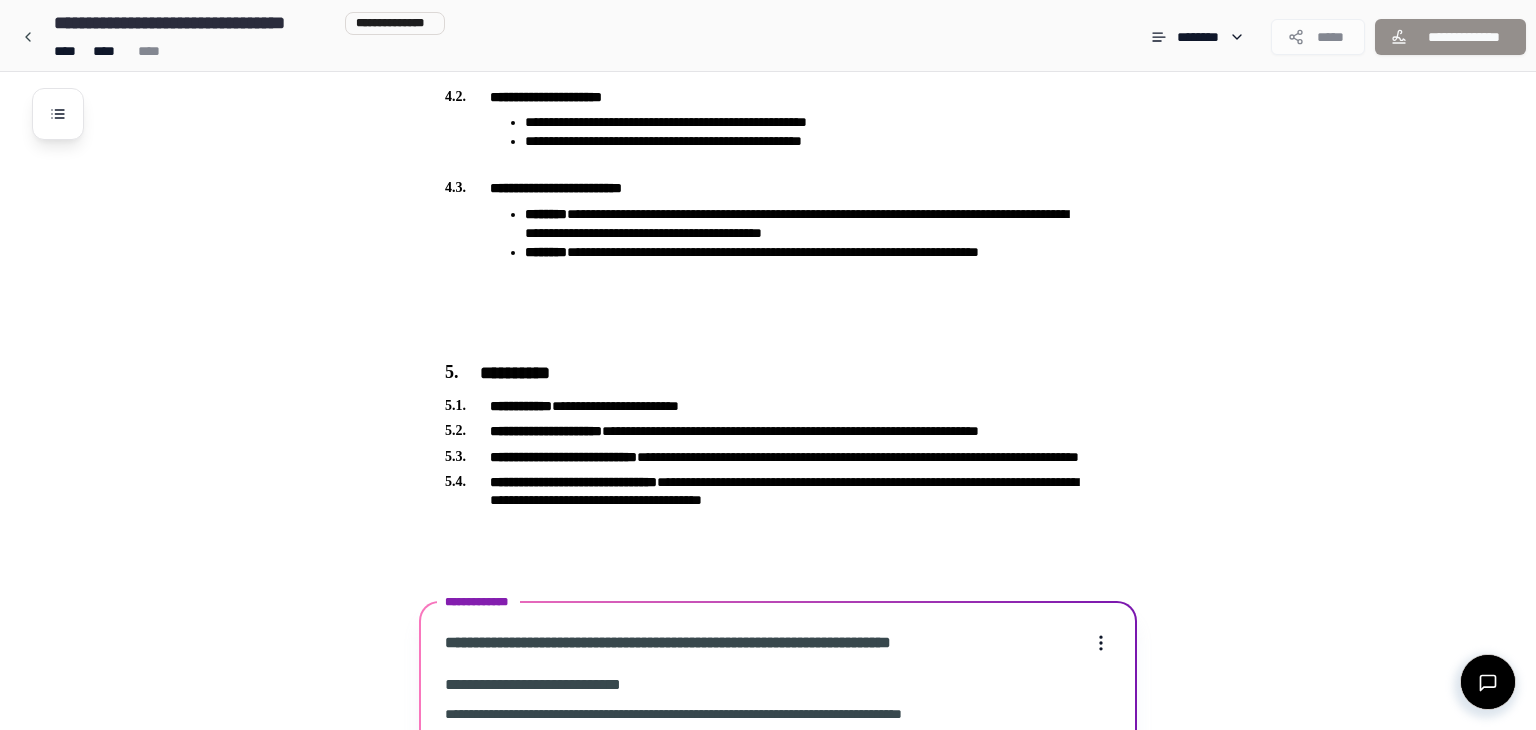 scroll, scrollTop: 1835, scrollLeft: 0, axis: vertical 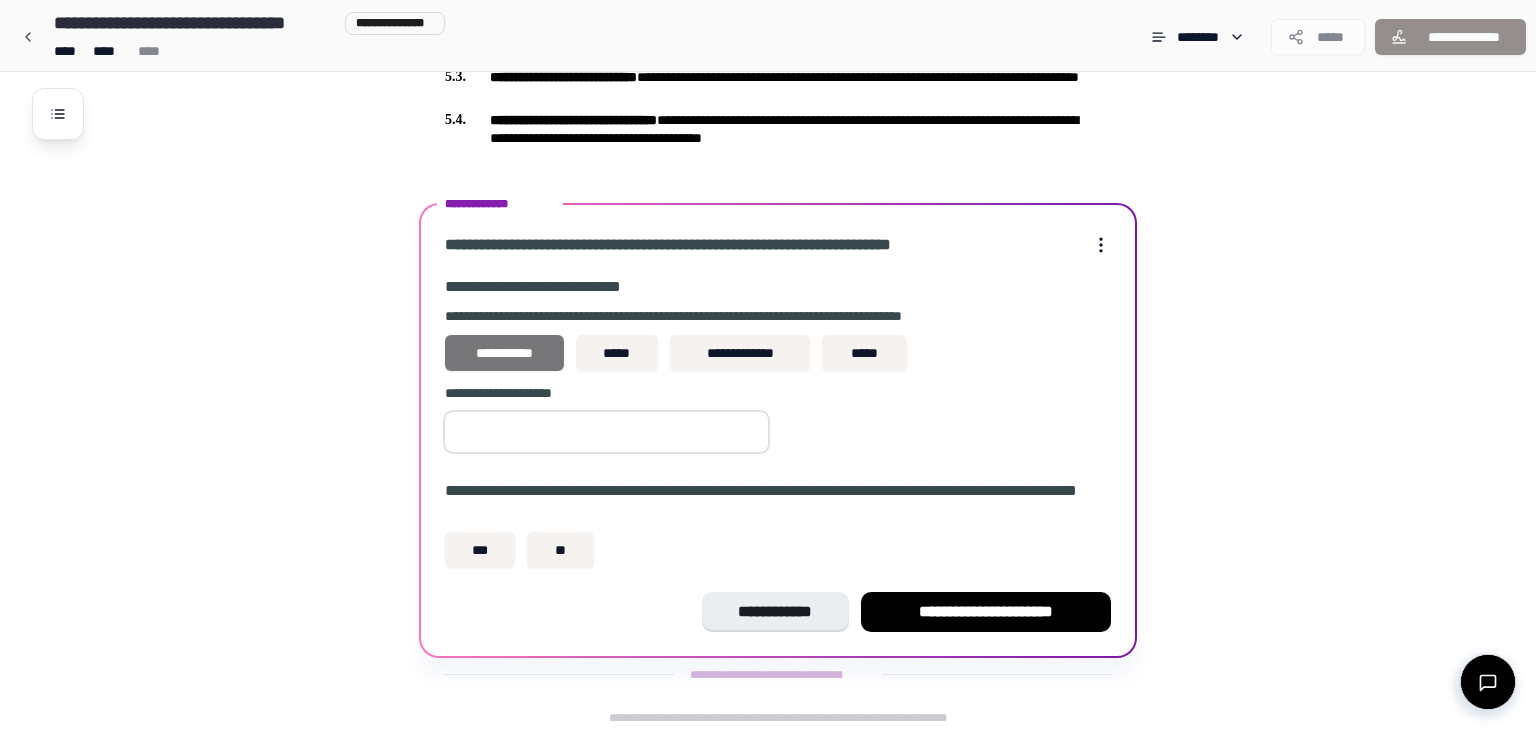 click on "**********" at bounding box center [504, 353] 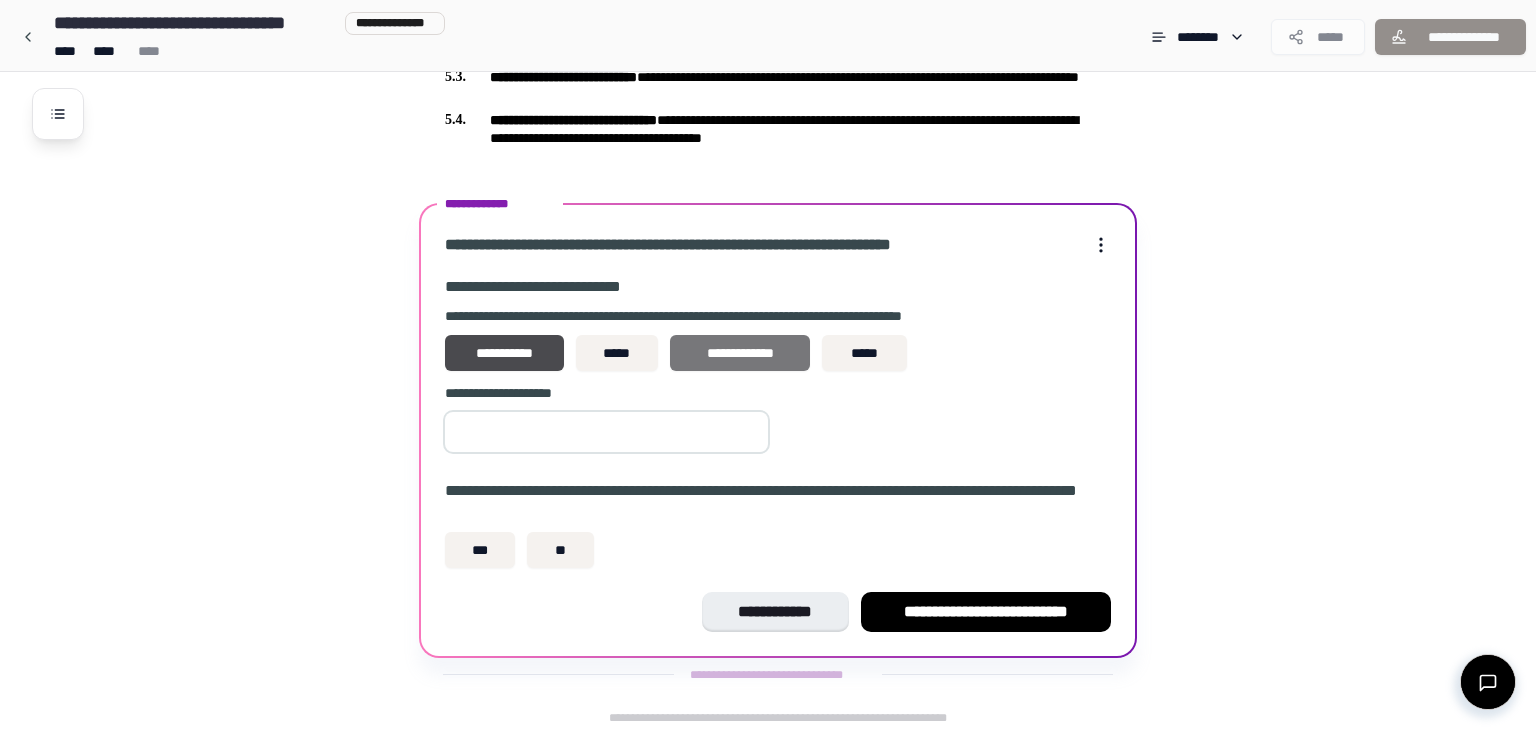 click on "**********" at bounding box center [740, 353] 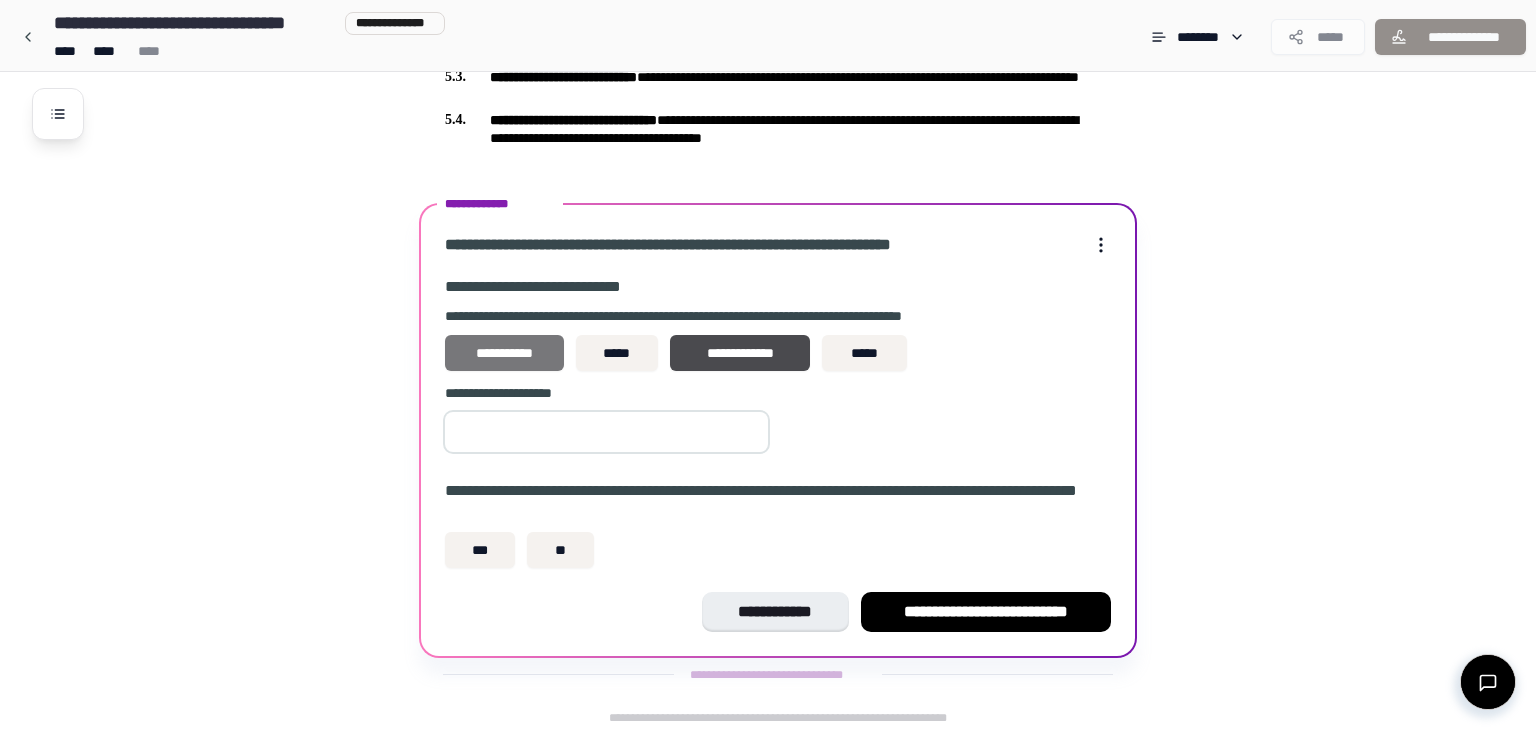 click on "**********" at bounding box center [504, 353] 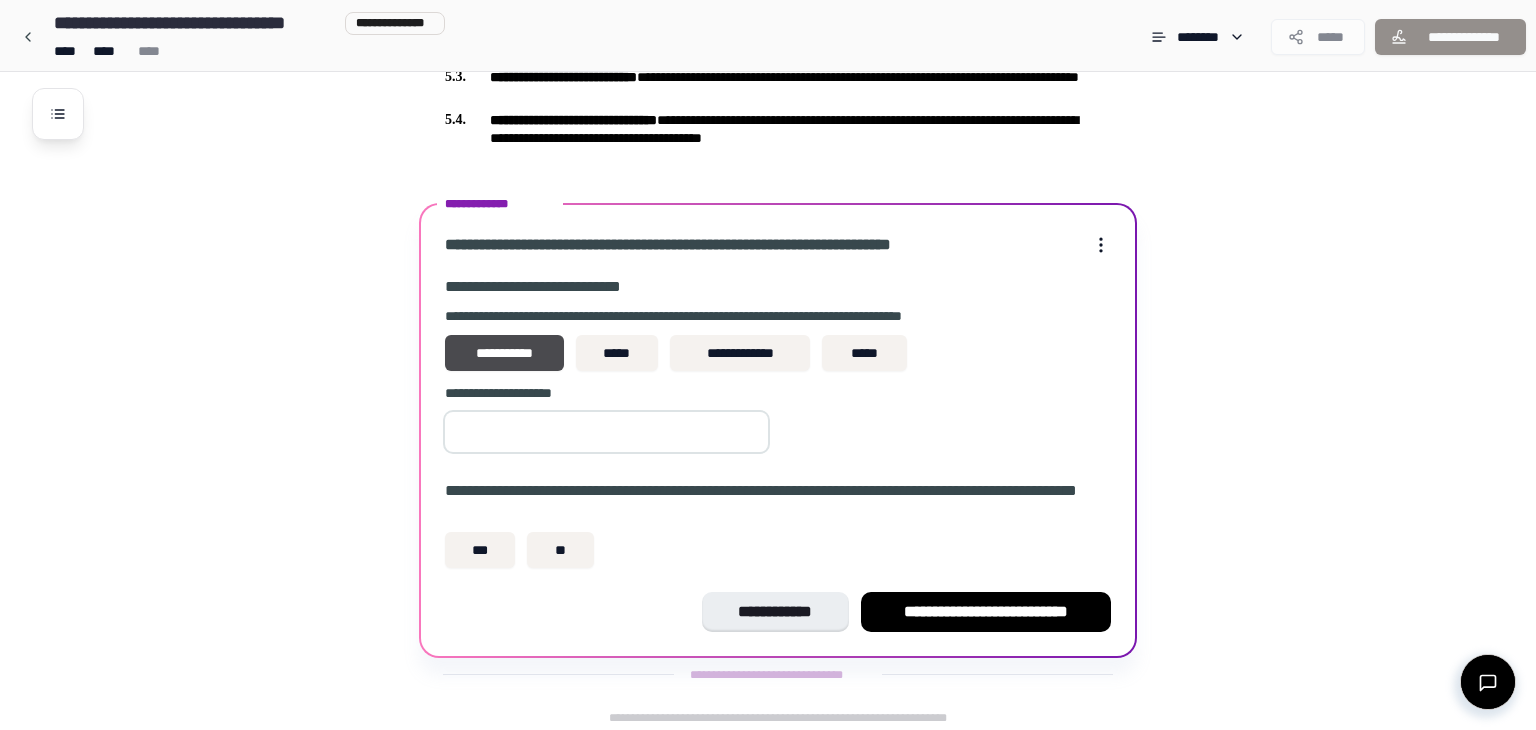 click at bounding box center (606, 432) 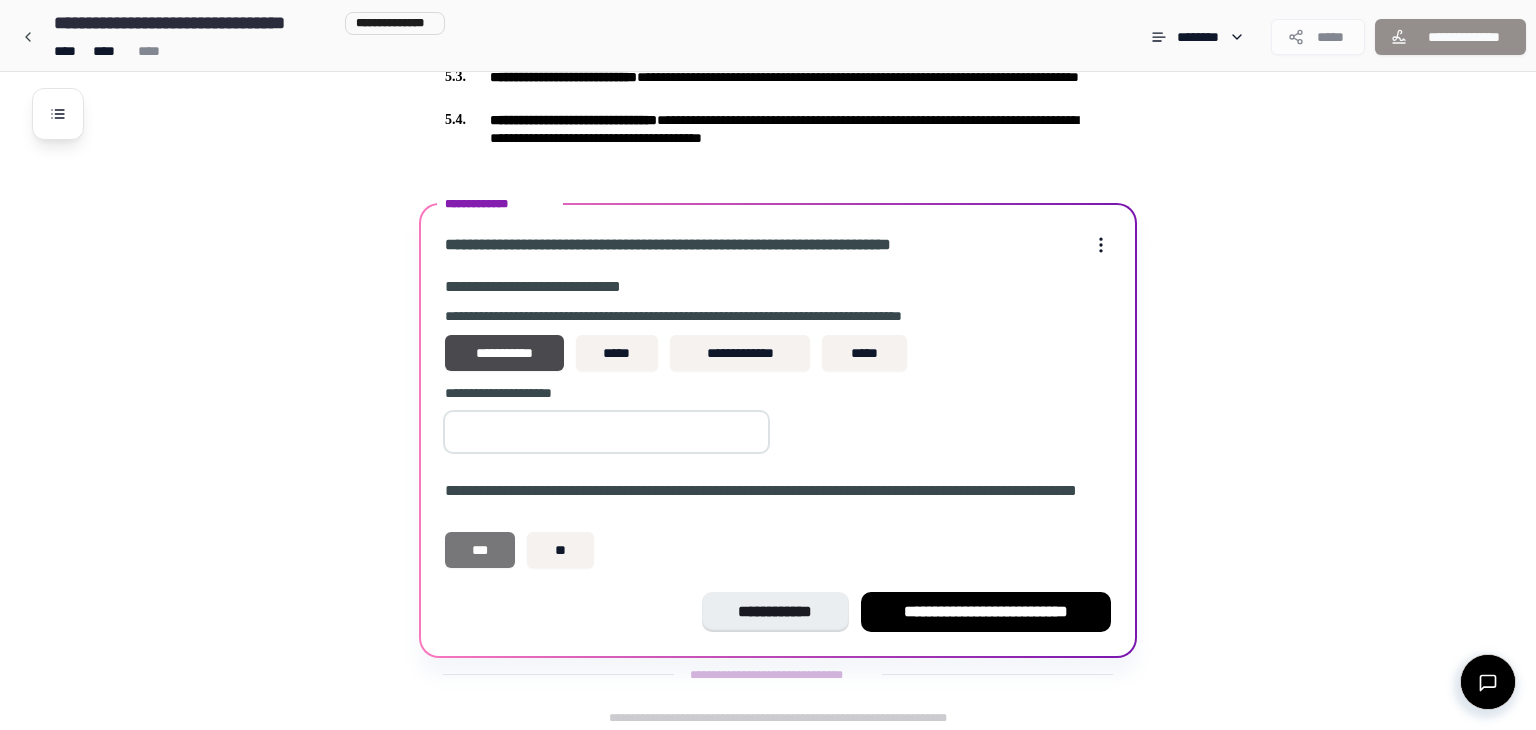 click on "***" at bounding box center (480, 550) 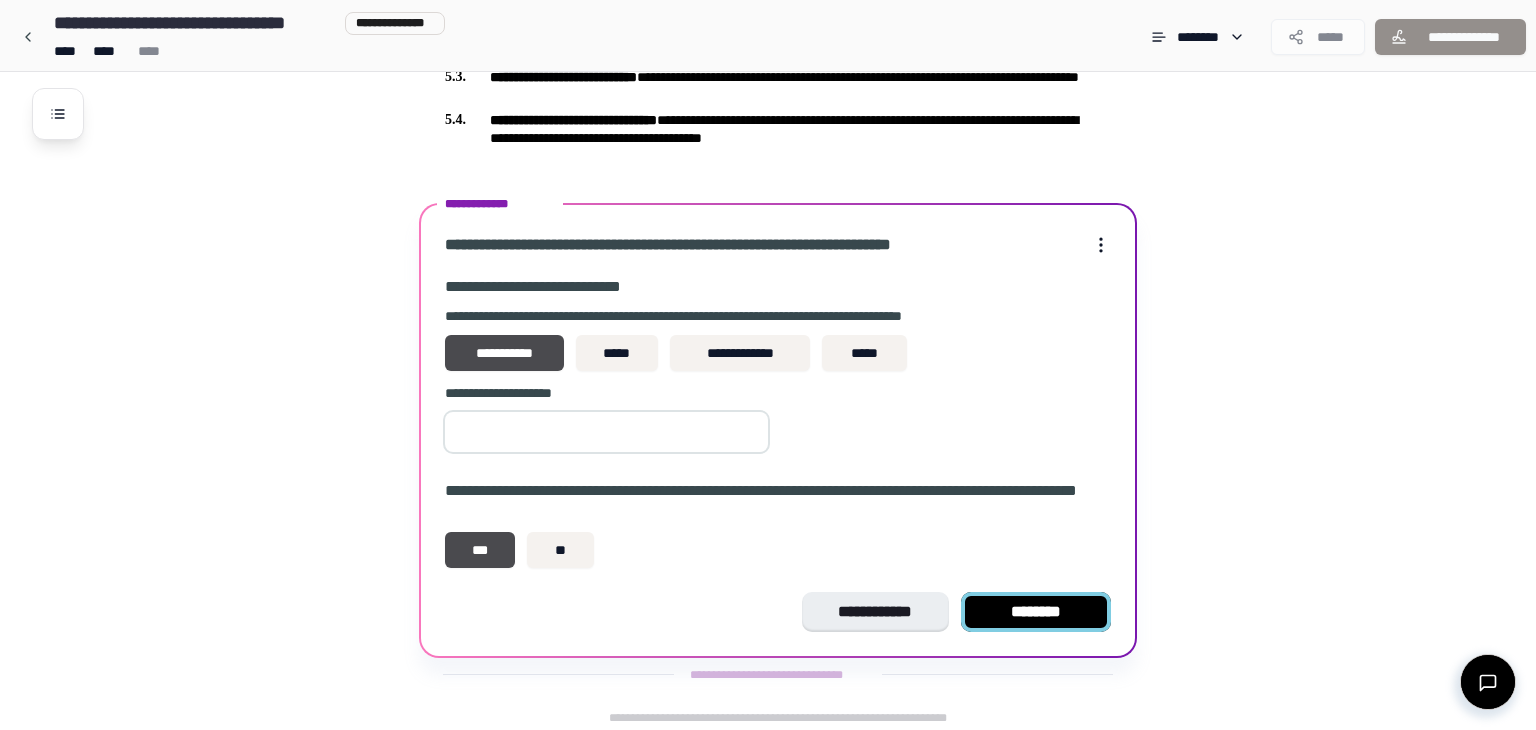 click on "********" at bounding box center [1036, 612] 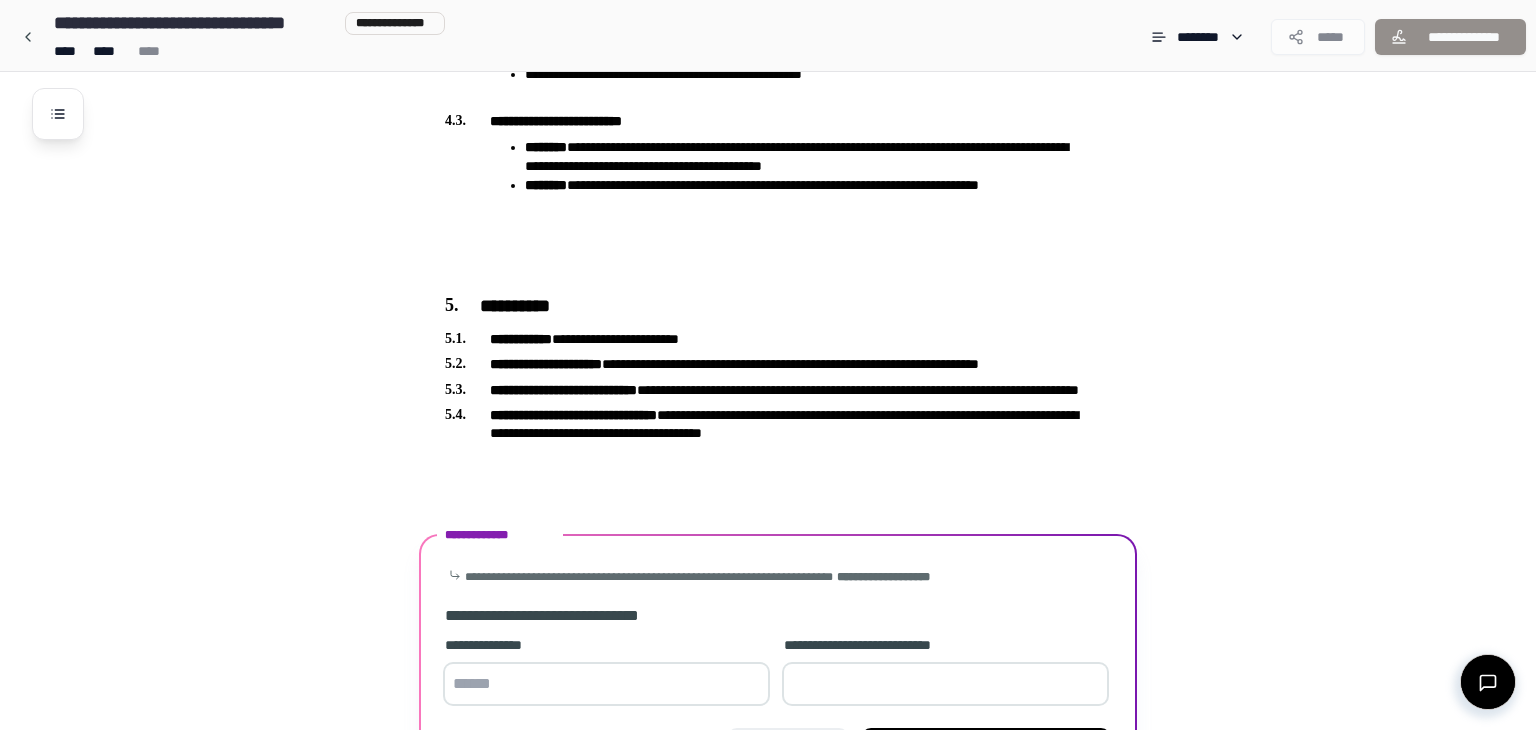 scroll, scrollTop: 1641, scrollLeft: 0, axis: vertical 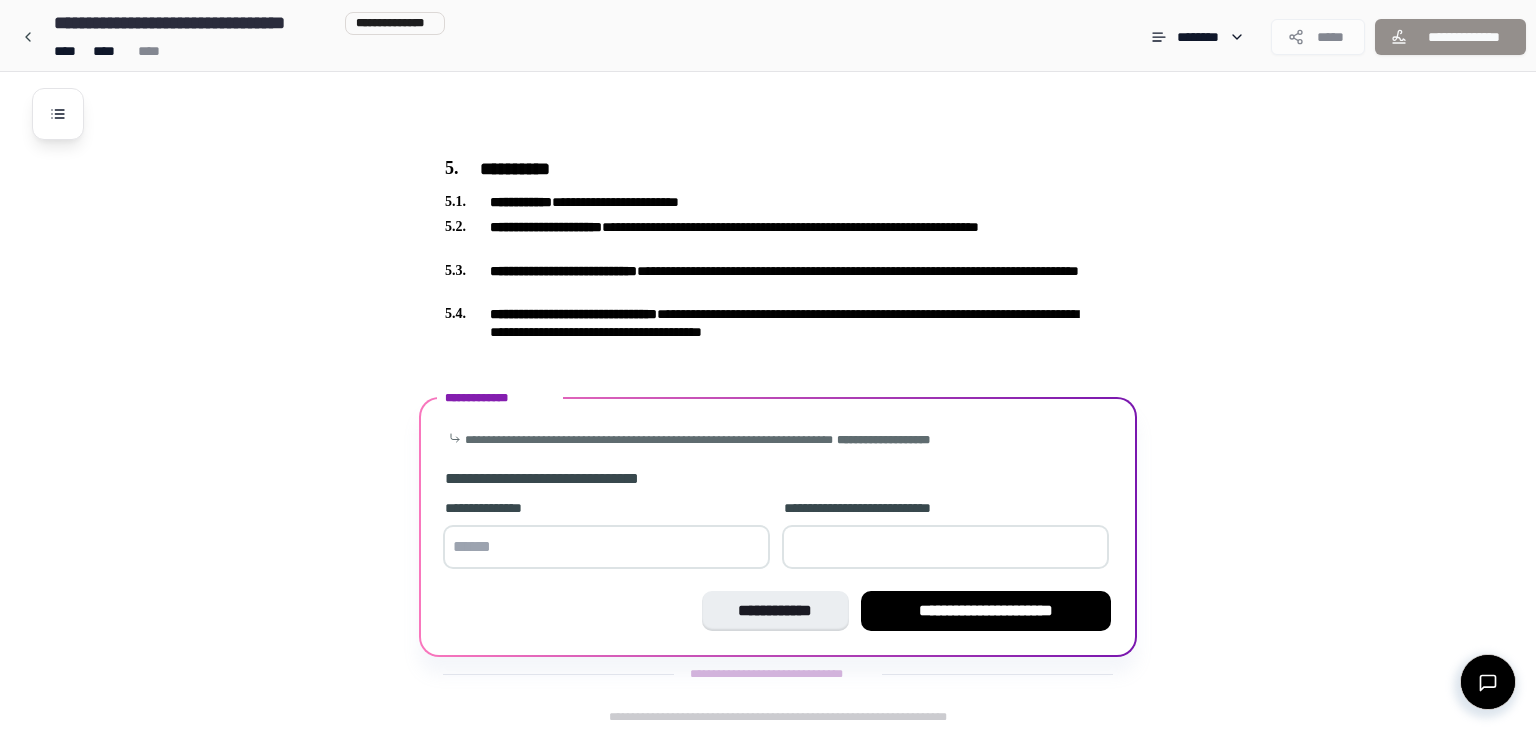 click at bounding box center [606, 547] 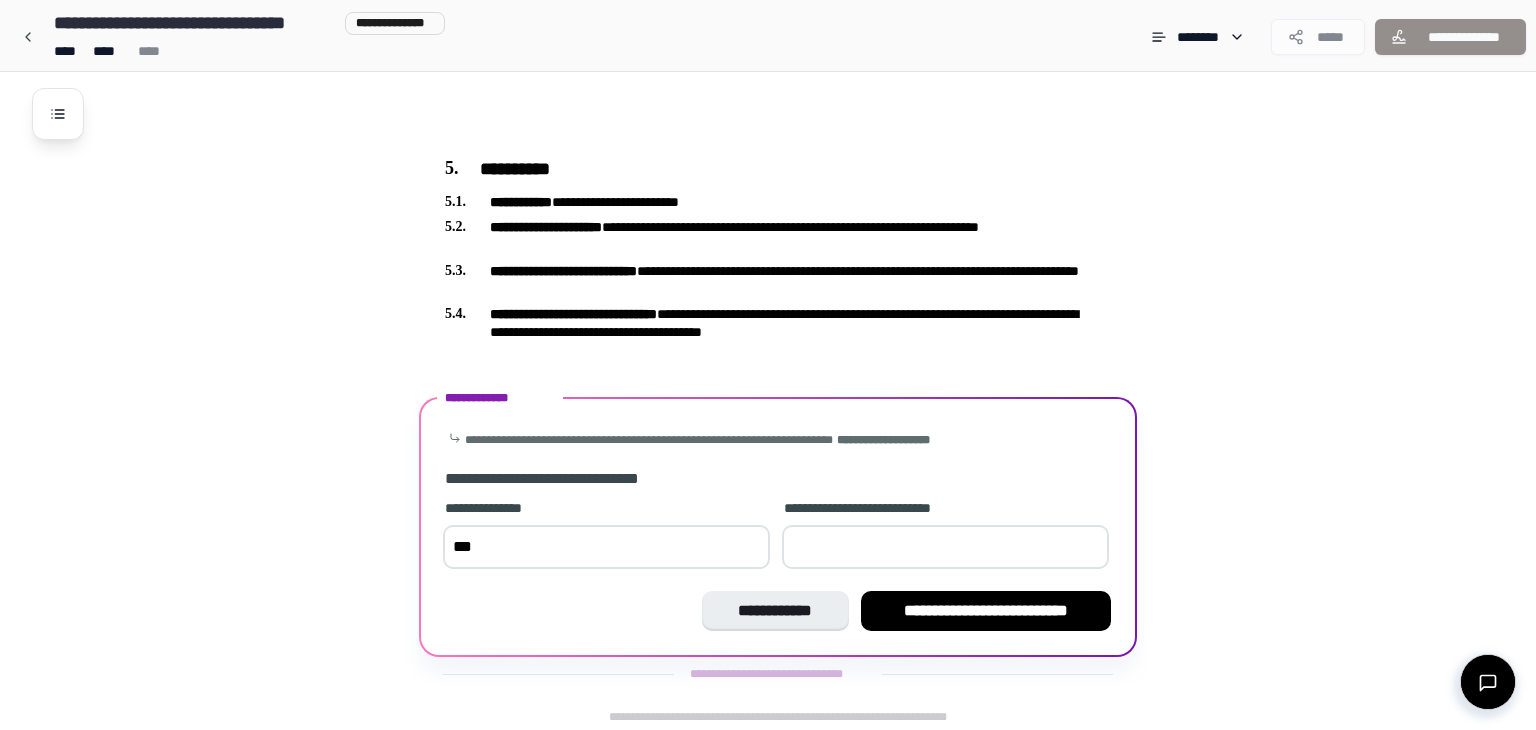 type on "***" 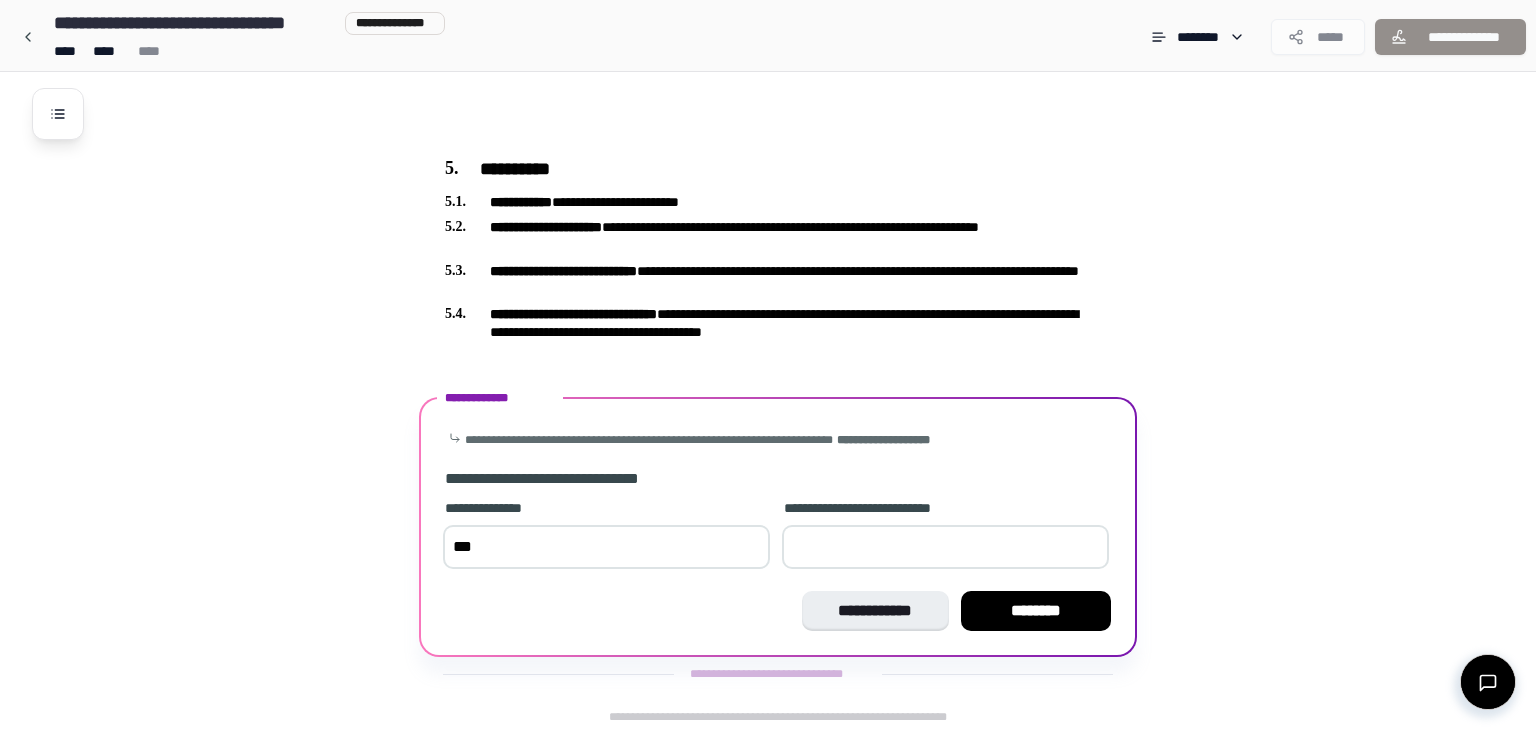type on "**" 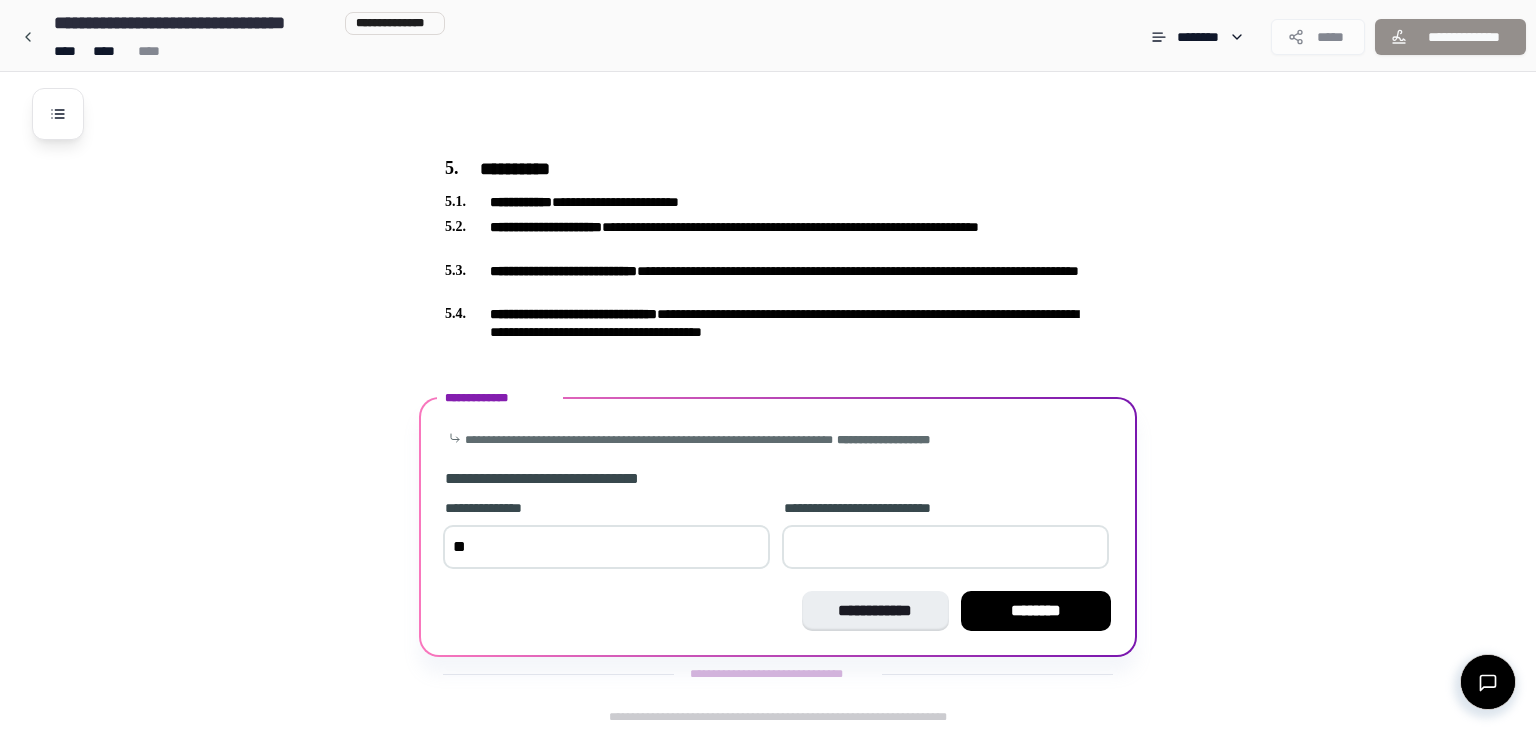 type on "*" 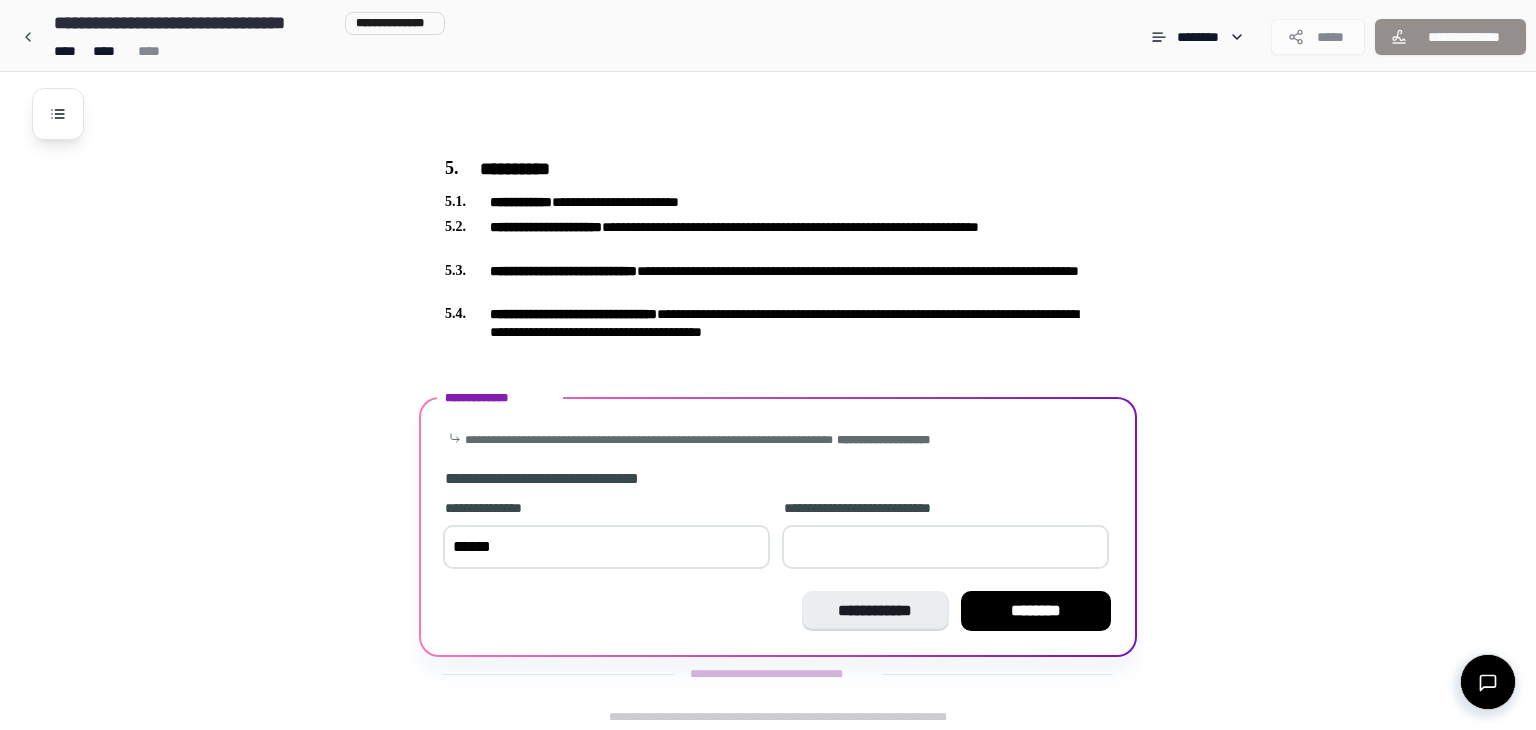 type on "******" 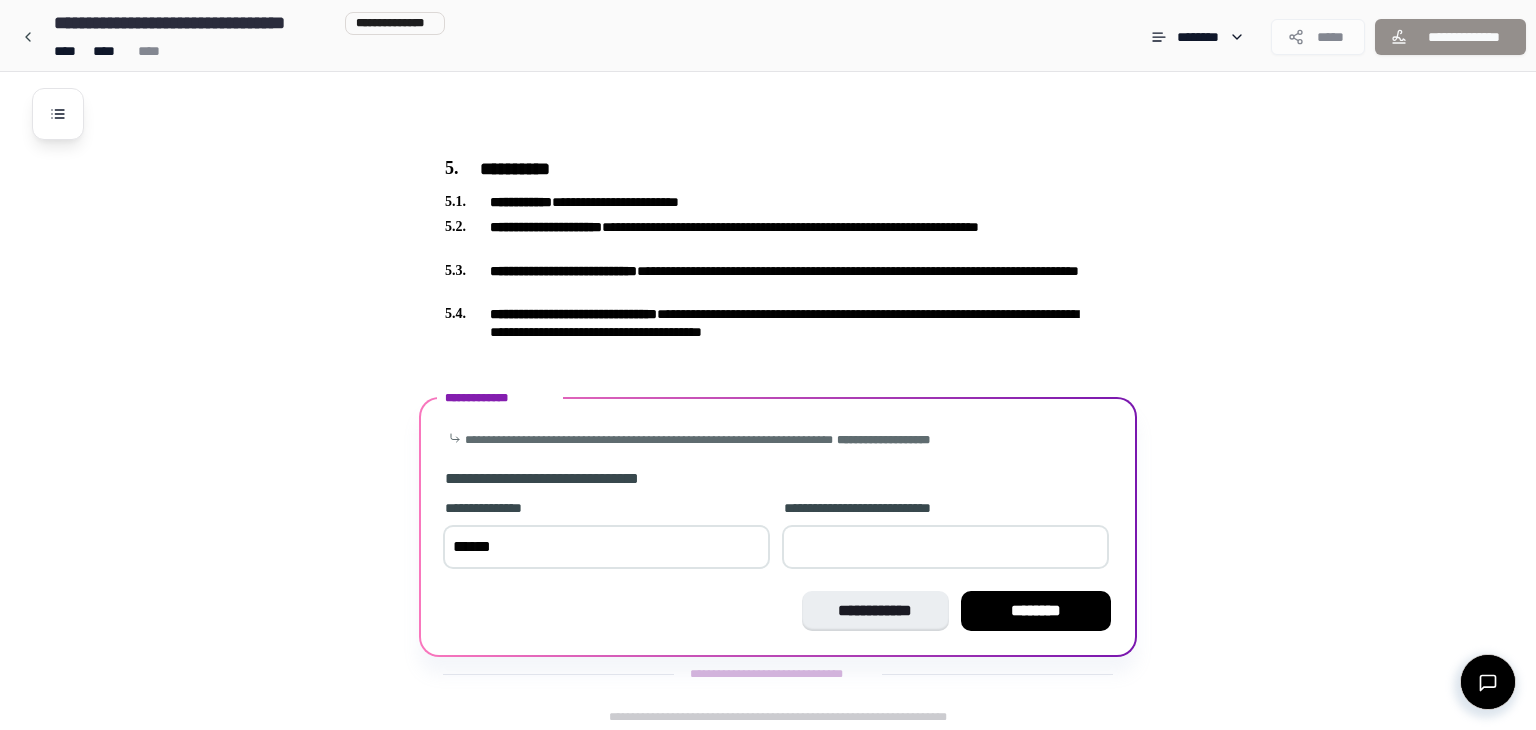 type on "*" 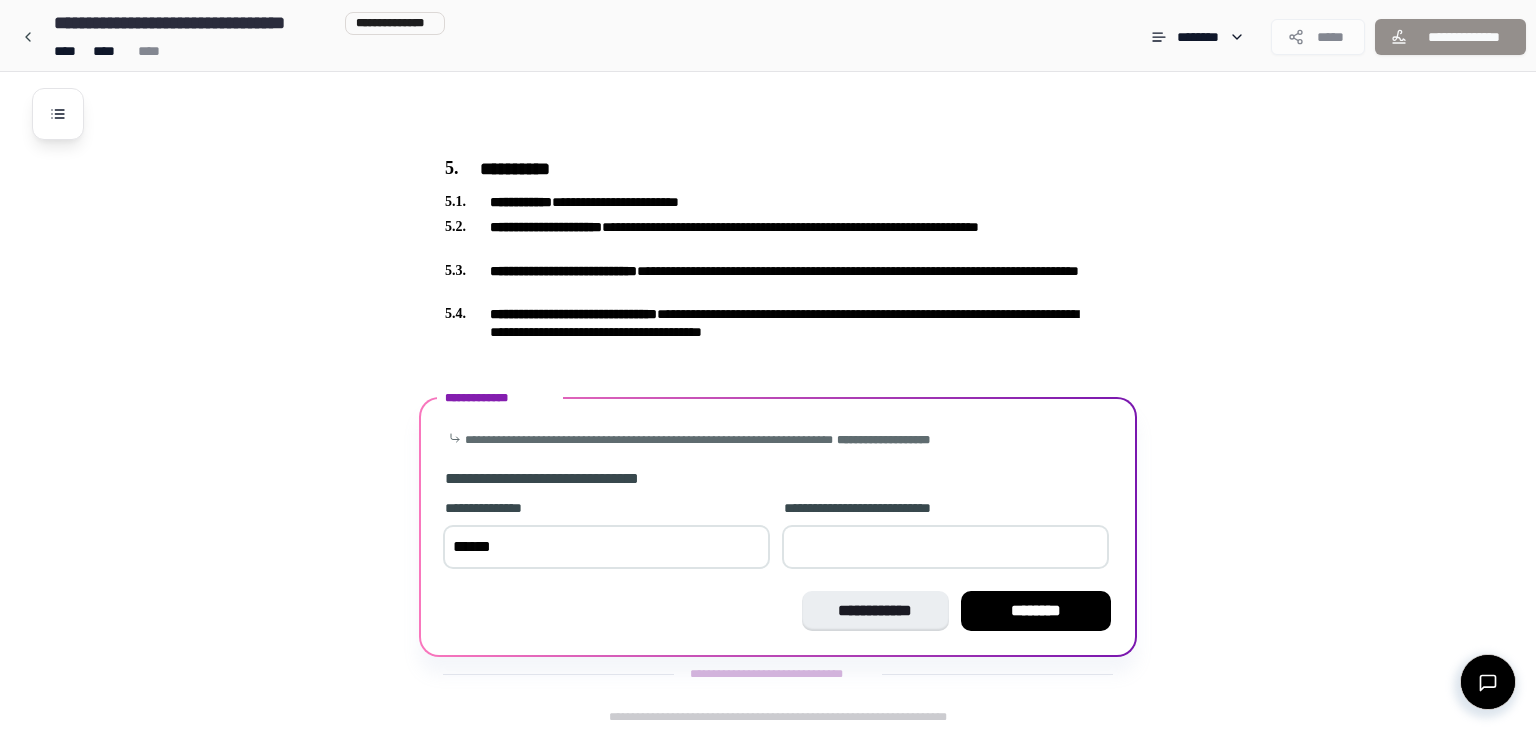 type on "**" 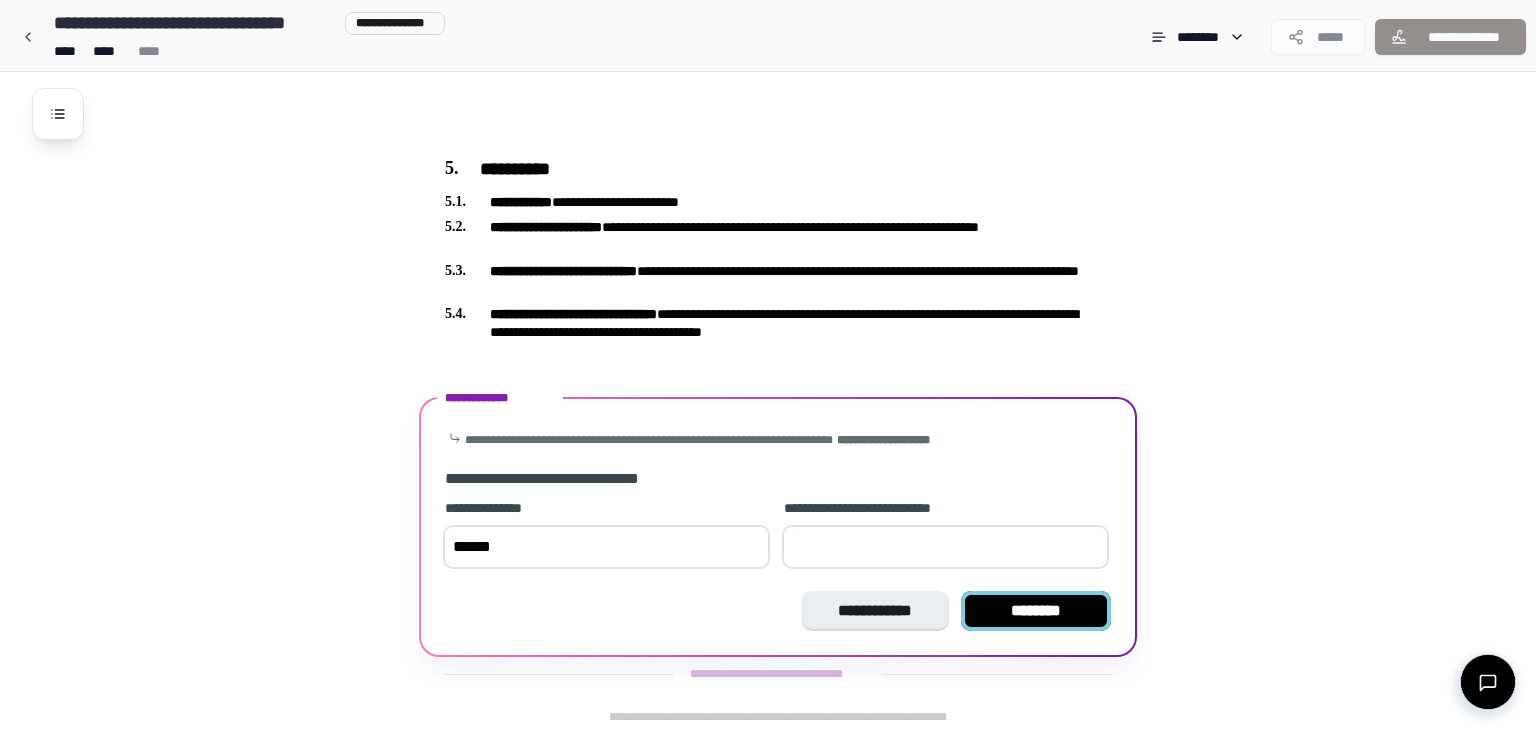 click on "********" at bounding box center [1036, 611] 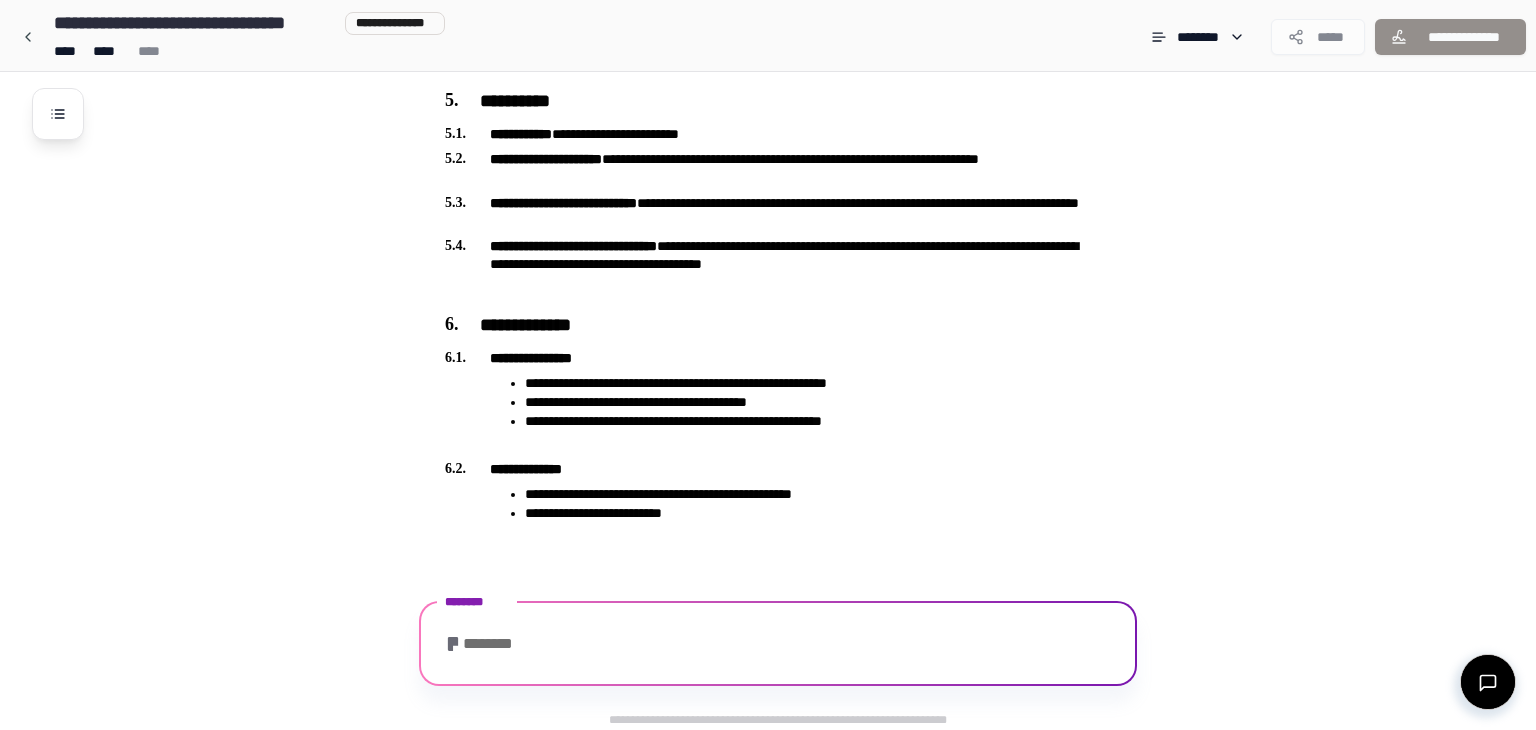 scroll, scrollTop: 2243, scrollLeft: 0, axis: vertical 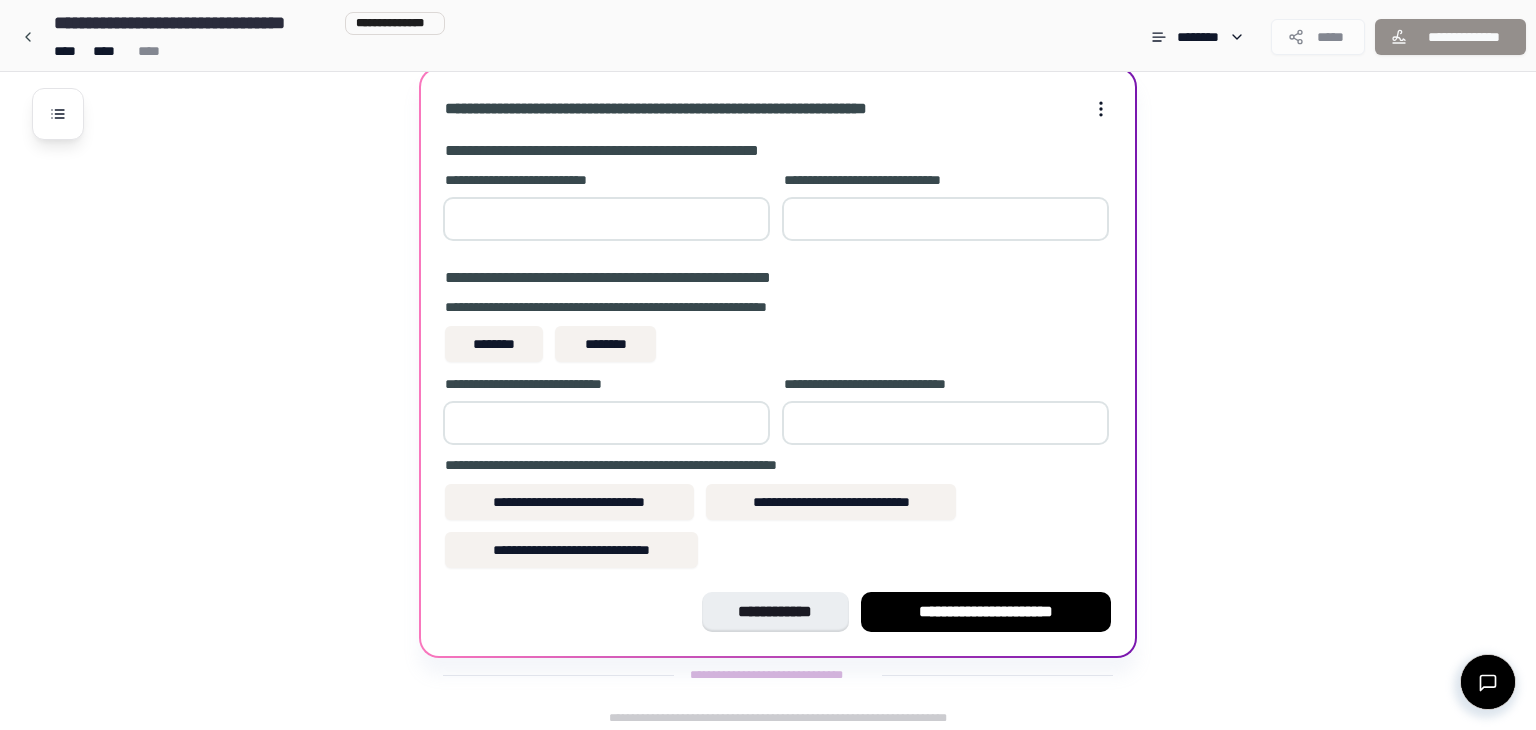 click at bounding box center [606, 219] 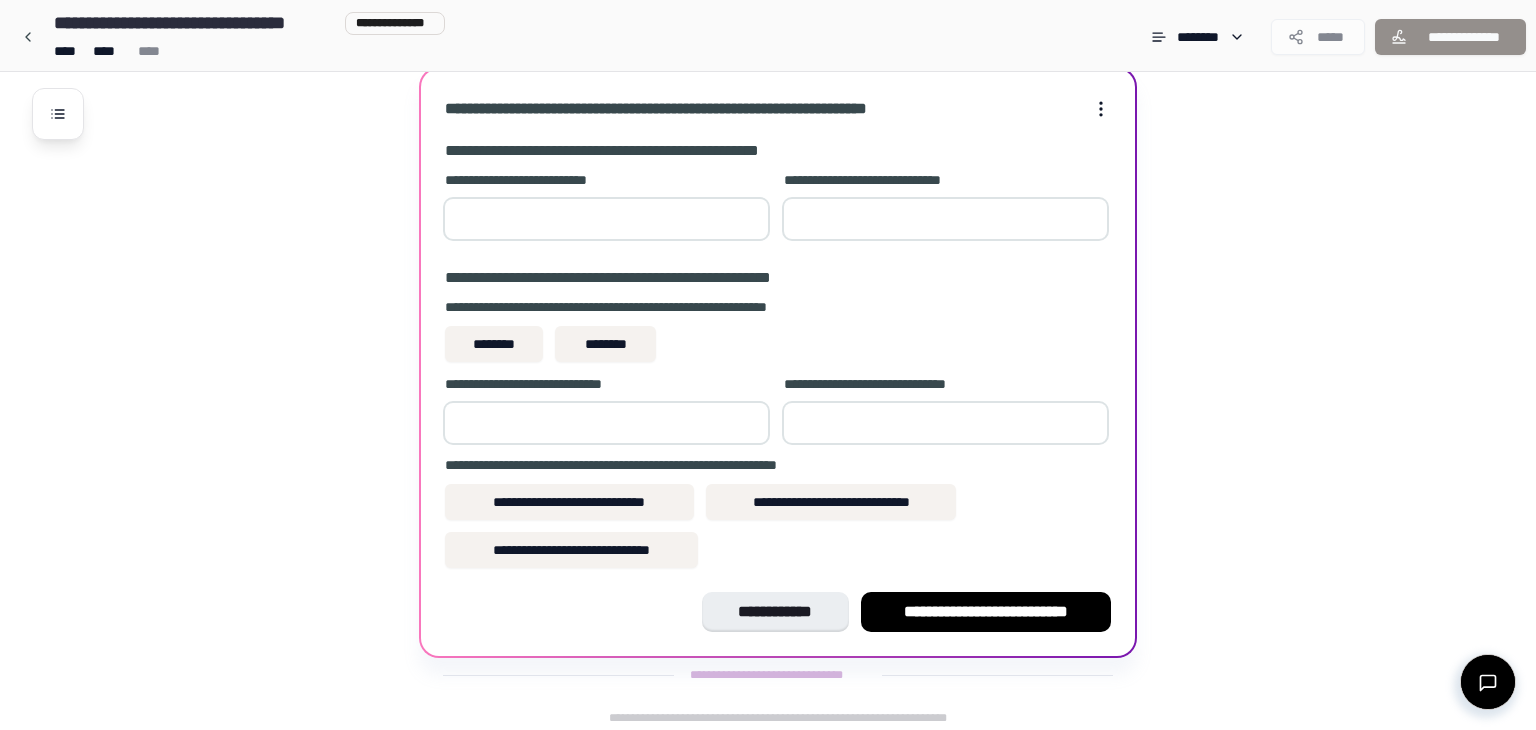type on "**" 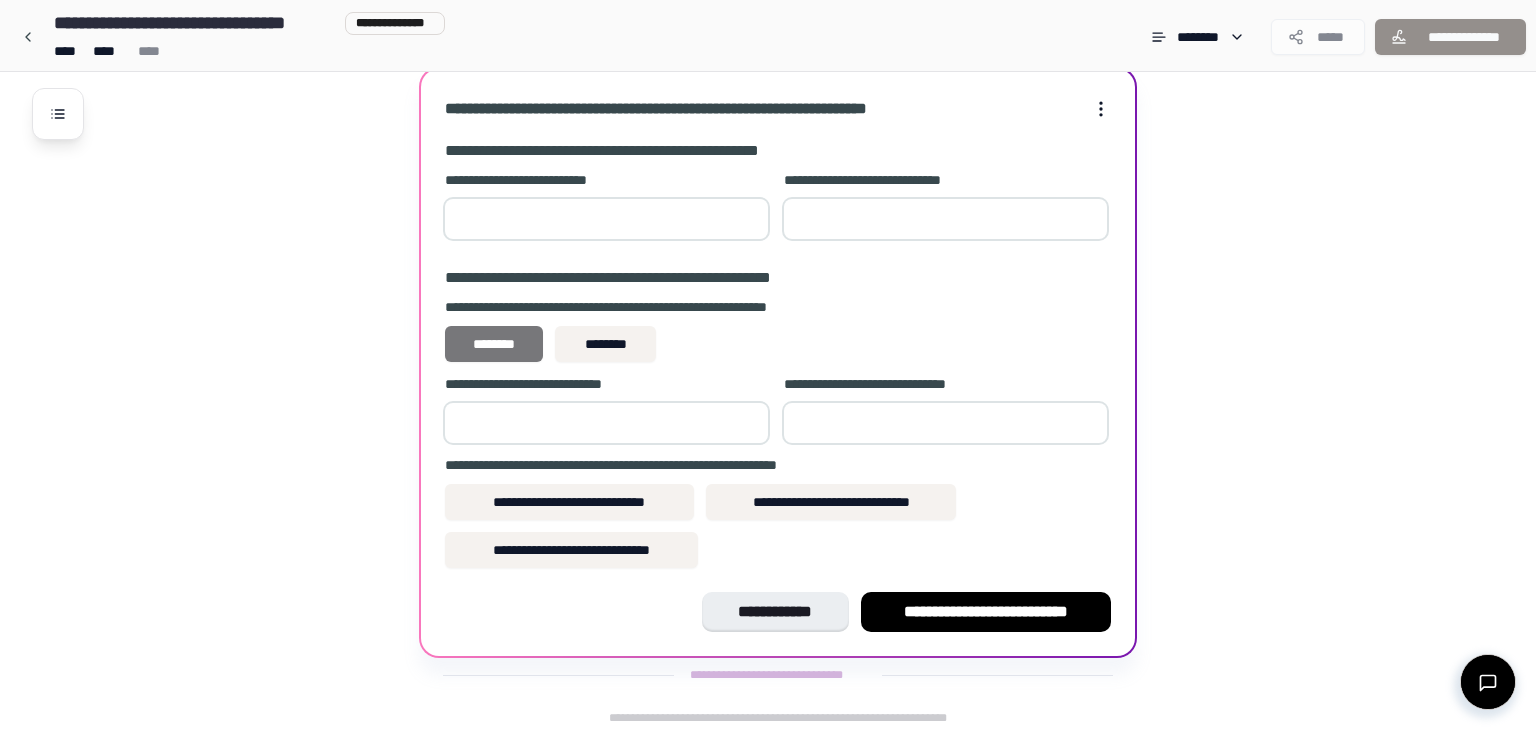 type on "**" 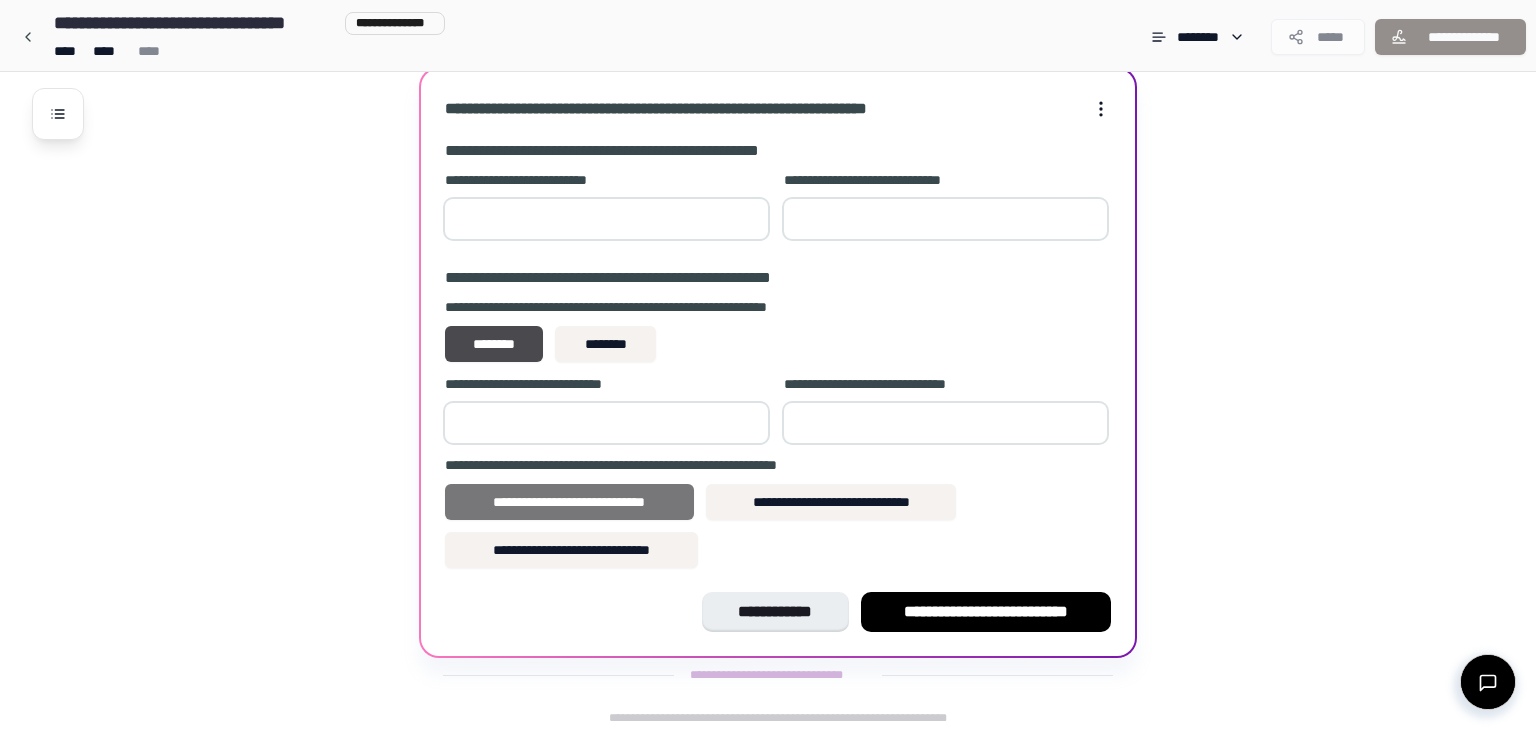 click on "**********" at bounding box center [569, 502] 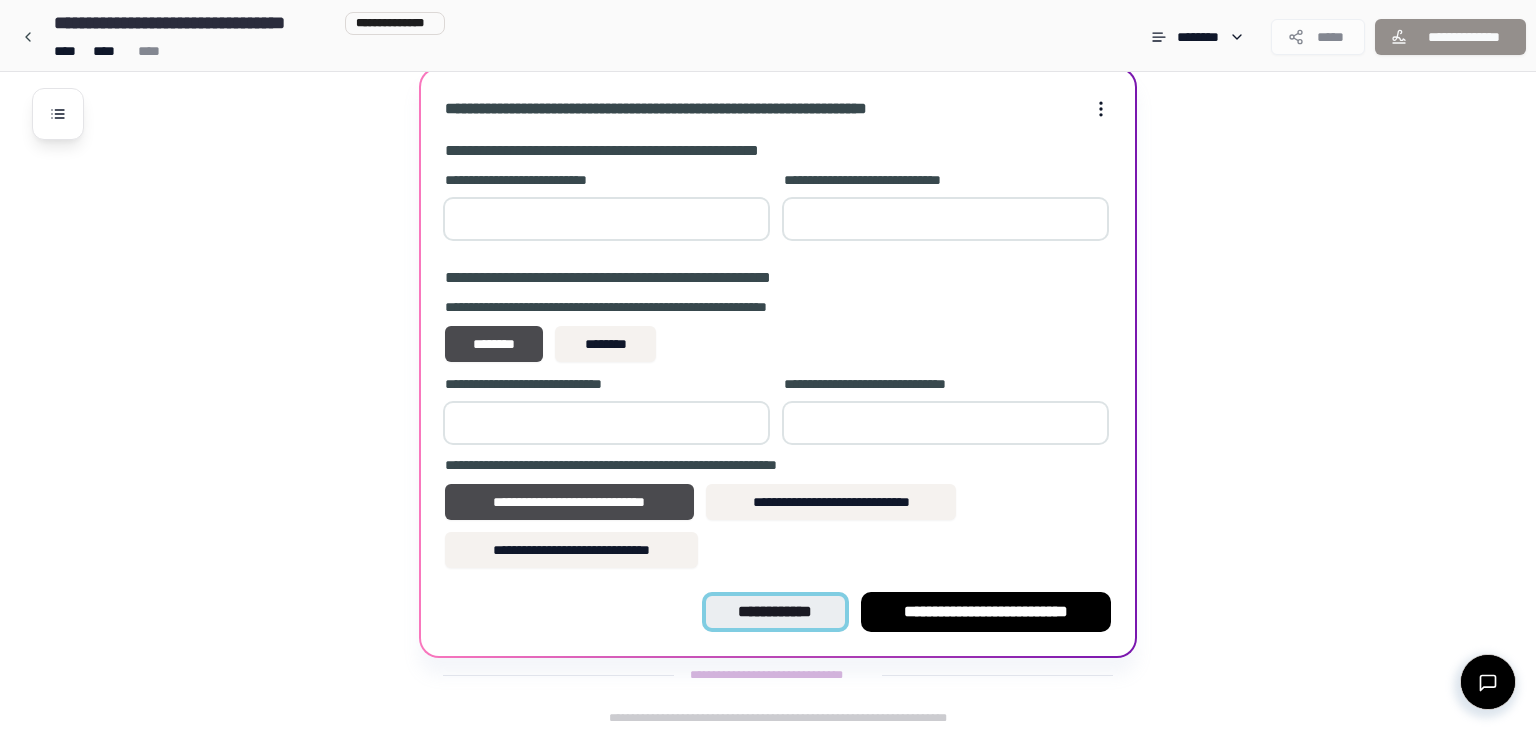 click on "**********" at bounding box center (775, 612) 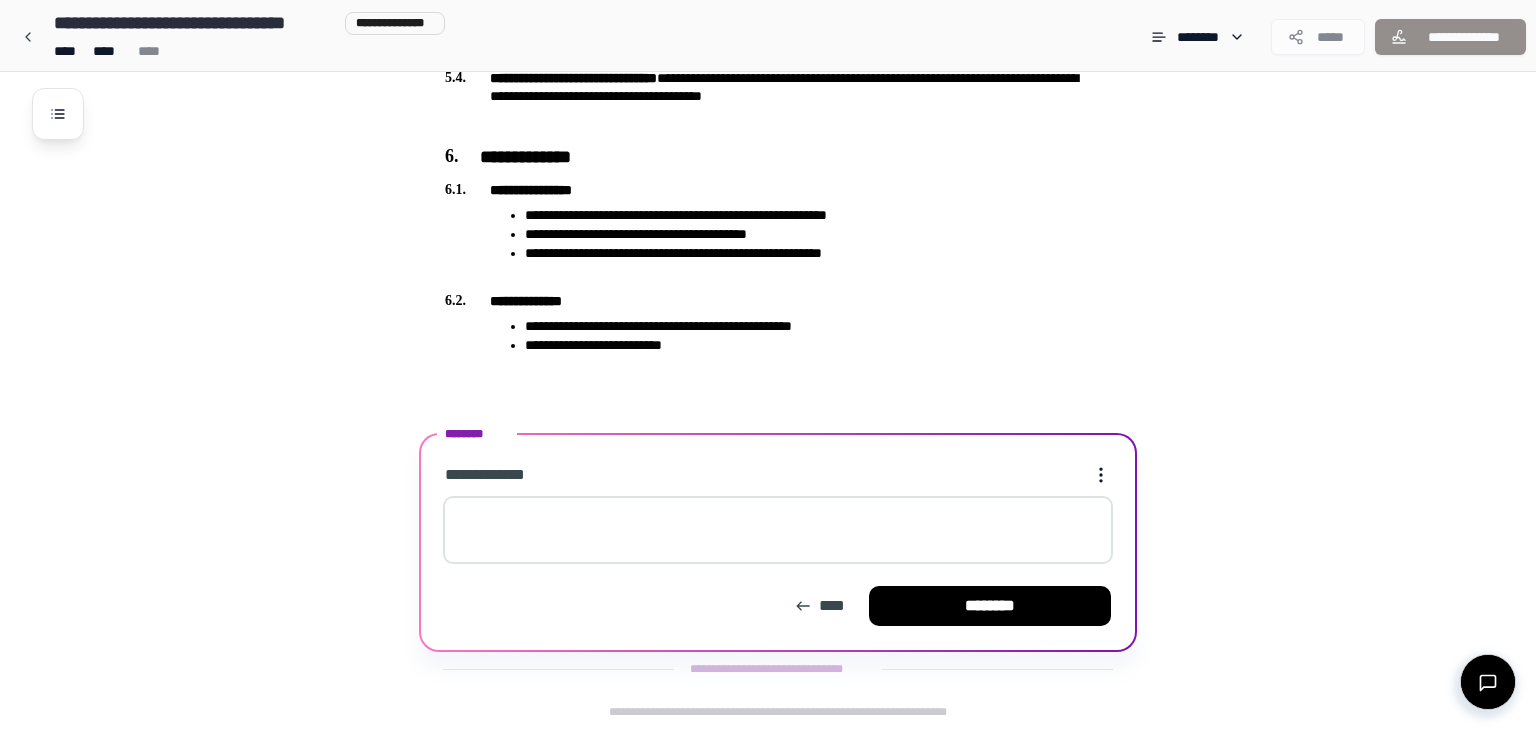 scroll, scrollTop: 1871, scrollLeft: 0, axis: vertical 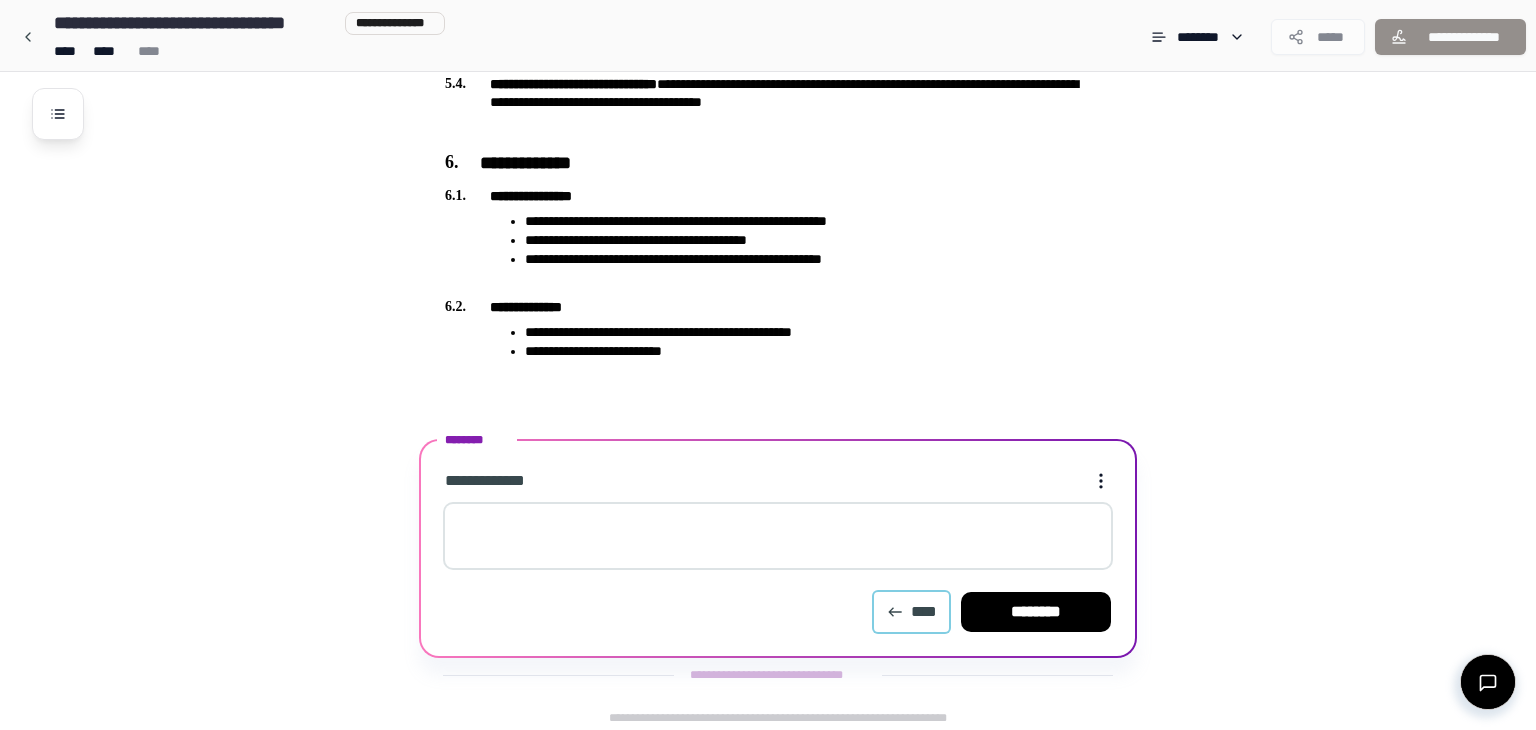 click on "****" at bounding box center [911, 612] 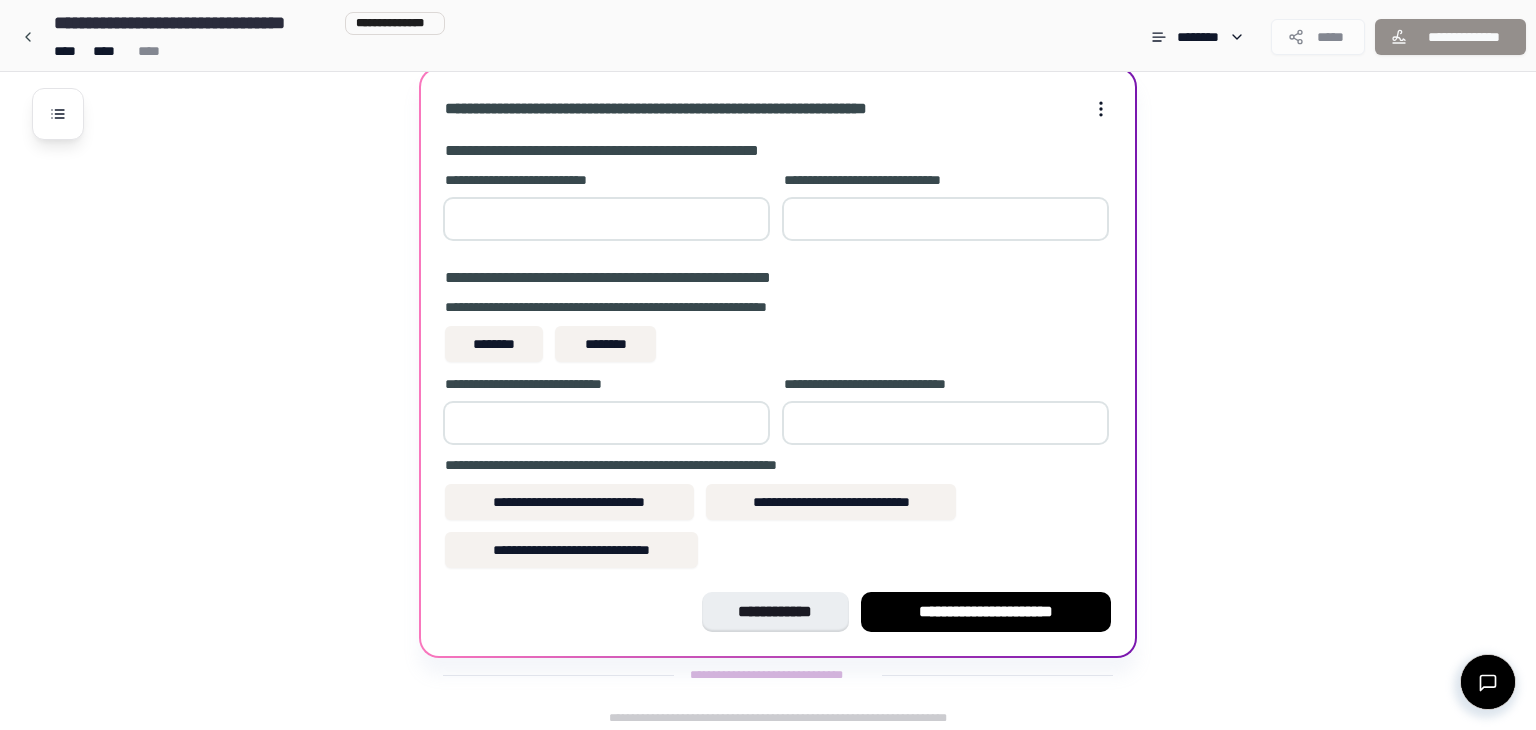 click at bounding box center (606, 219) 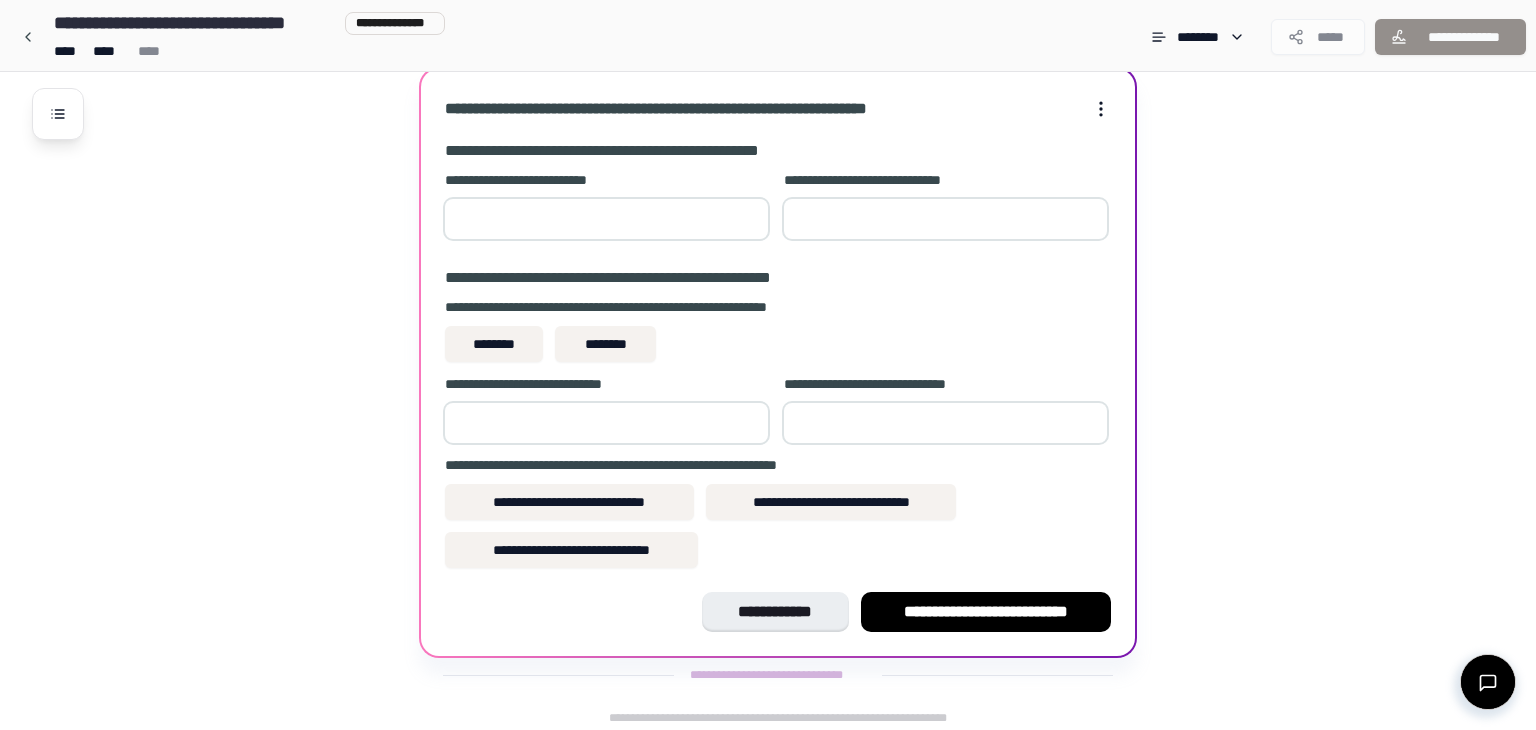 type on "**" 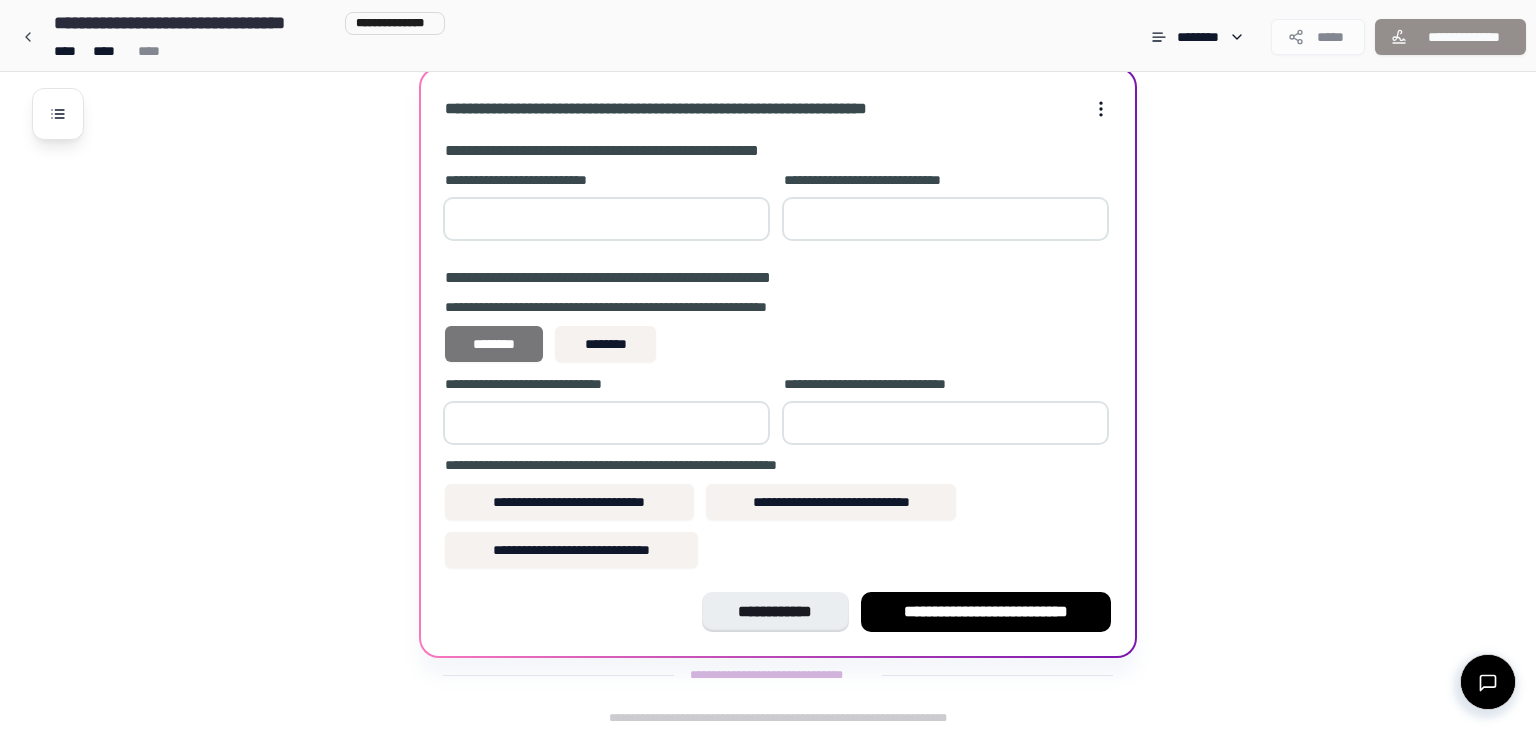 type on "**" 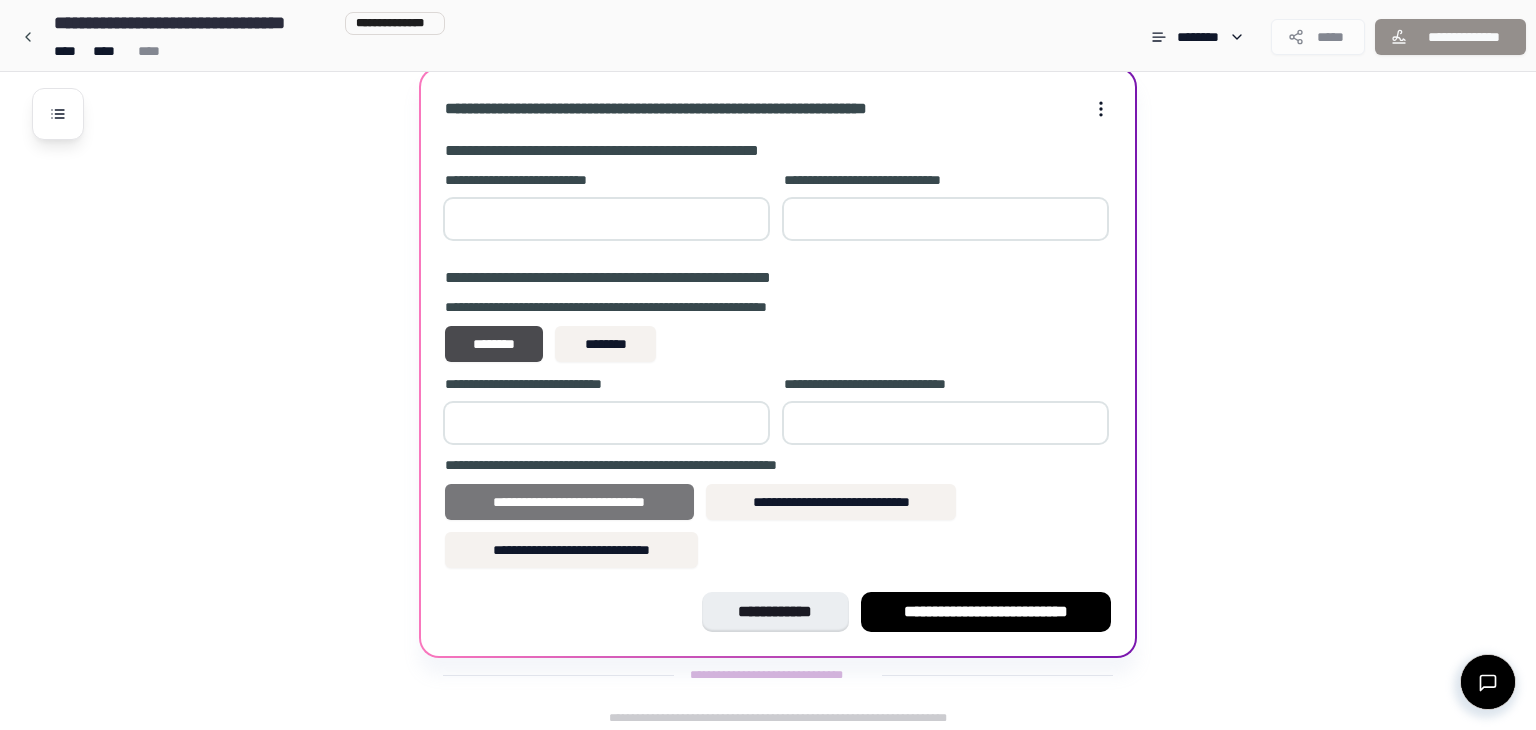 click on "**********" at bounding box center [569, 502] 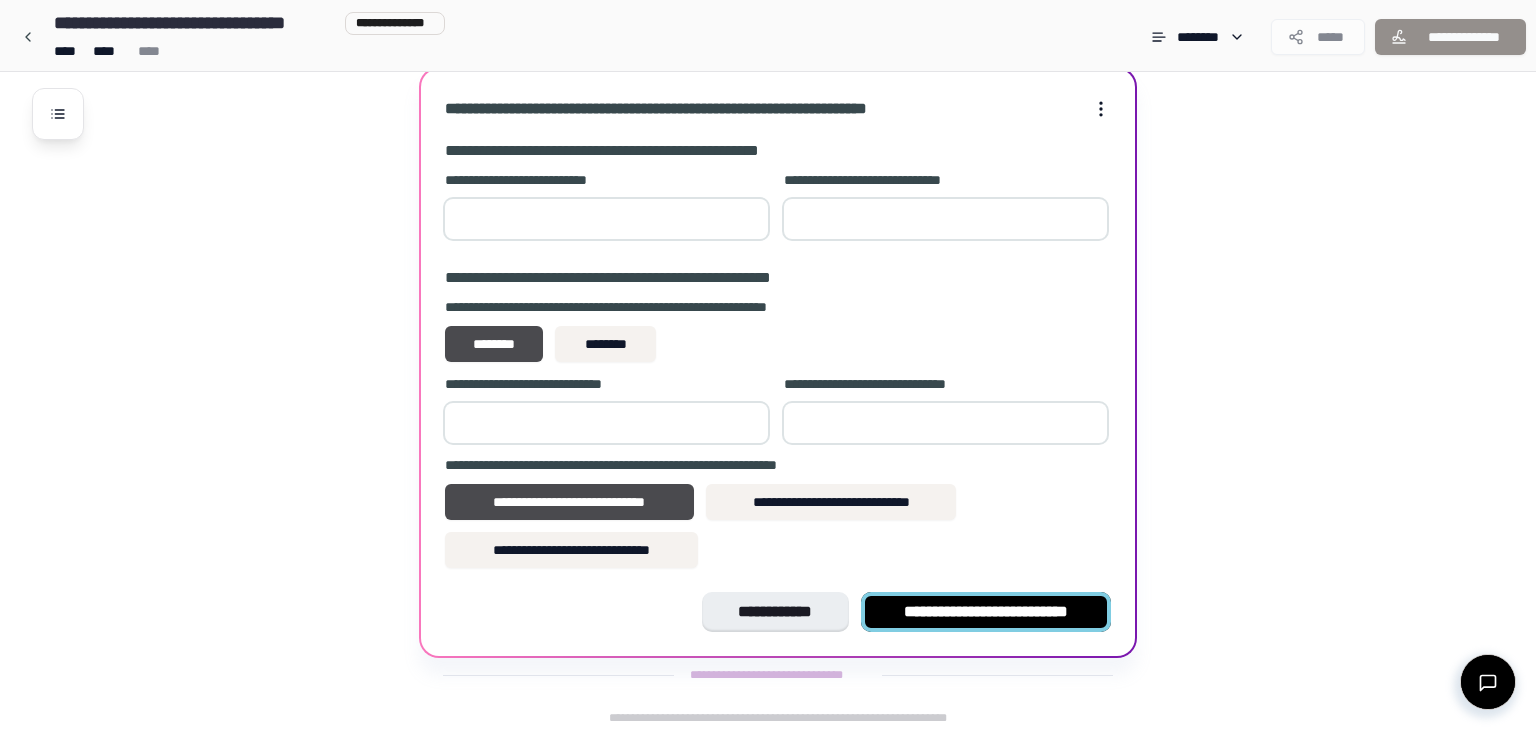 click on "**********" at bounding box center (986, 612) 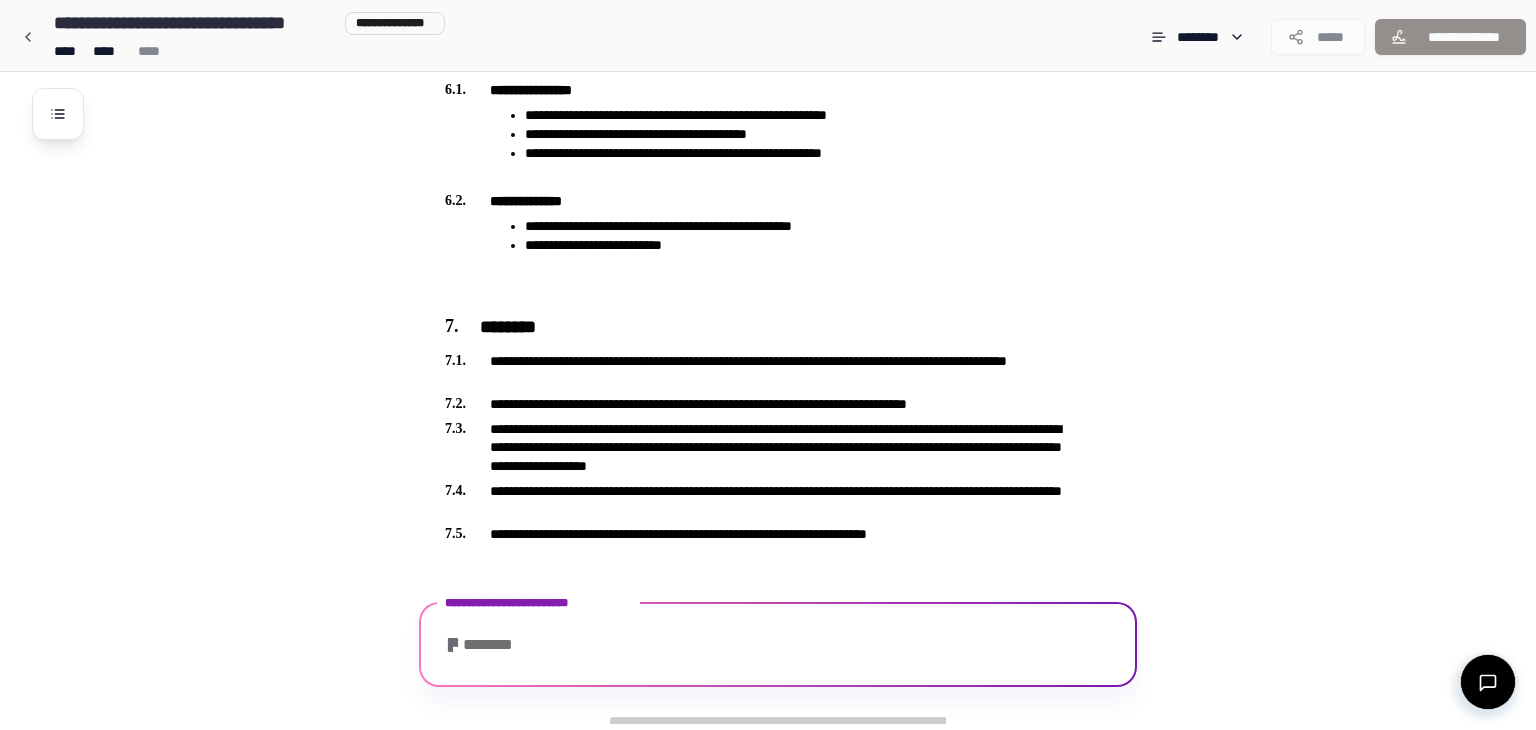 scroll, scrollTop: 2157, scrollLeft: 0, axis: vertical 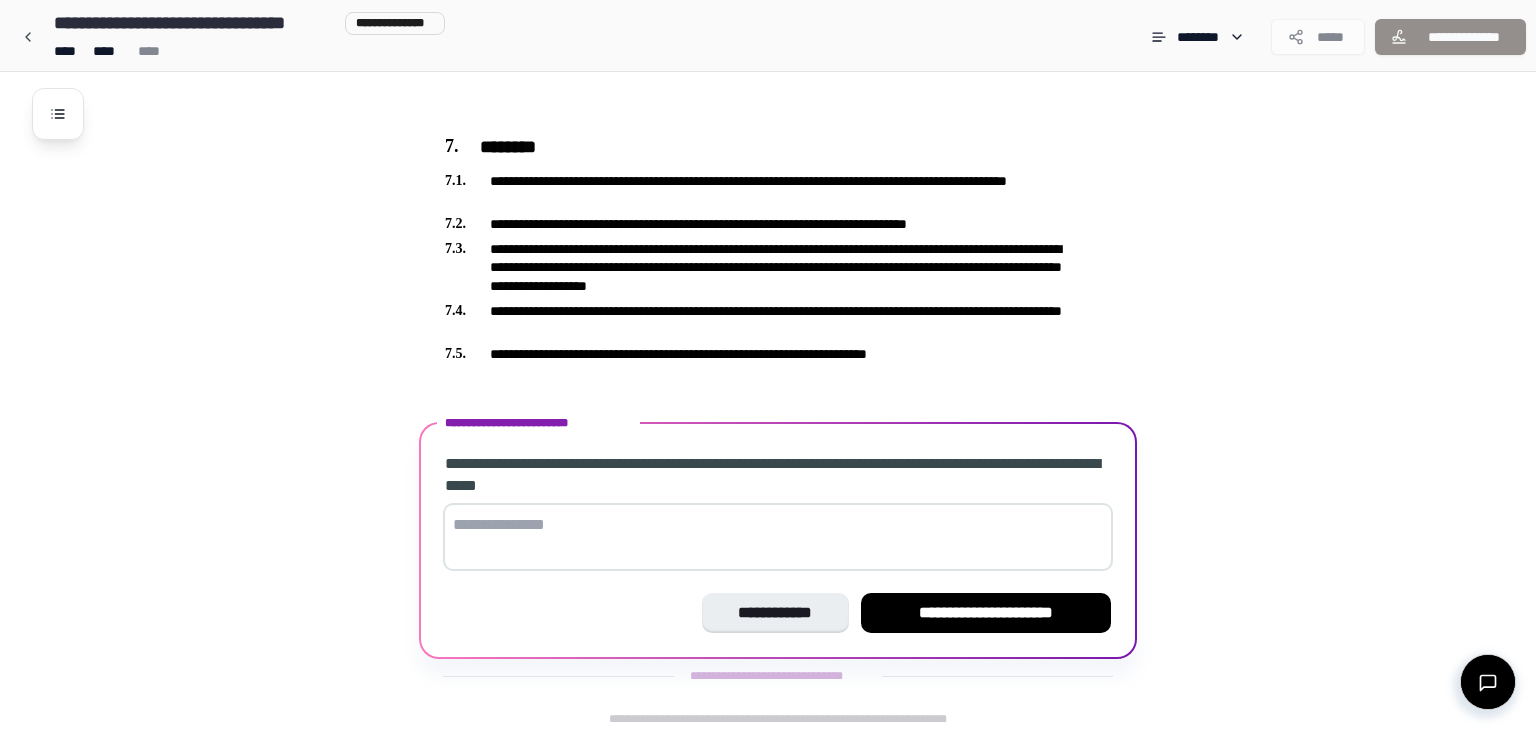 click at bounding box center [778, 537] 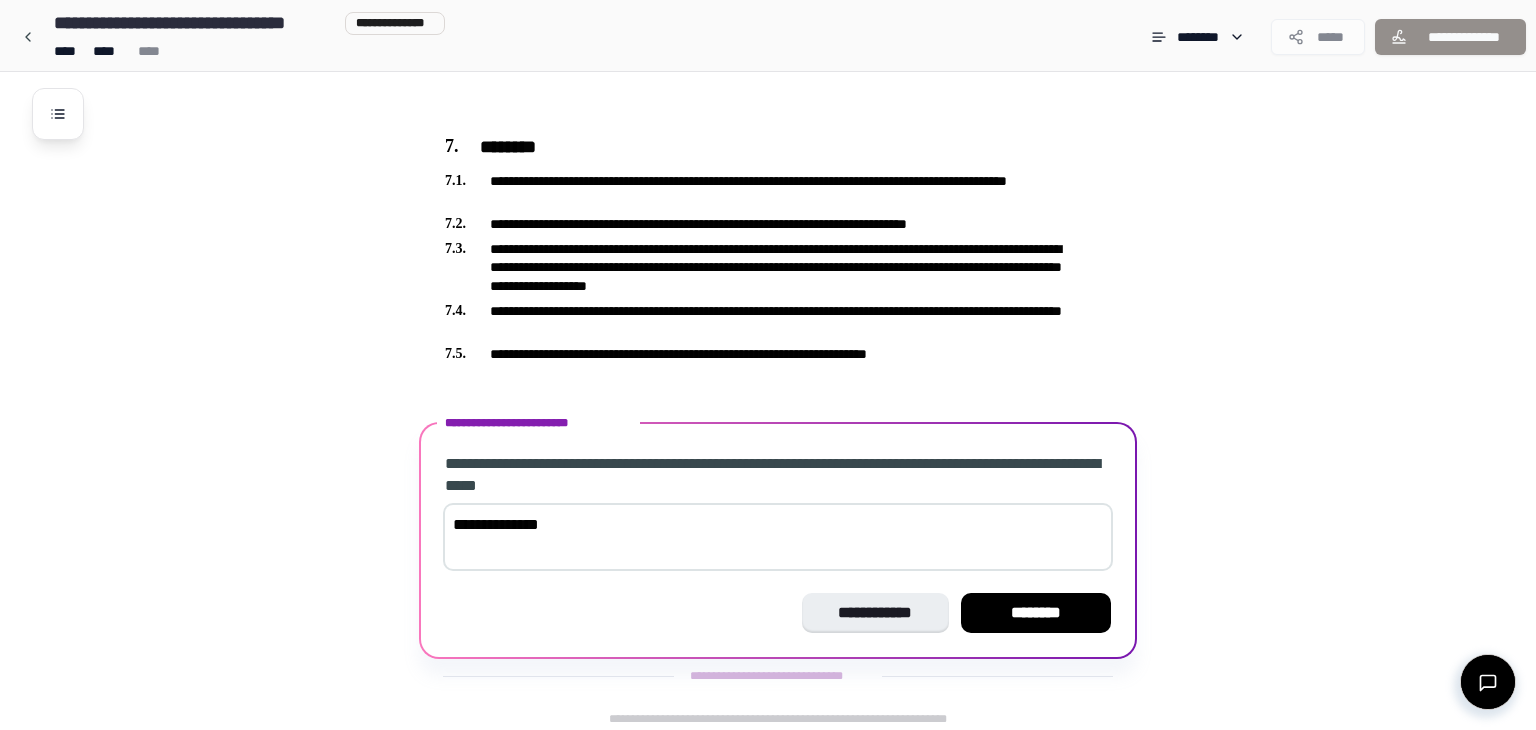 type on "**********" 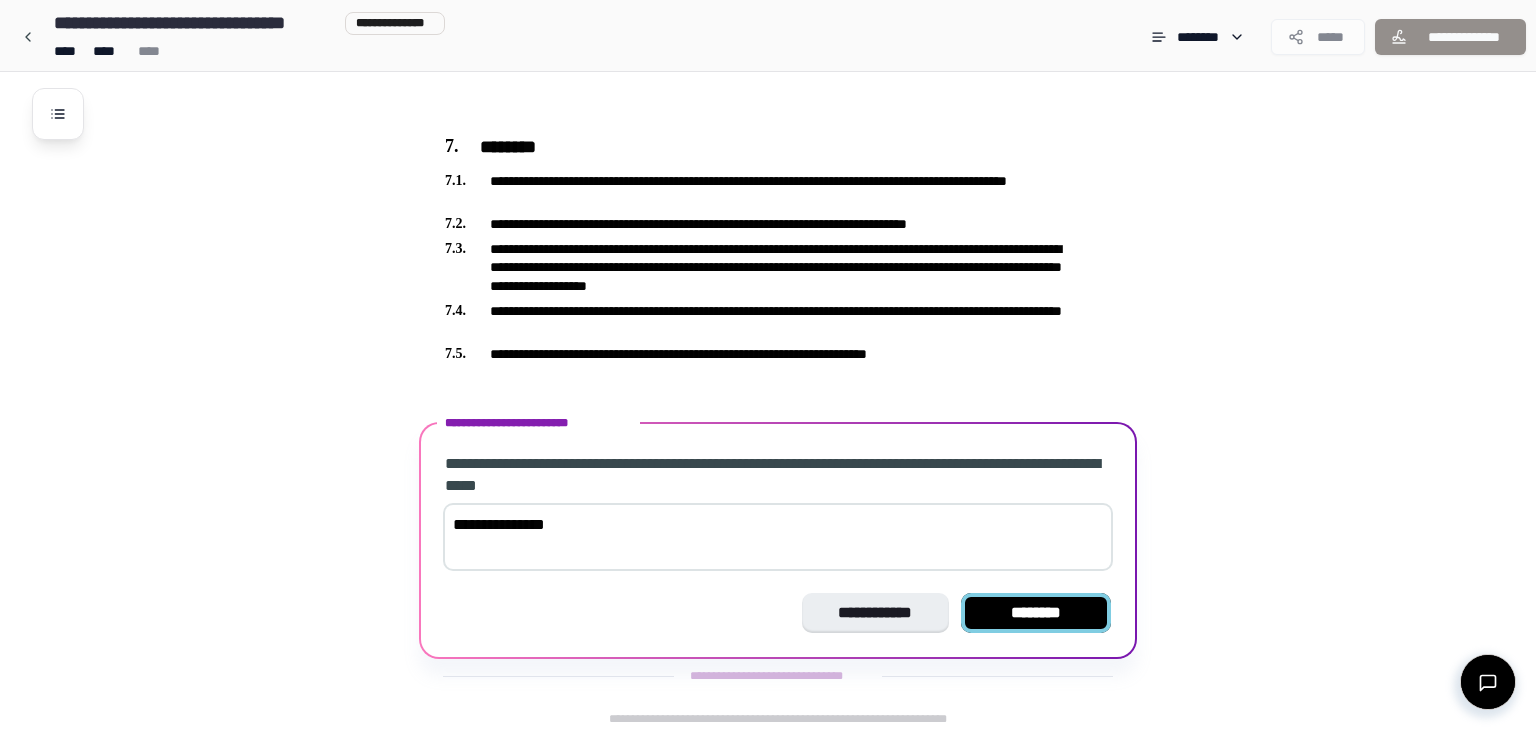 click on "********" at bounding box center [1036, 613] 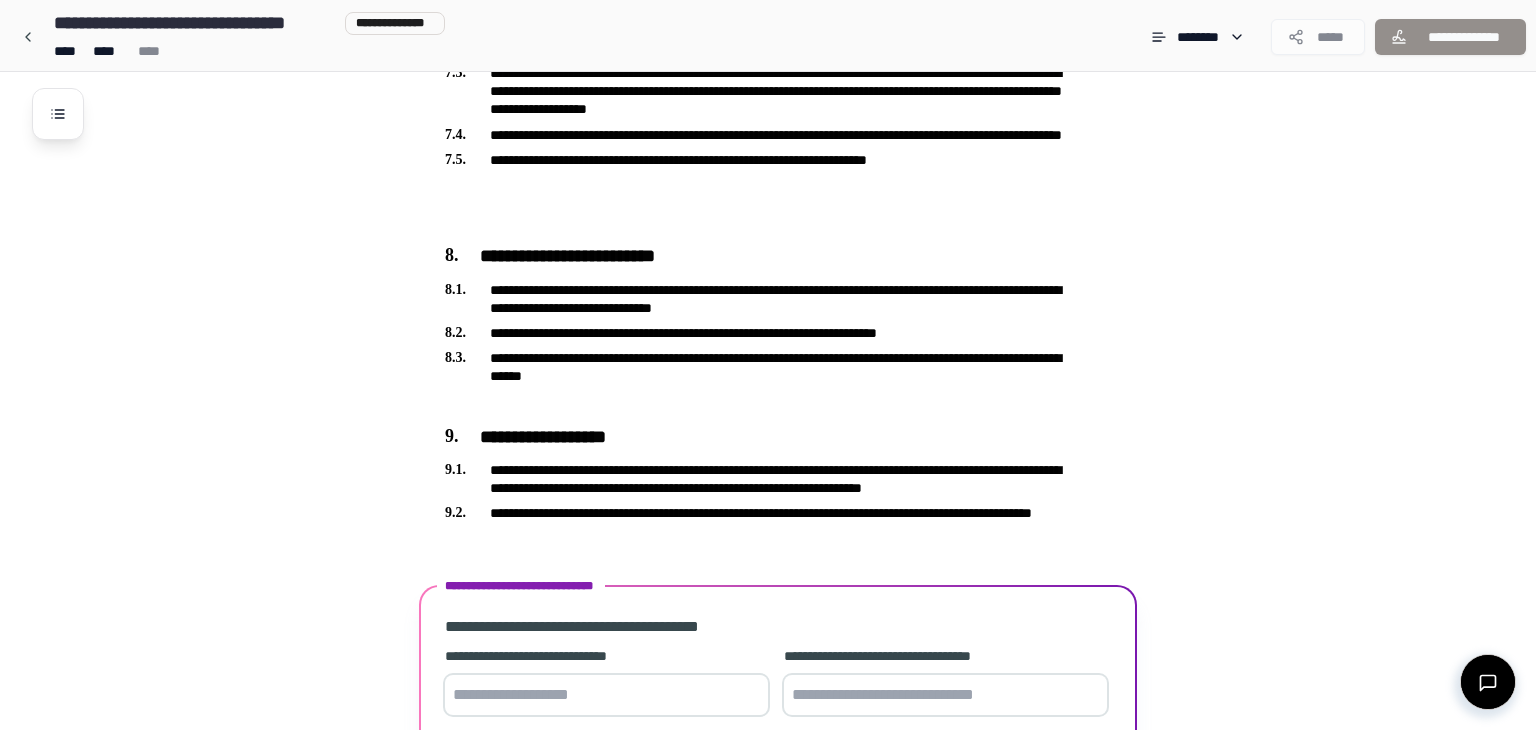 scroll, scrollTop: 2478, scrollLeft: 0, axis: vertical 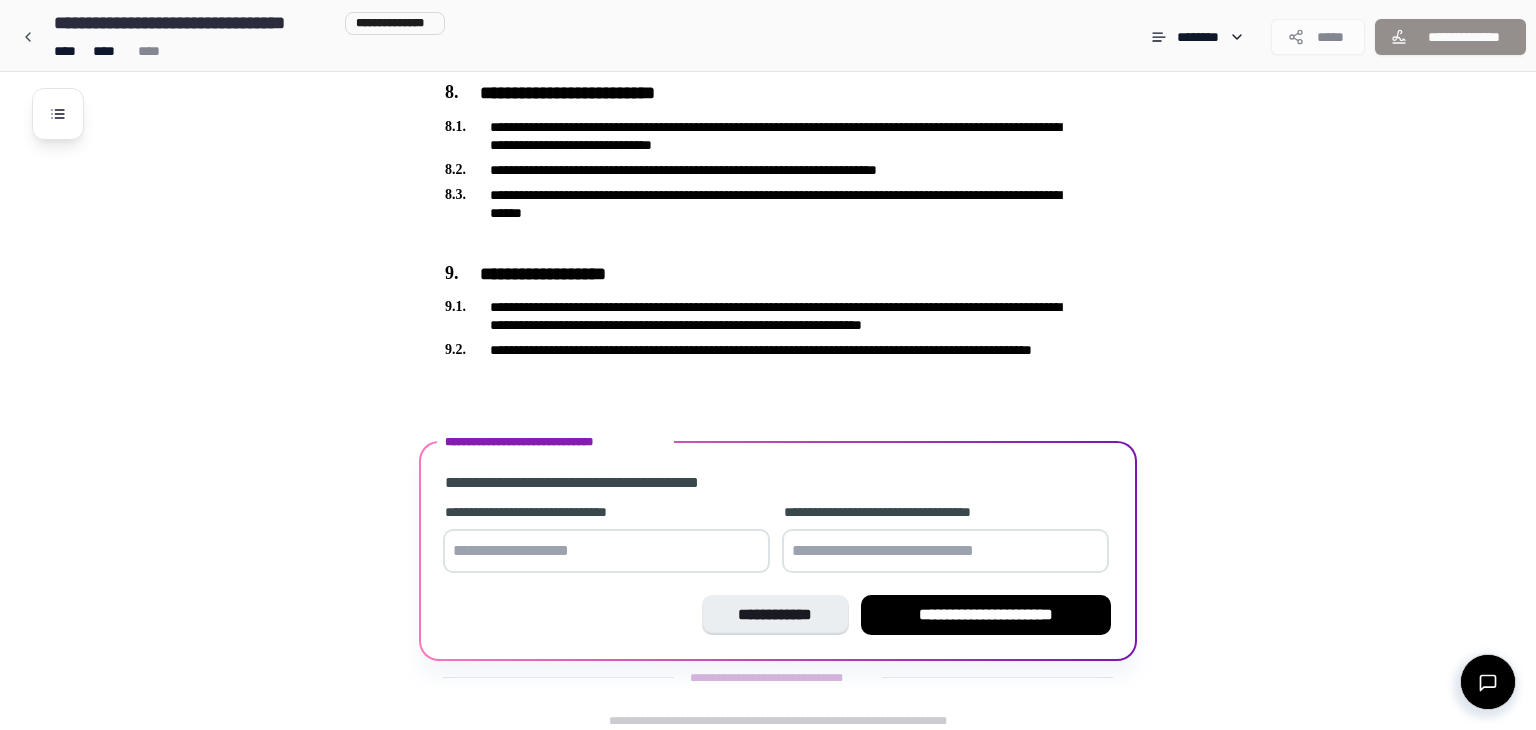 click at bounding box center (606, 551) 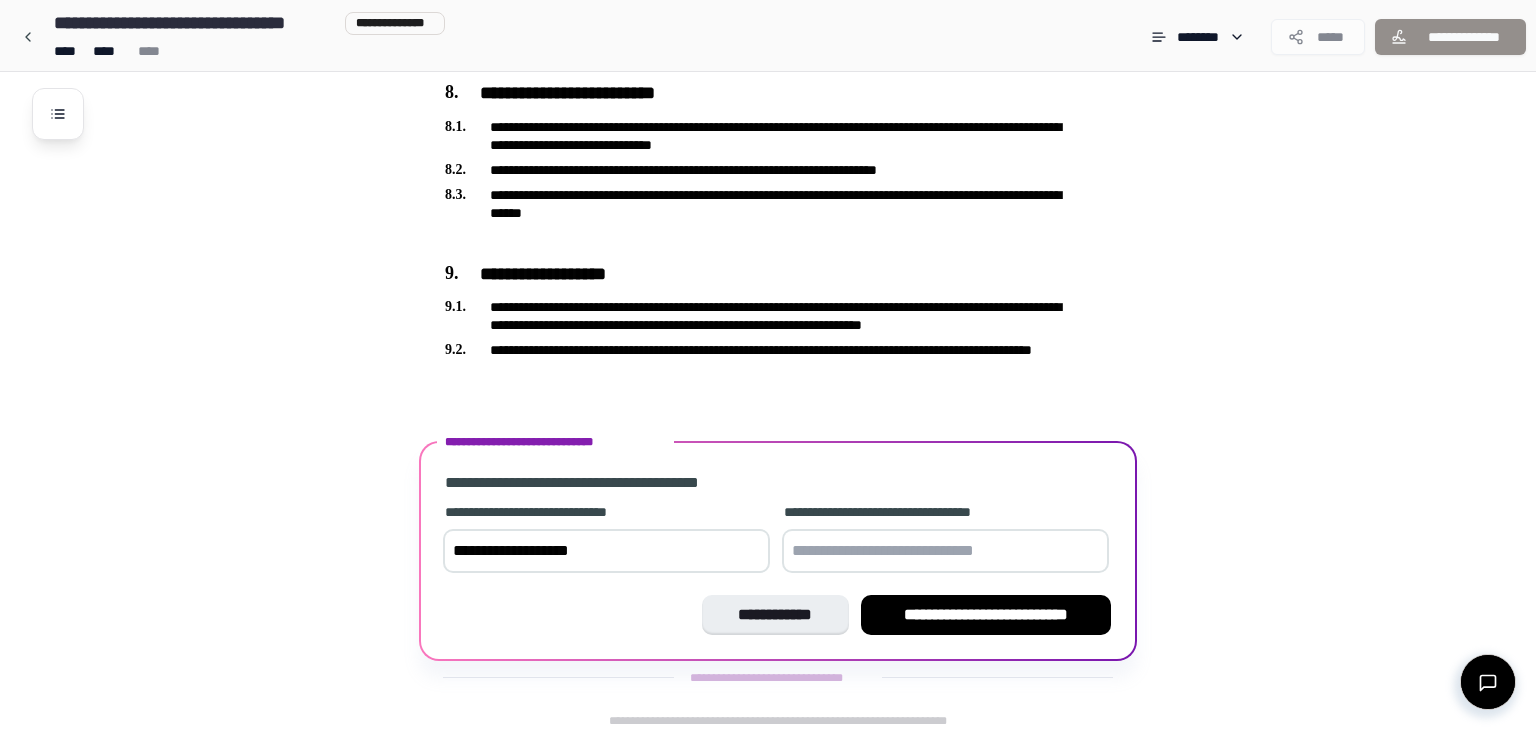 type on "**********" 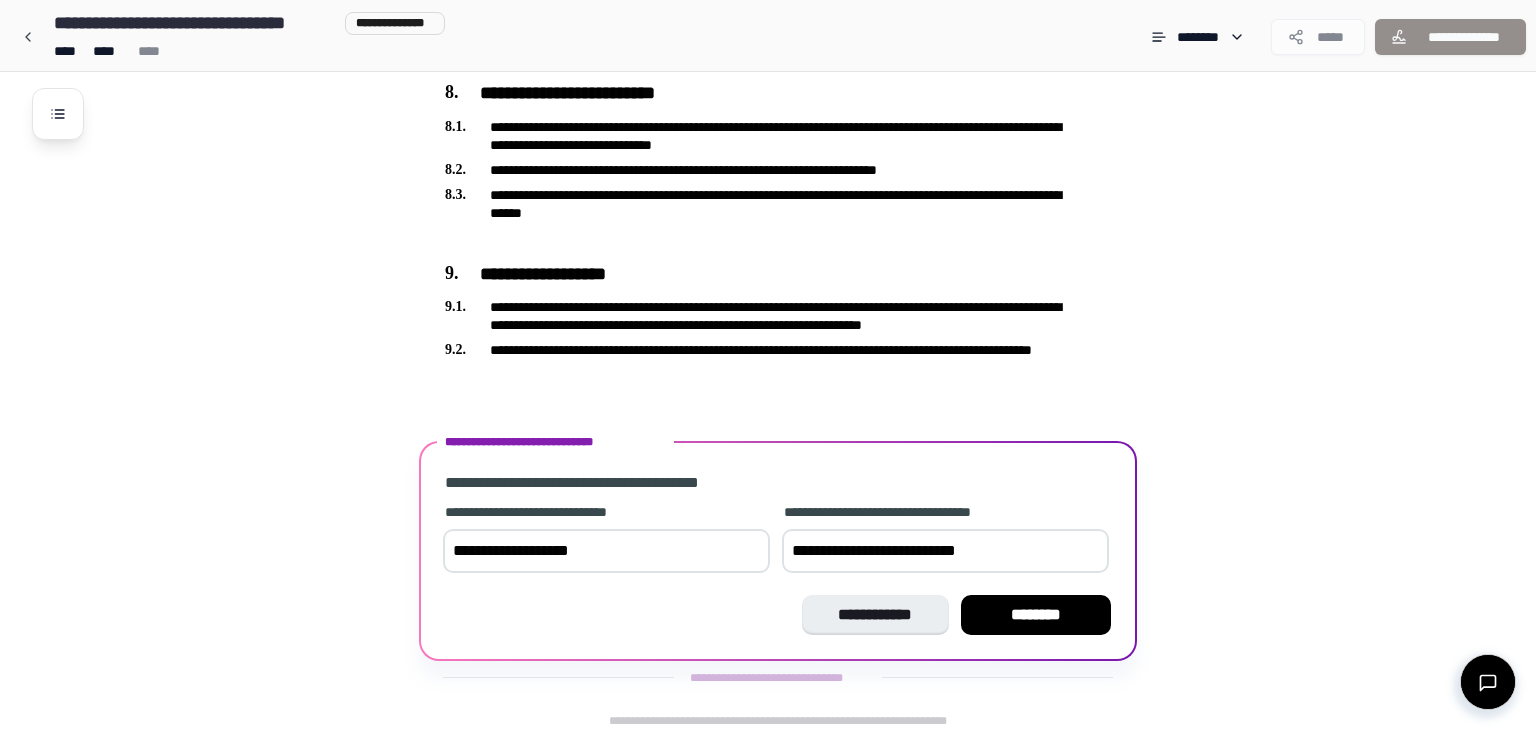 type on "**********" 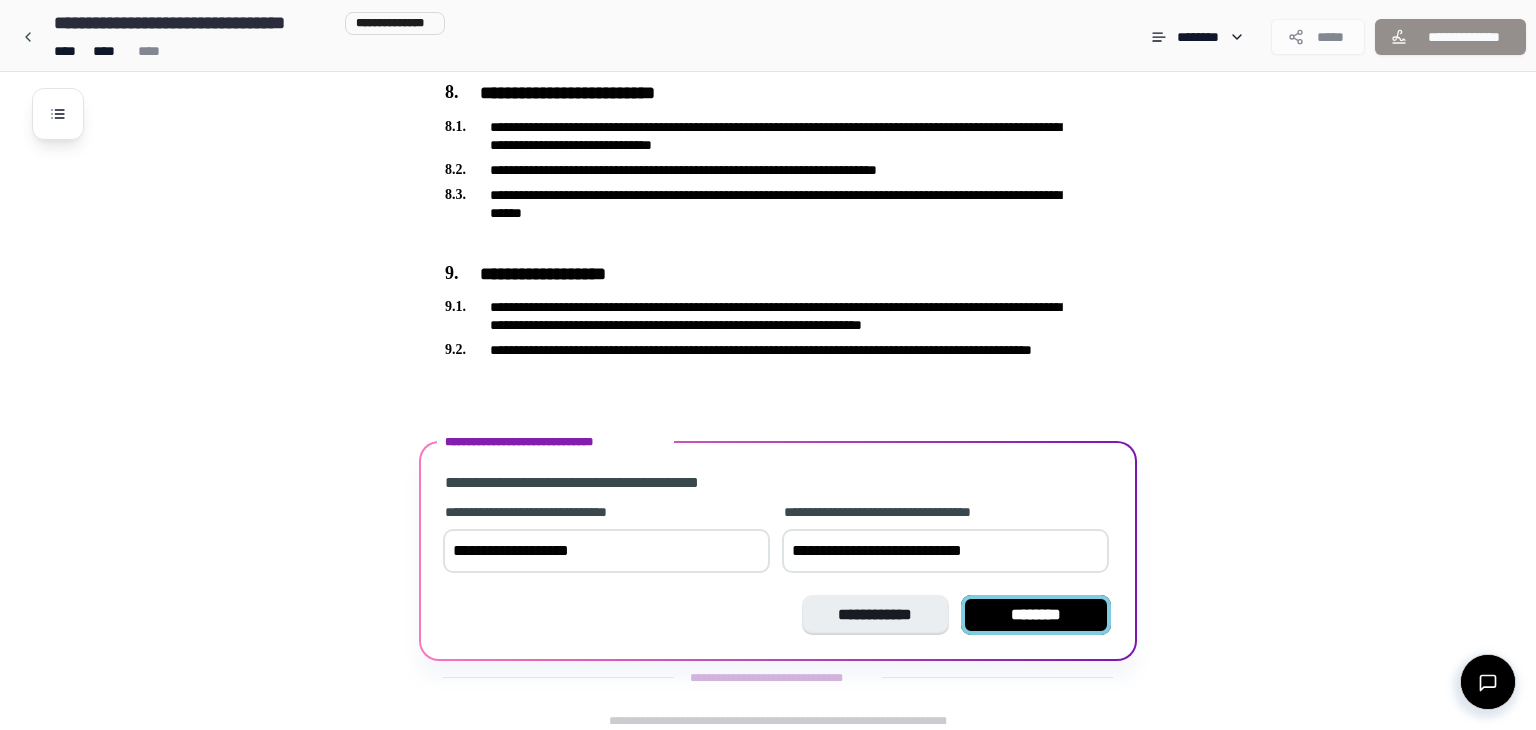 click on "********" at bounding box center (1036, 615) 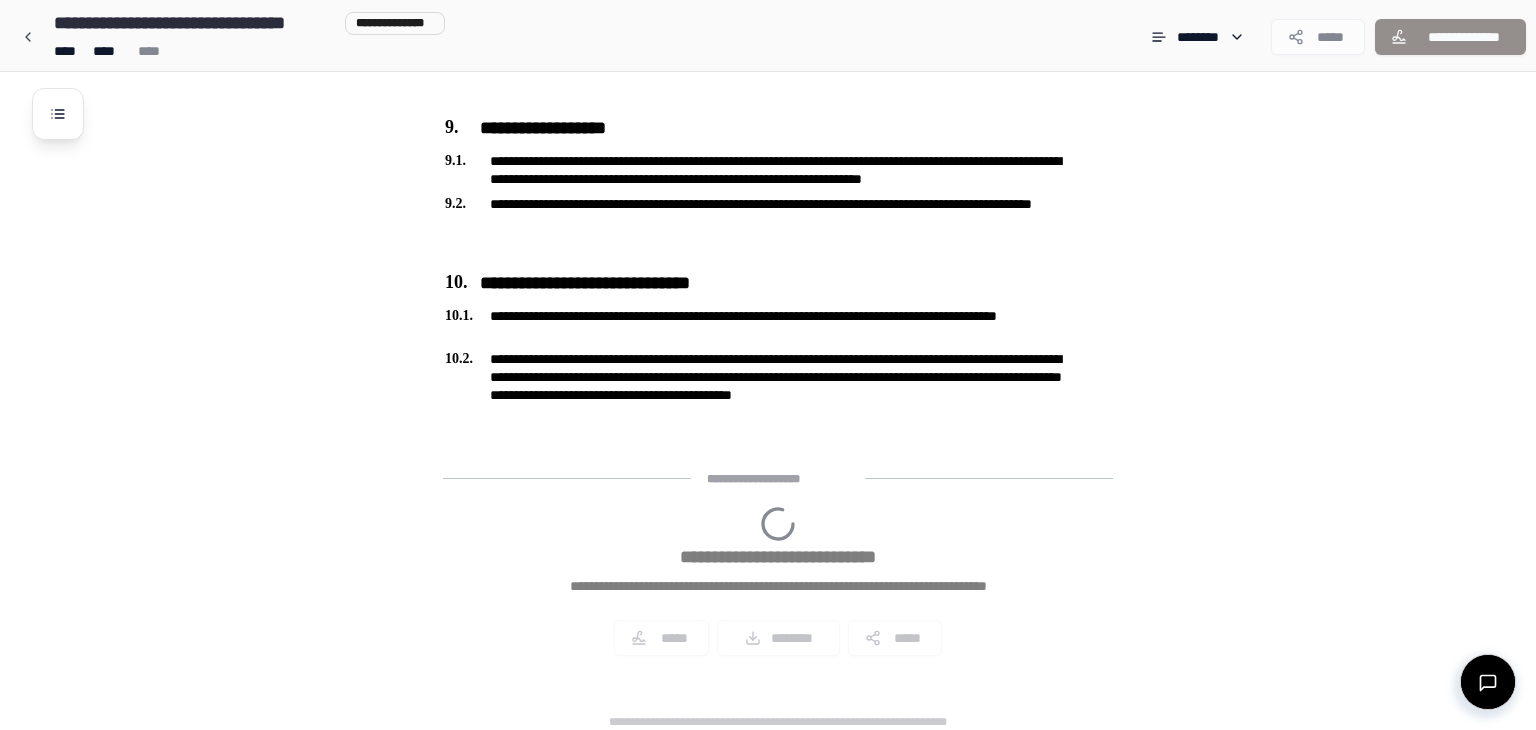 scroll, scrollTop: 2758, scrollLeft: 0, axis: vertical 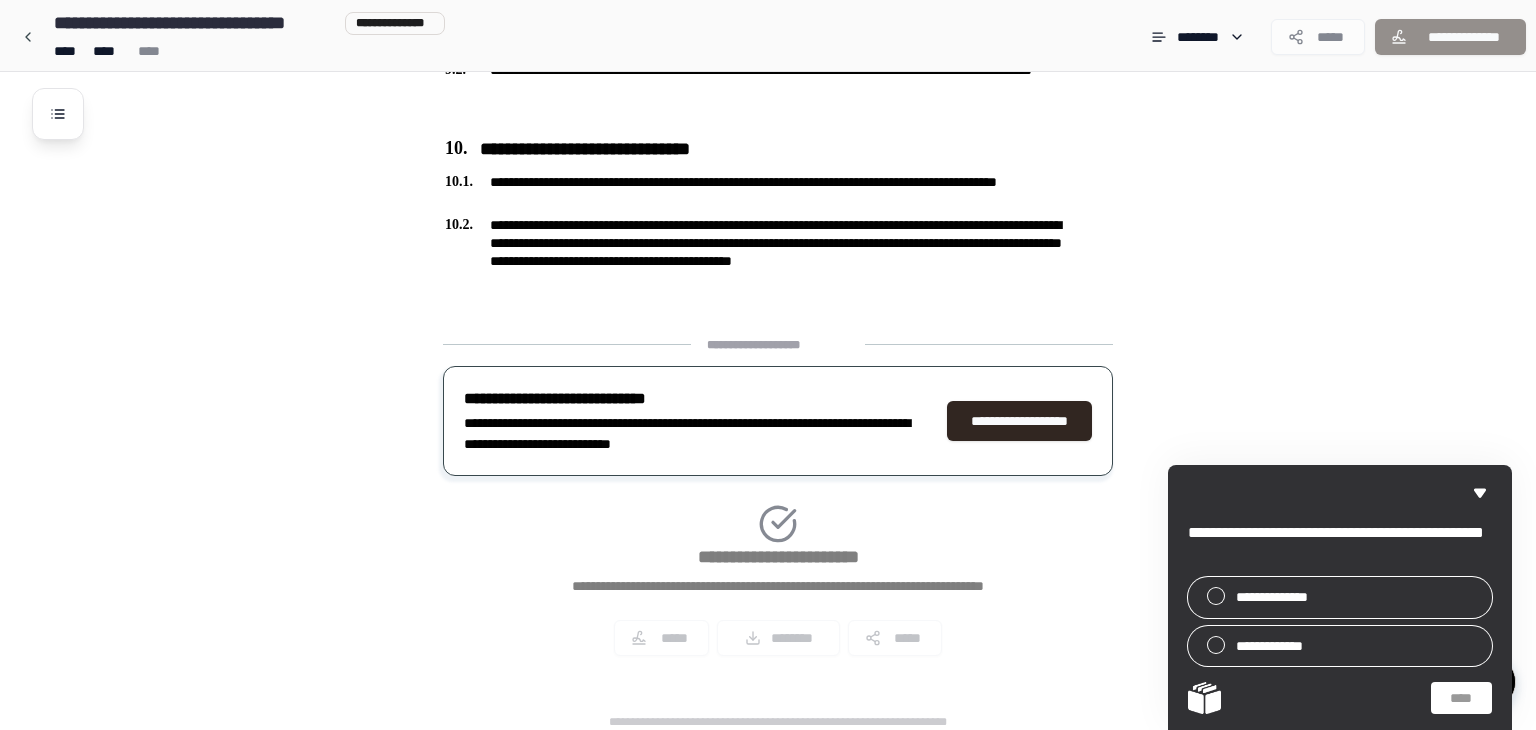 click on "**********" at bounding box center (768, -973) 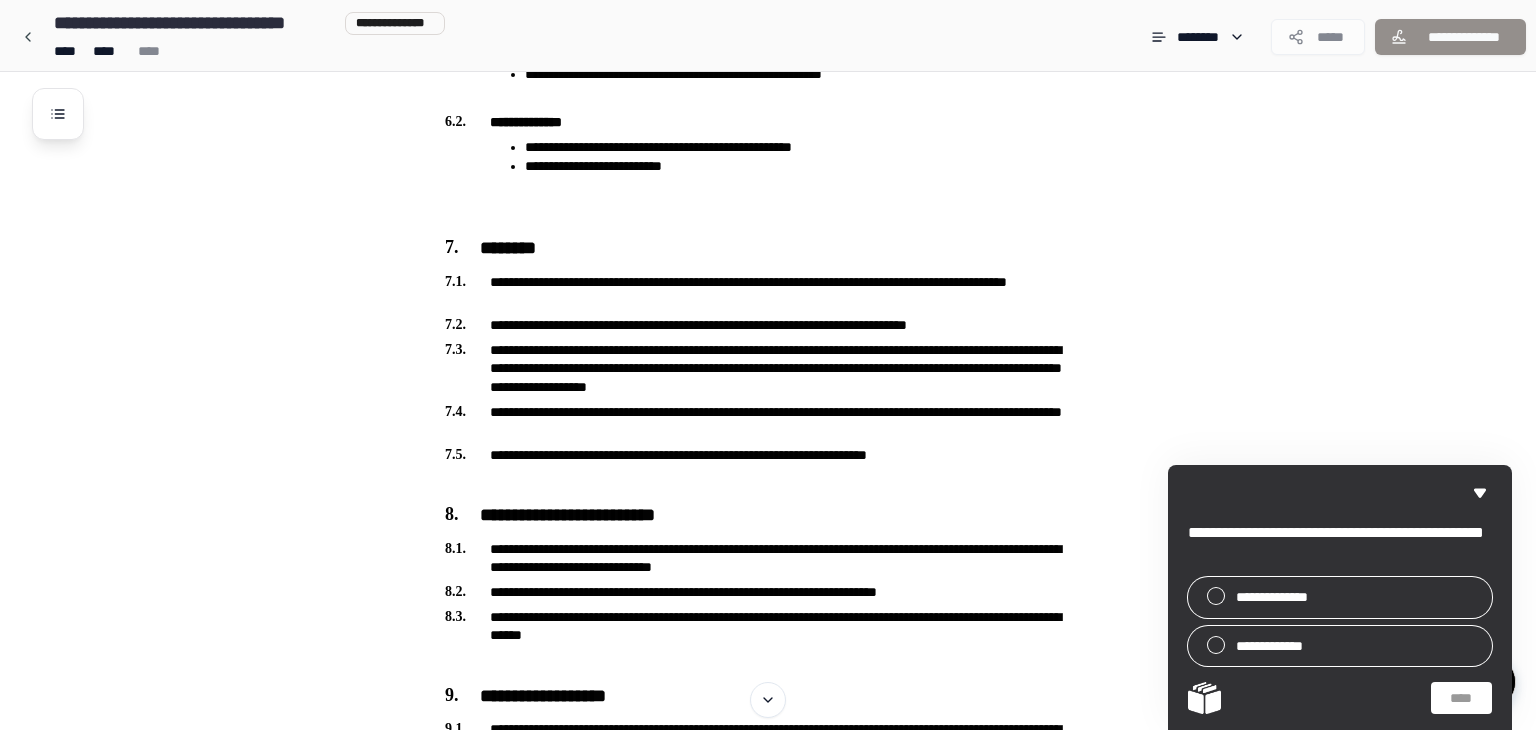 scroll, scrollTop: 2053, scrollLeft: 0, axis: vertical 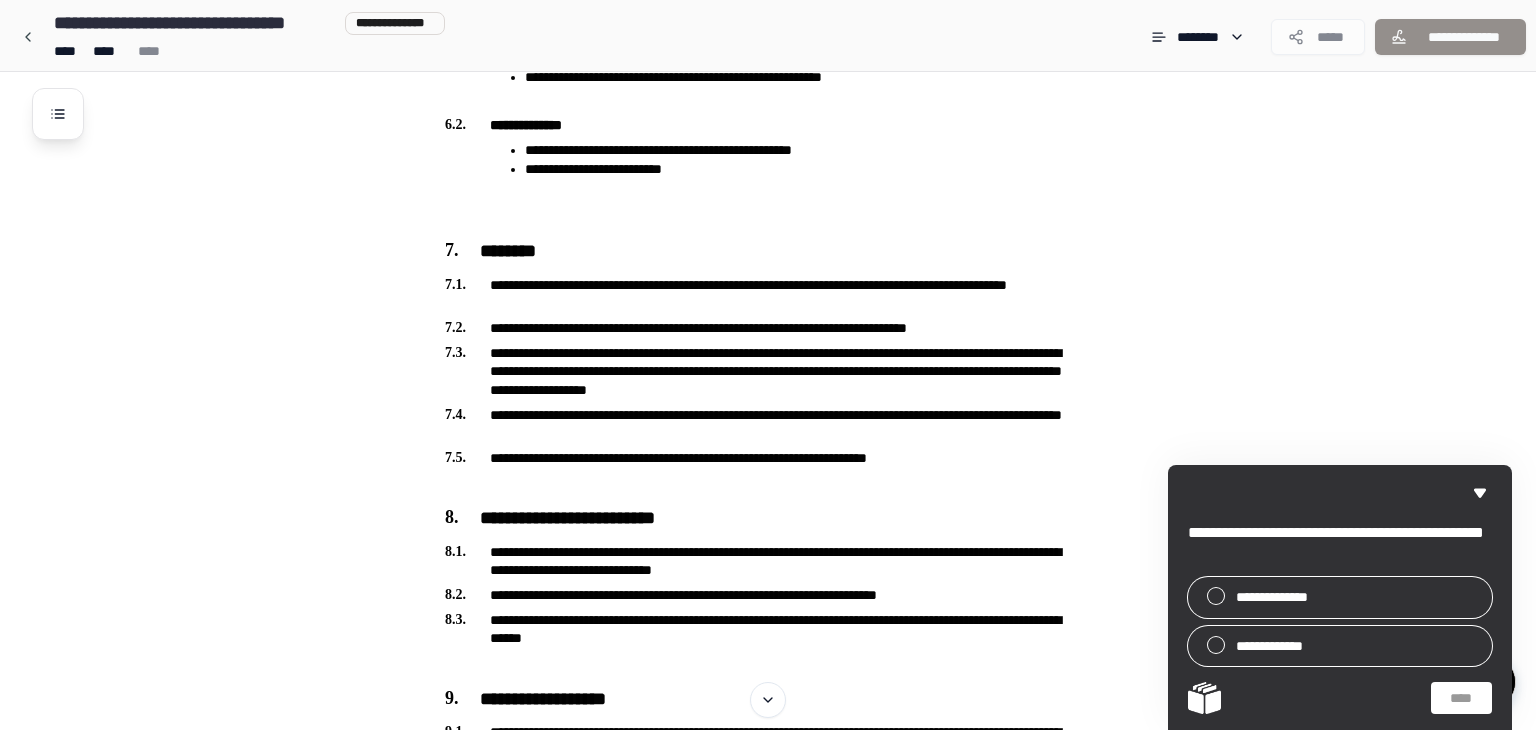 click on "**********" at bounding box center (794, -268) 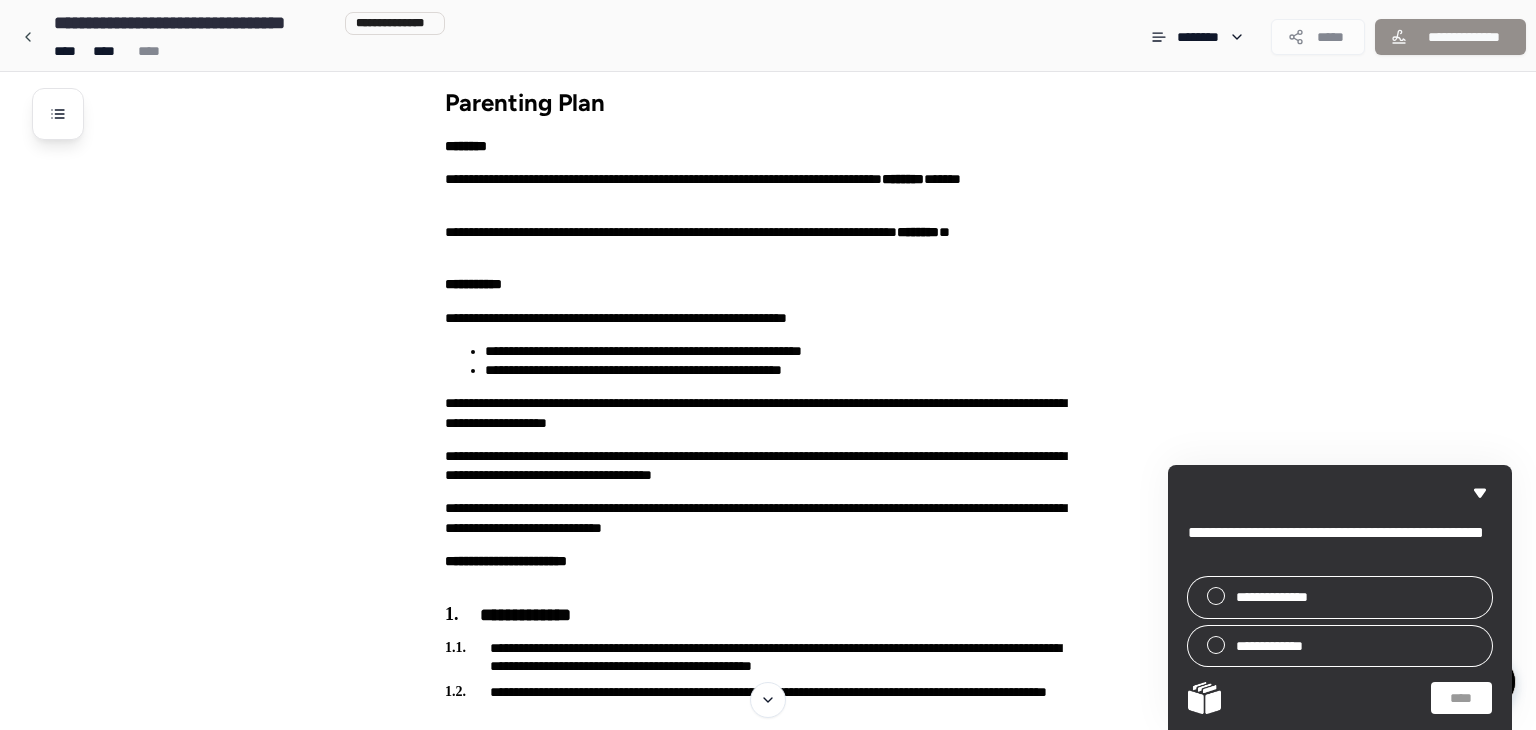 scroll, scrollTop: 0, scrollLeft: 0, axis: both 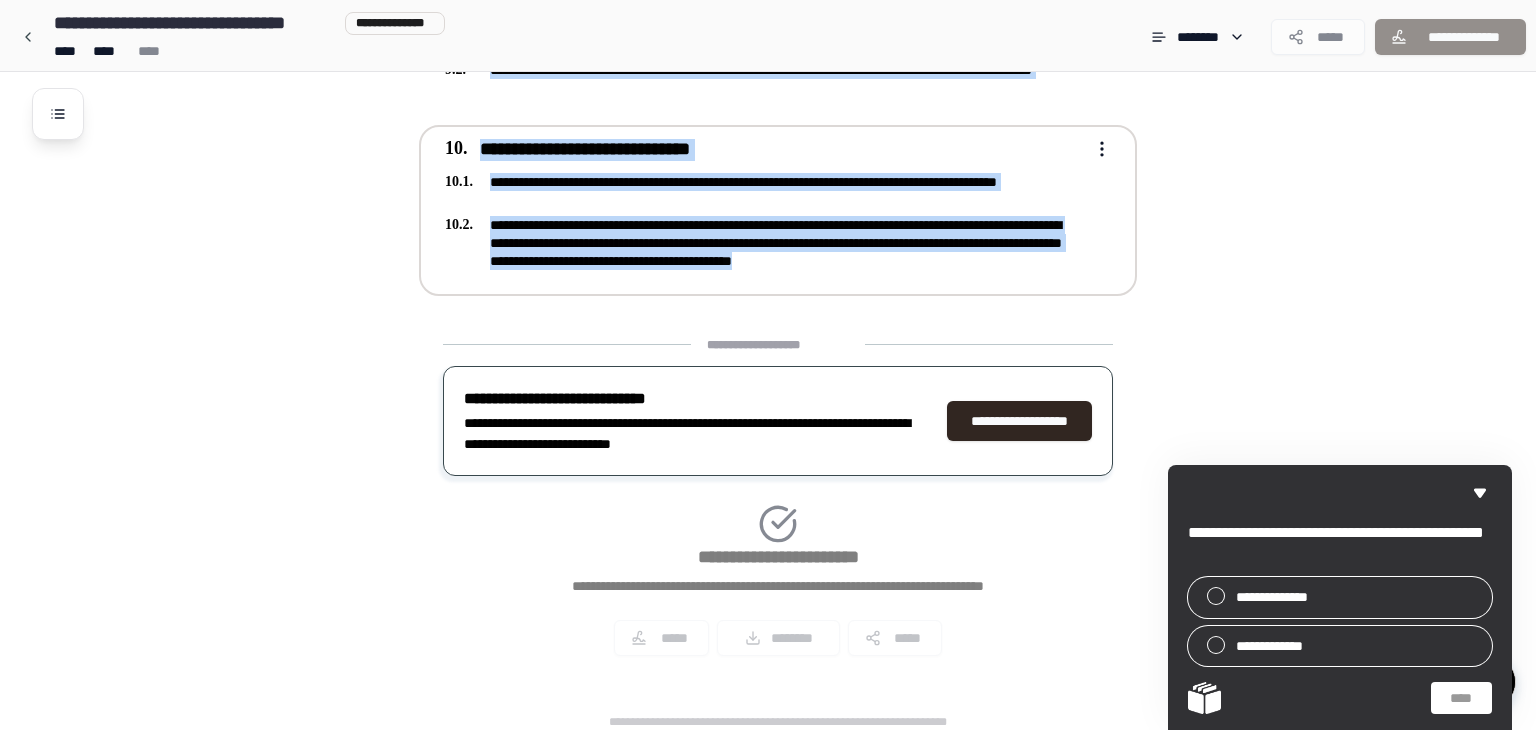 drag, startPoint x: 411, startPoint y: 122, endPoint x: 1069, endPoint y: 282, distance: 677.1735 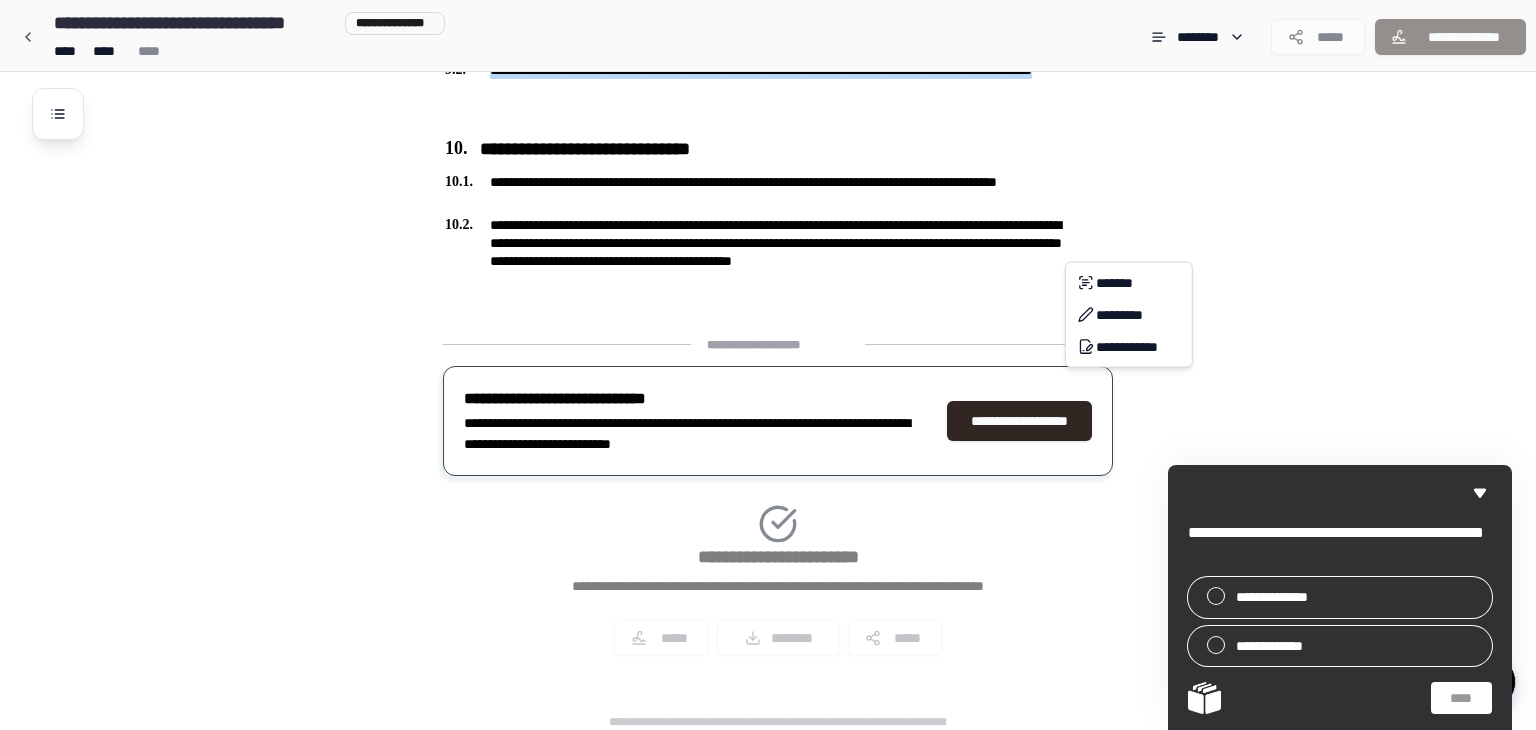 click on "**********" at bounding box center [768, -1014] 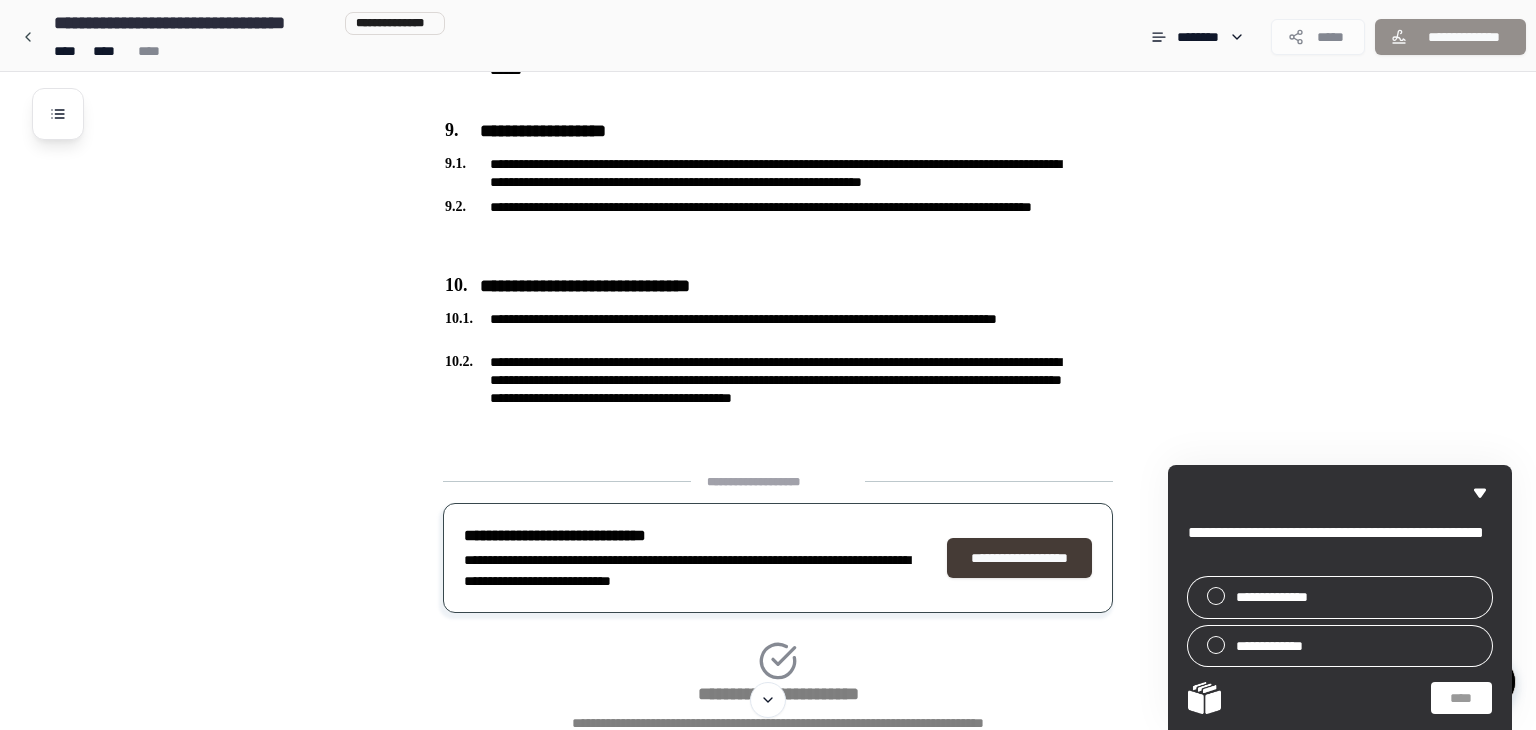 scroll, scrollTop: 2620, scrollLeft: 0, axis: vertical 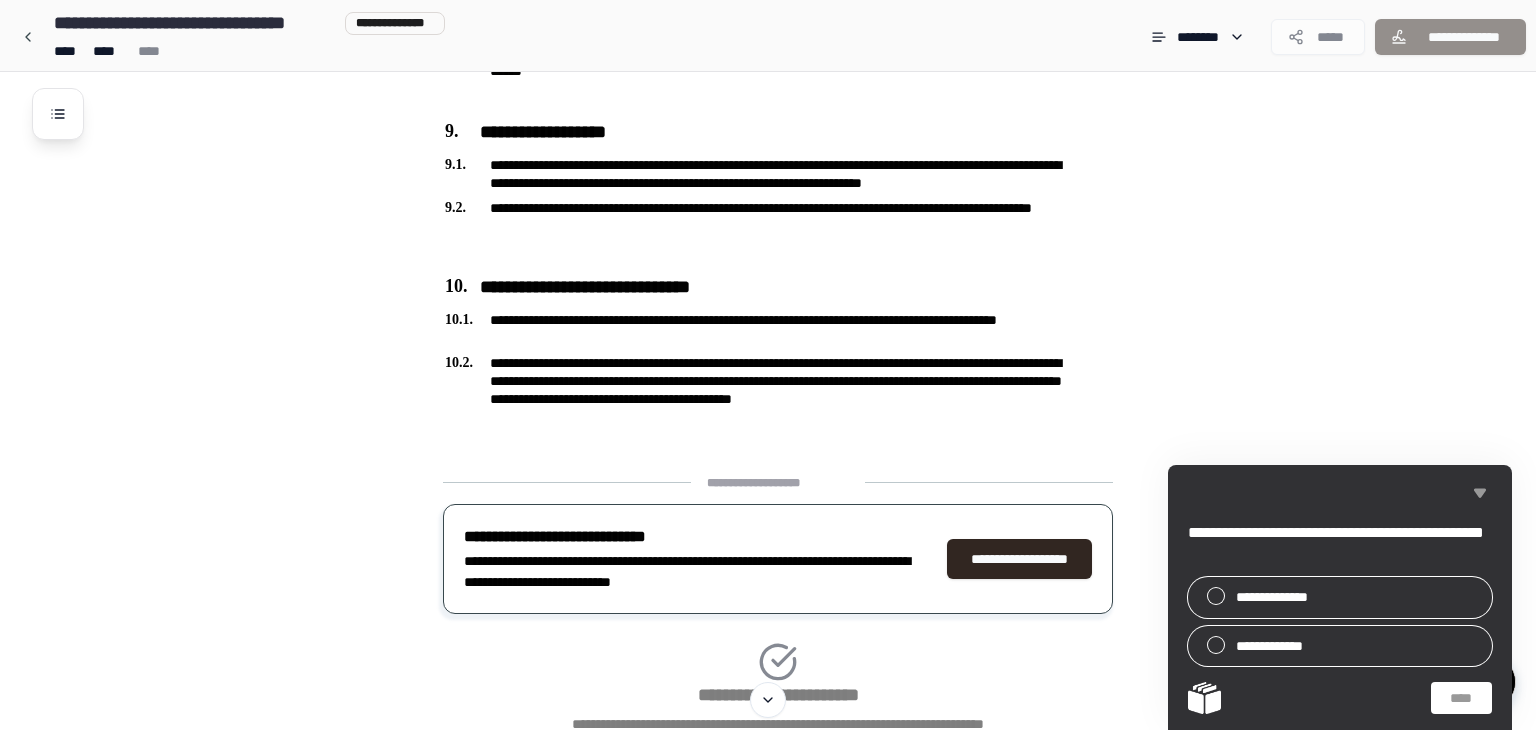 click 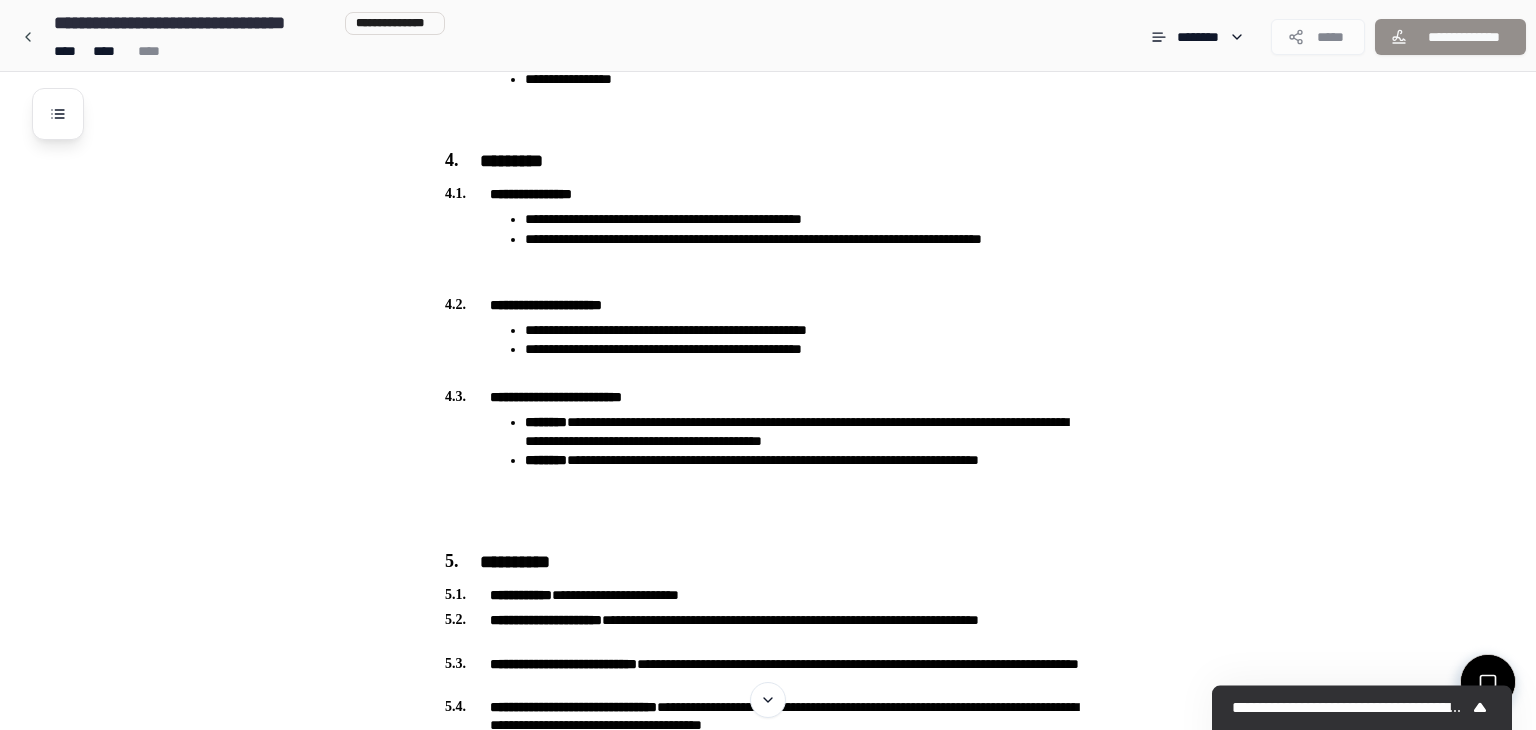 scroll, scrollTop: 1252, scrollLeft: 0, axis: vertical 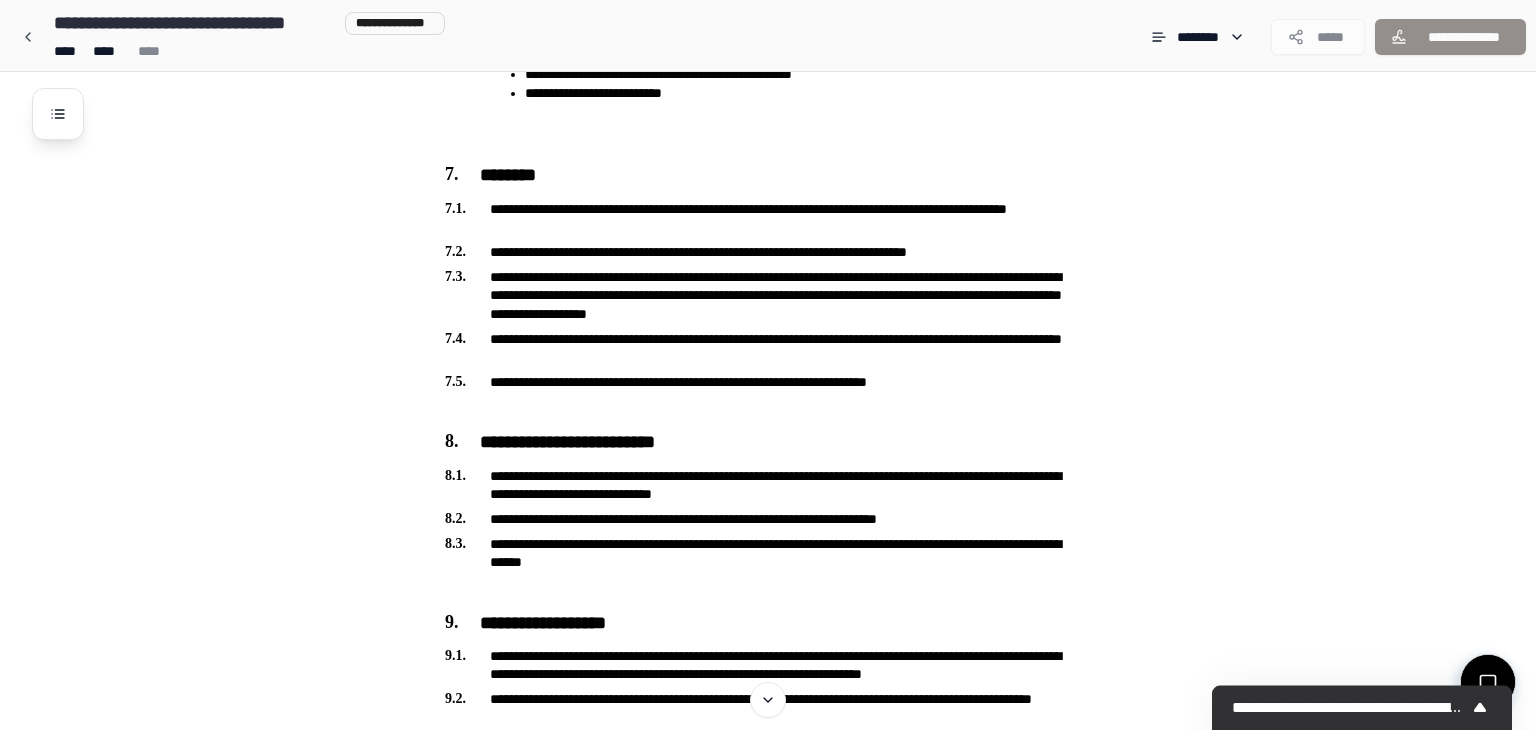 click on "**********" at bounding box center (764, 252) 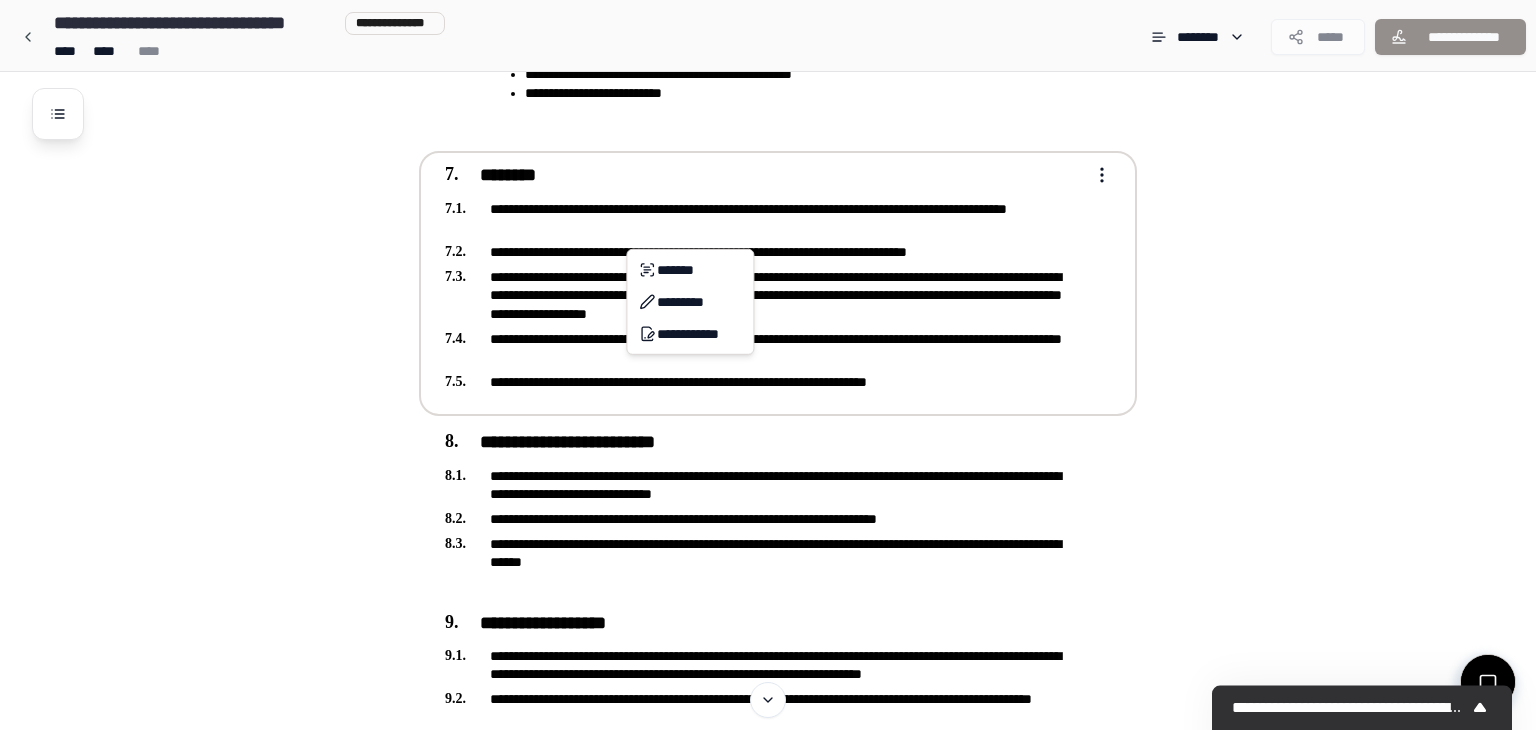 click on "**********" at bounding box center (768, -385) 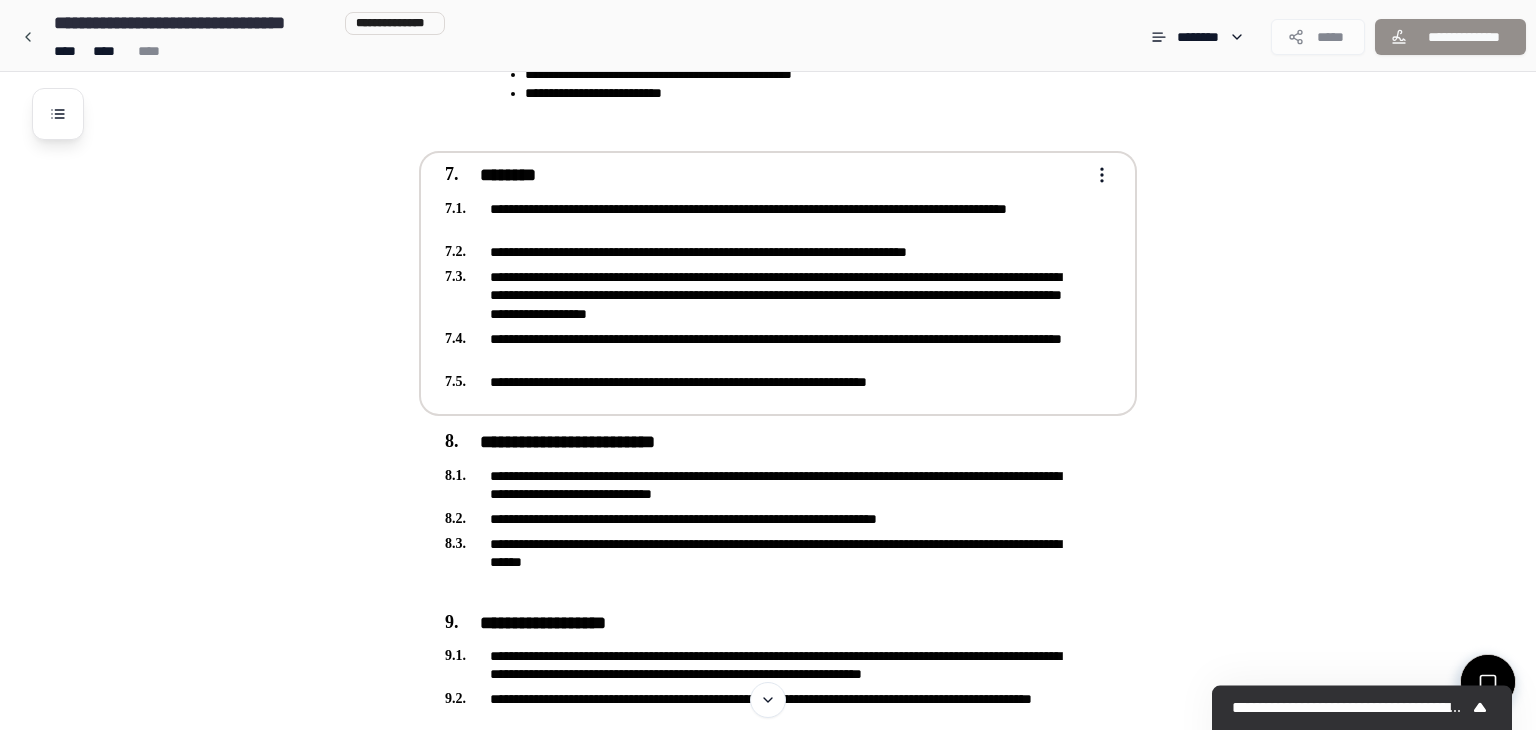 click on "**********" at bounding box center (768, -385) 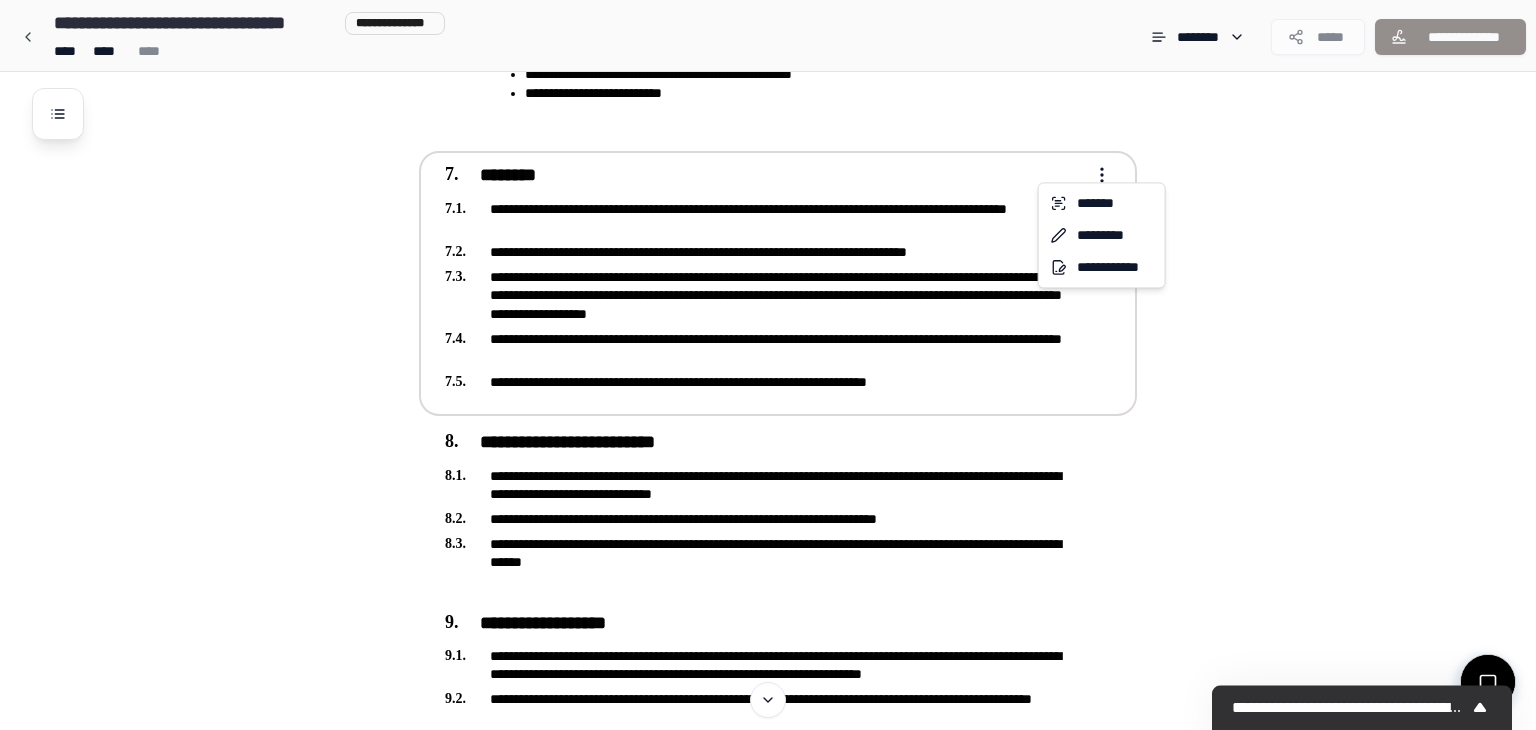click on "**********" at bounding box center [768, -385] 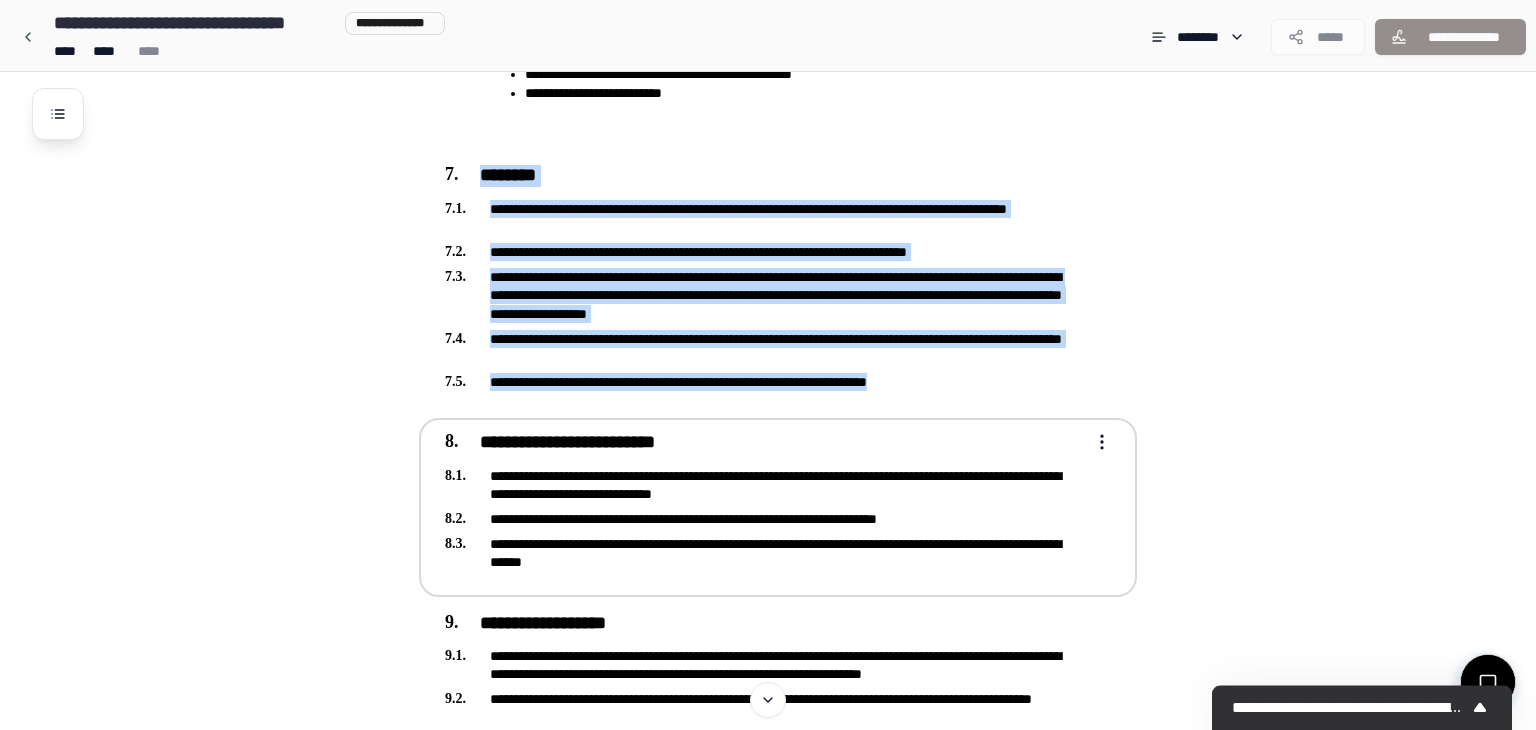 drag, startPoint x: 422, startPoint y: 152, endPoint x: 854, endPoint y: 411, distance: 503.69138 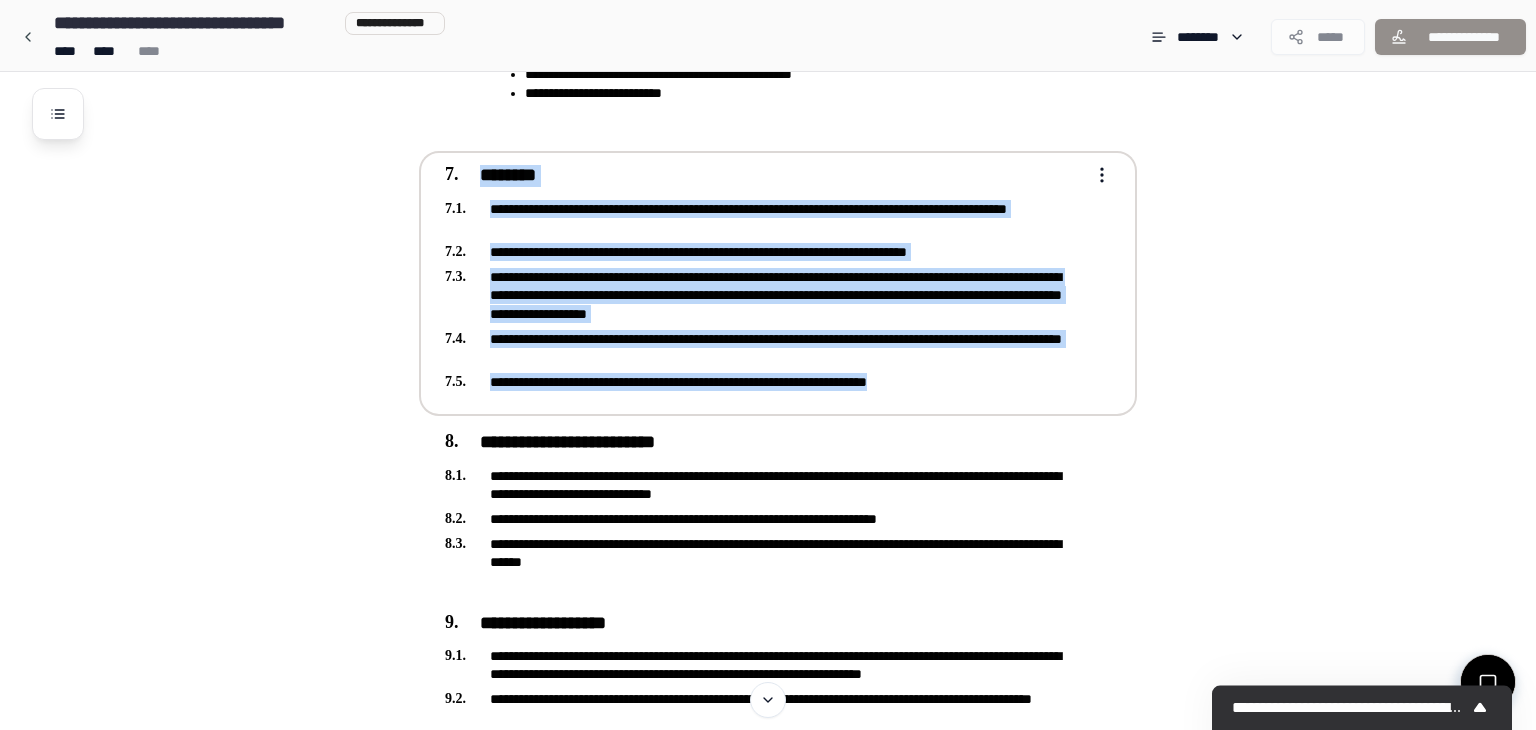 click on "**********" at bounding box center (764, 295) 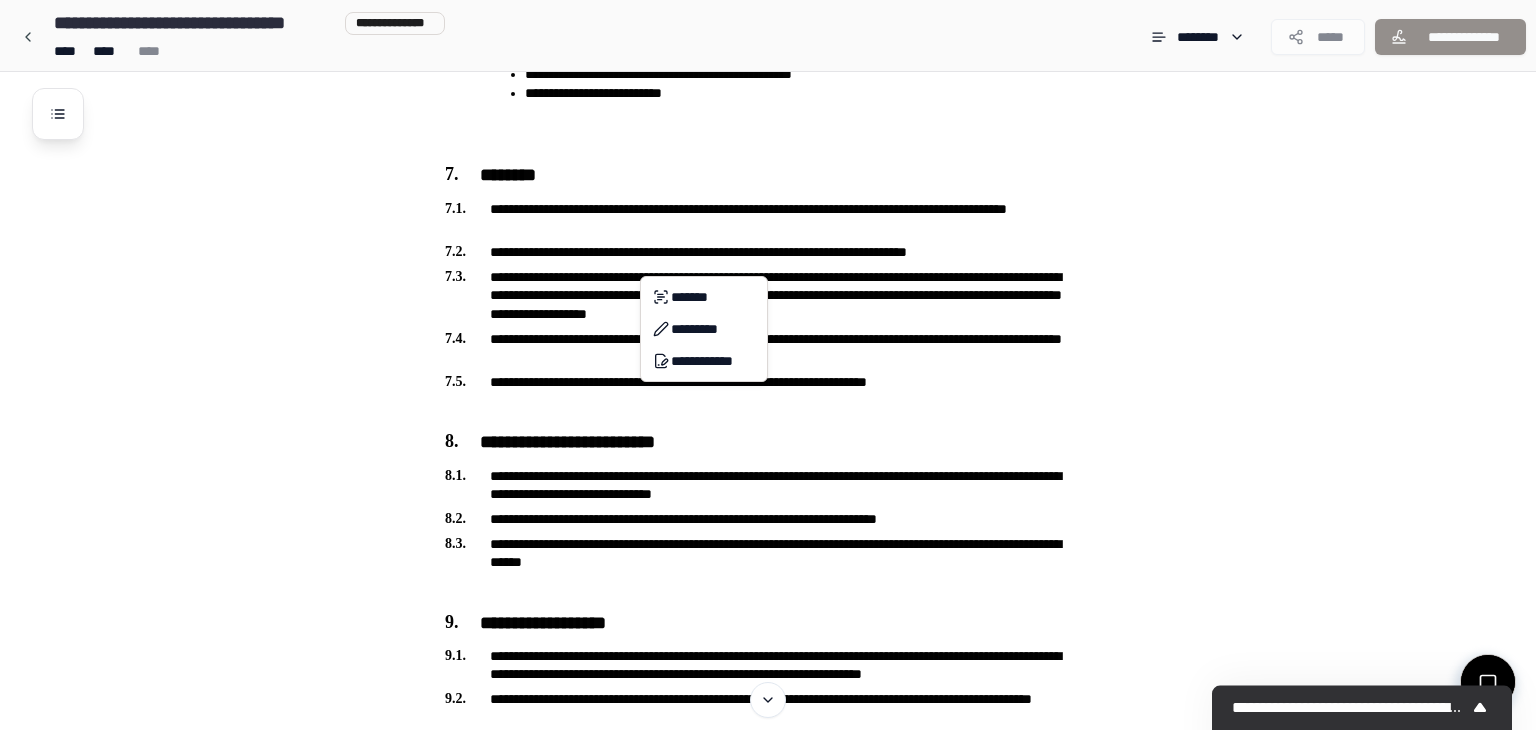 click on "**********" at bounding box center [768, -385] 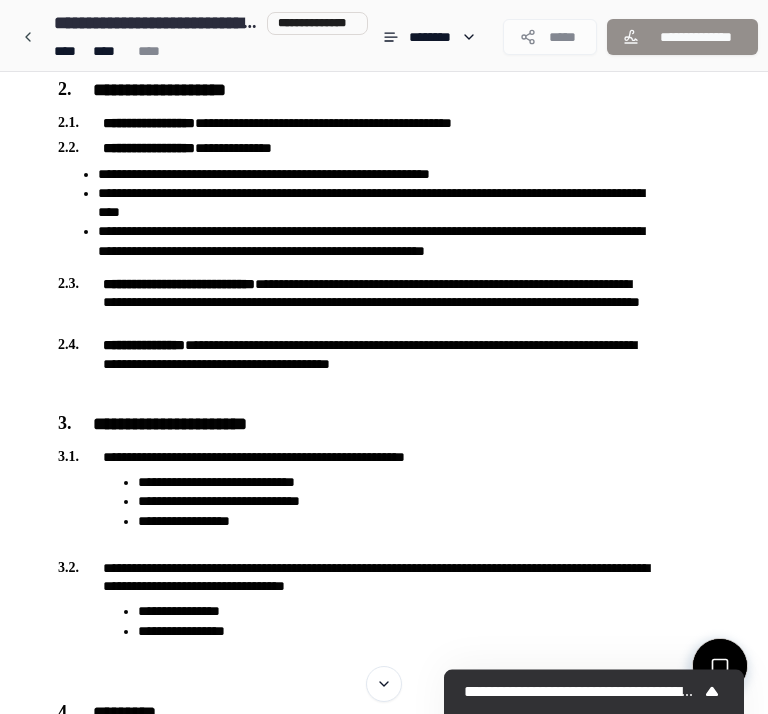 scroll, scrollTop: 695, scrollLeft: 0, axis: vertical 